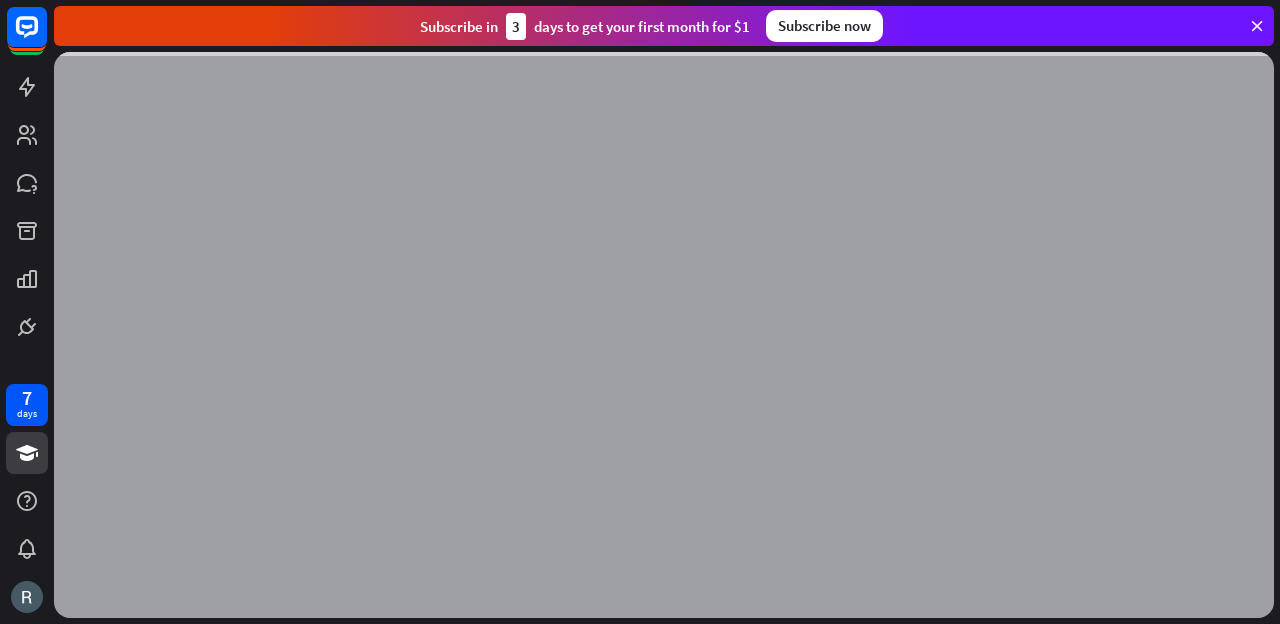 scroll, scrollTop: 0, scrollLeft: 0, axis: both 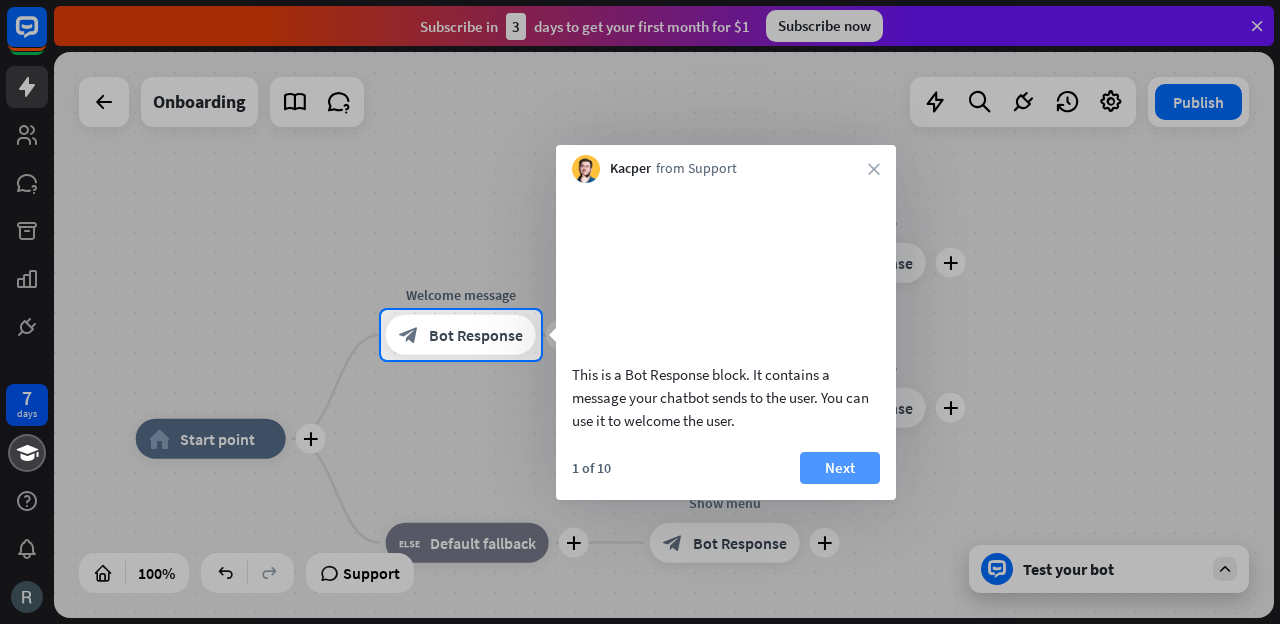 click on "Next" at bounding box center (840, 468) 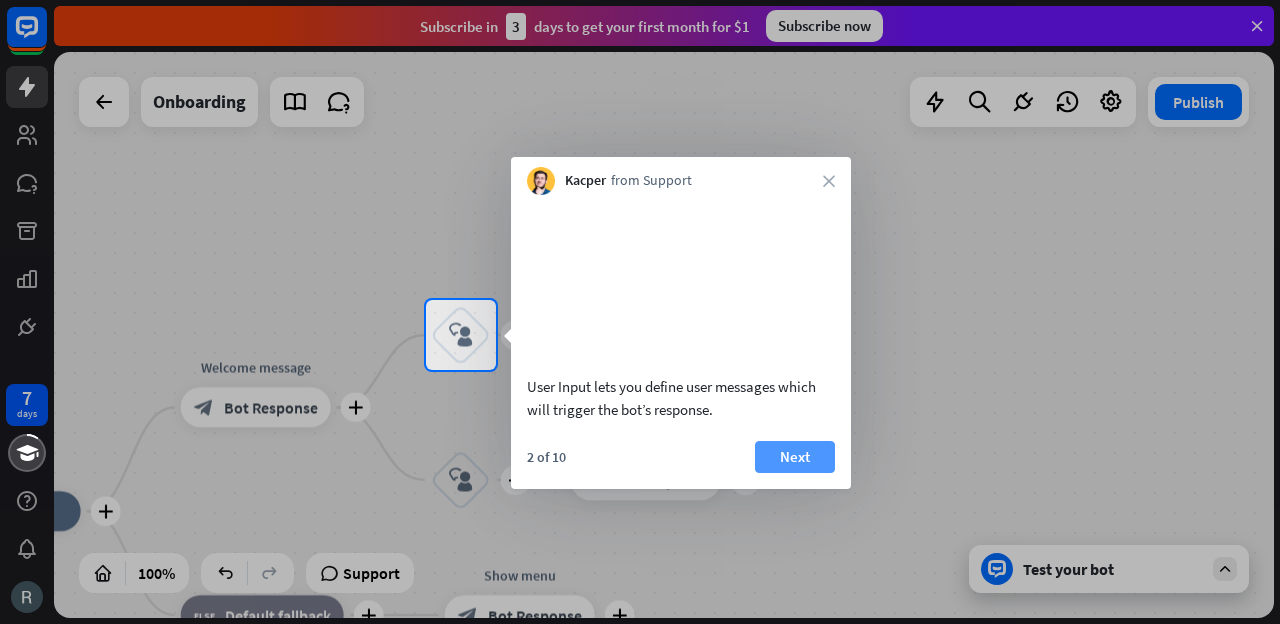 click on "Next" at bounding box center [795, 457] 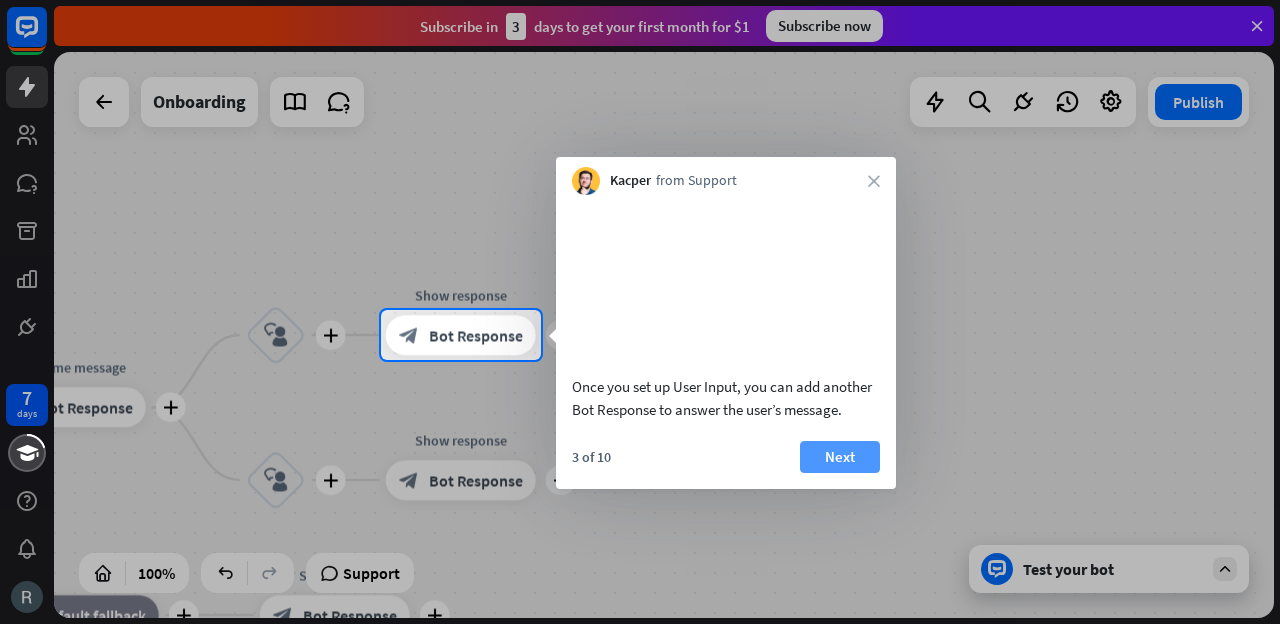 click on "Next" at bounding box center [840, 457] 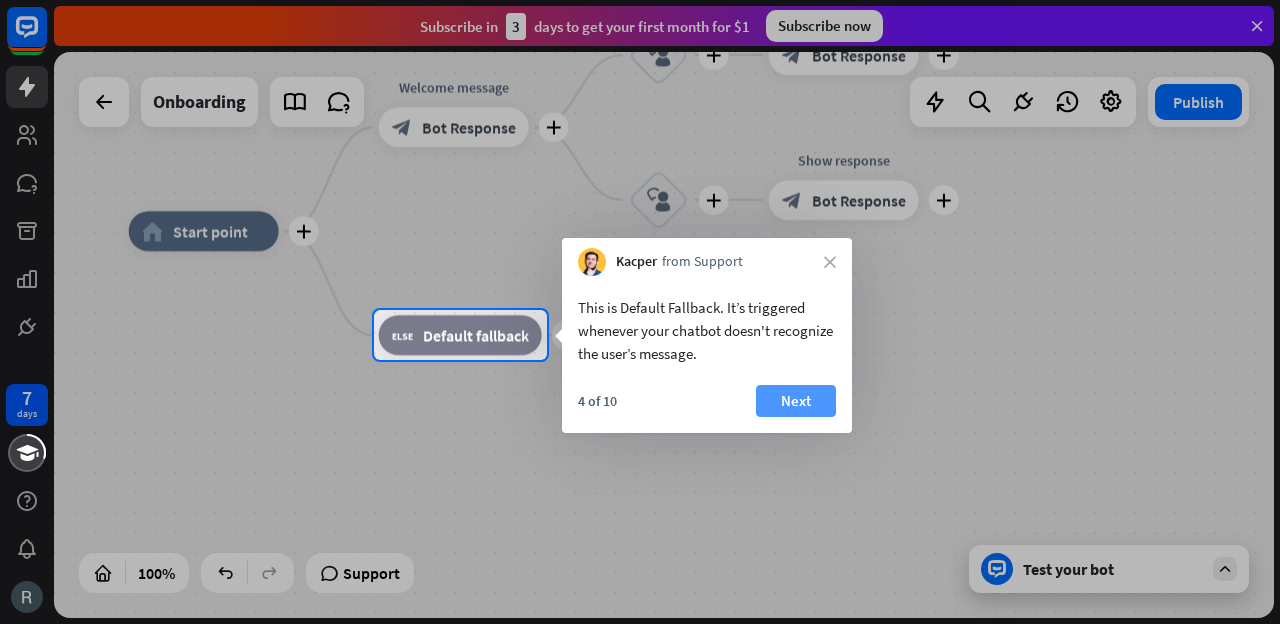 click on "Next" at bounding box center [796, 401] 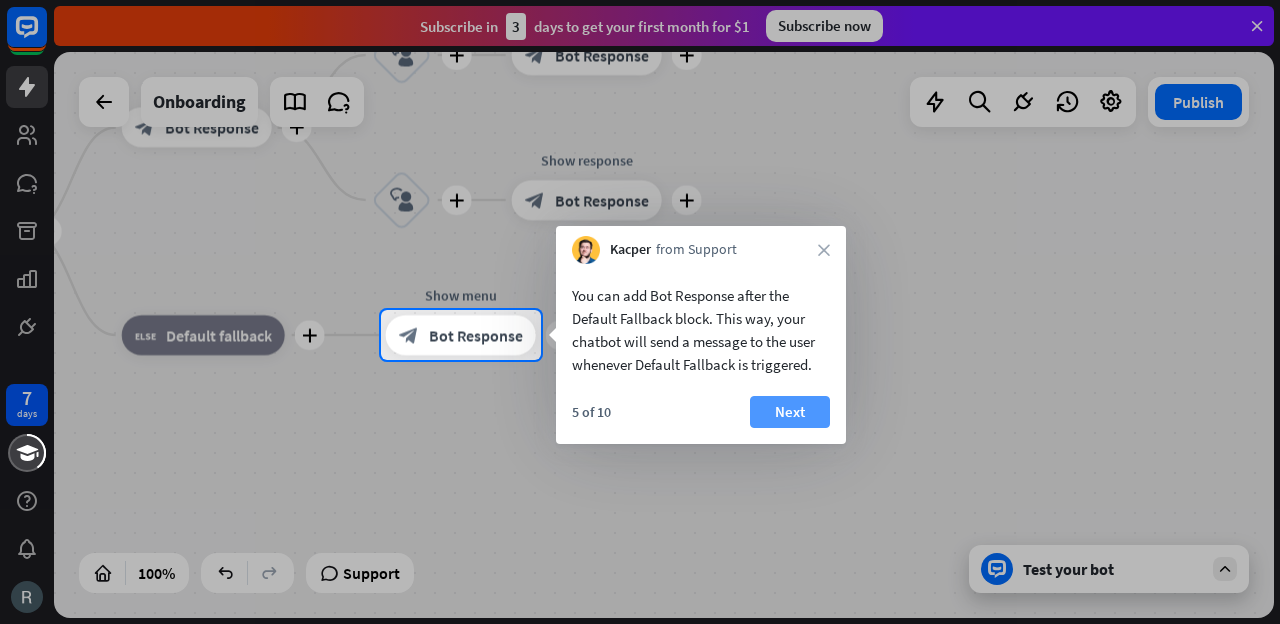 click on "Next" at bounding box center [790, 412] 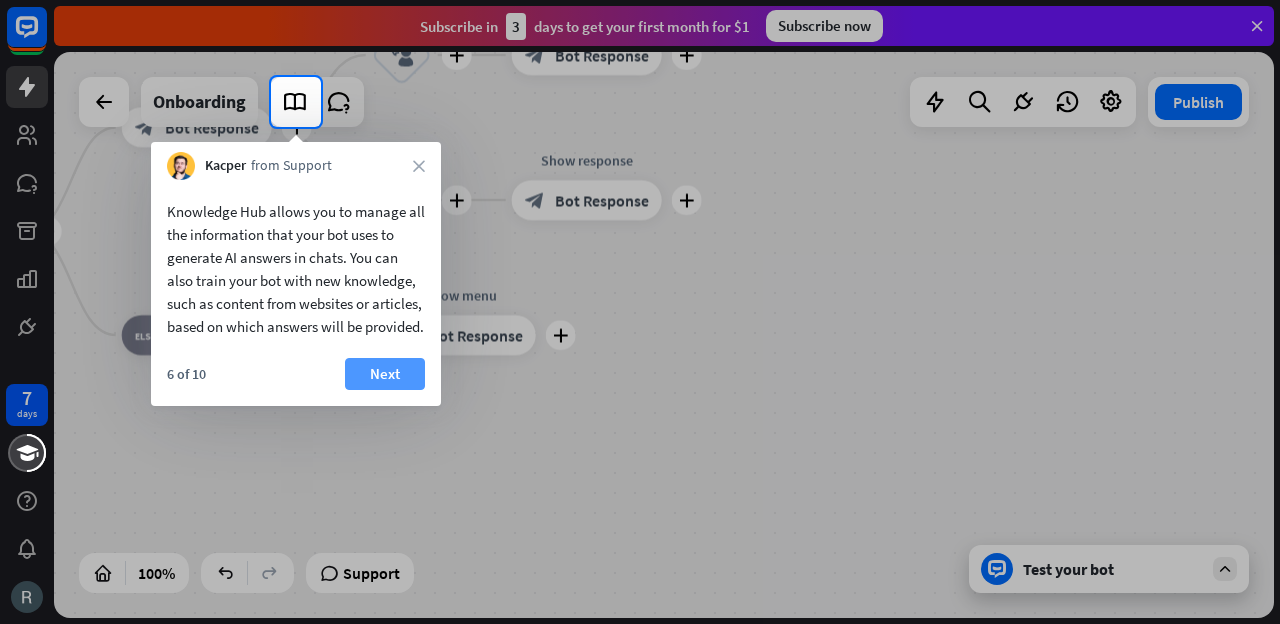 click on "Next" at bounding box center (385, 374) 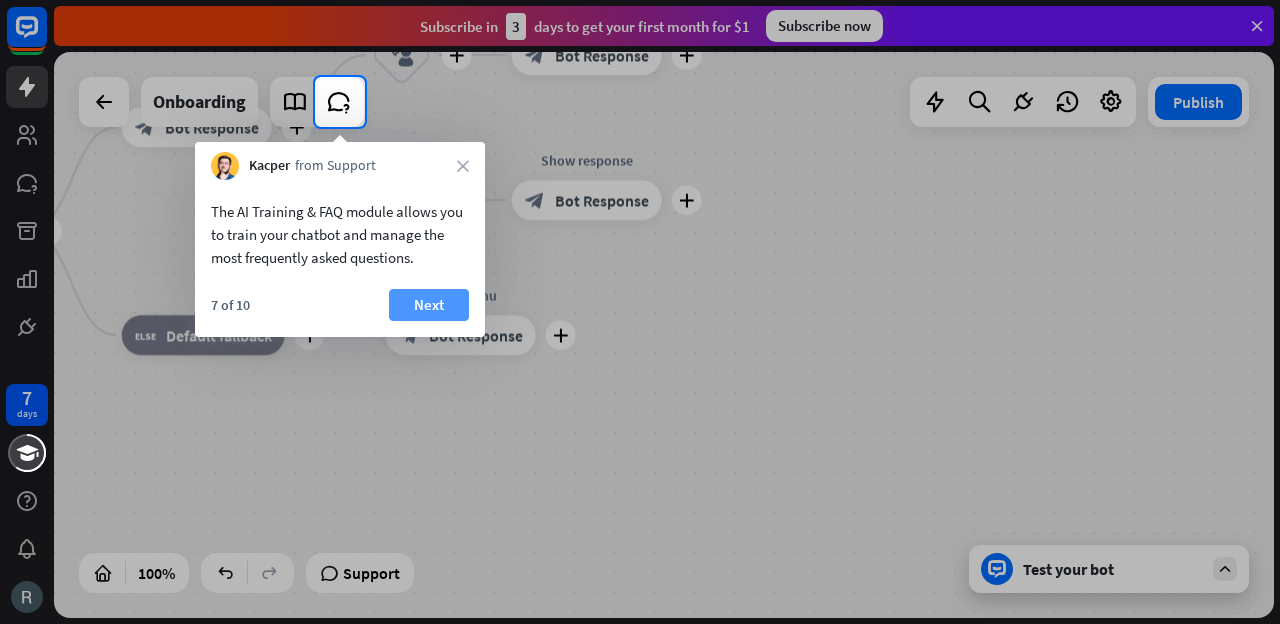 click on "Next" at bounding box center (429, 305) 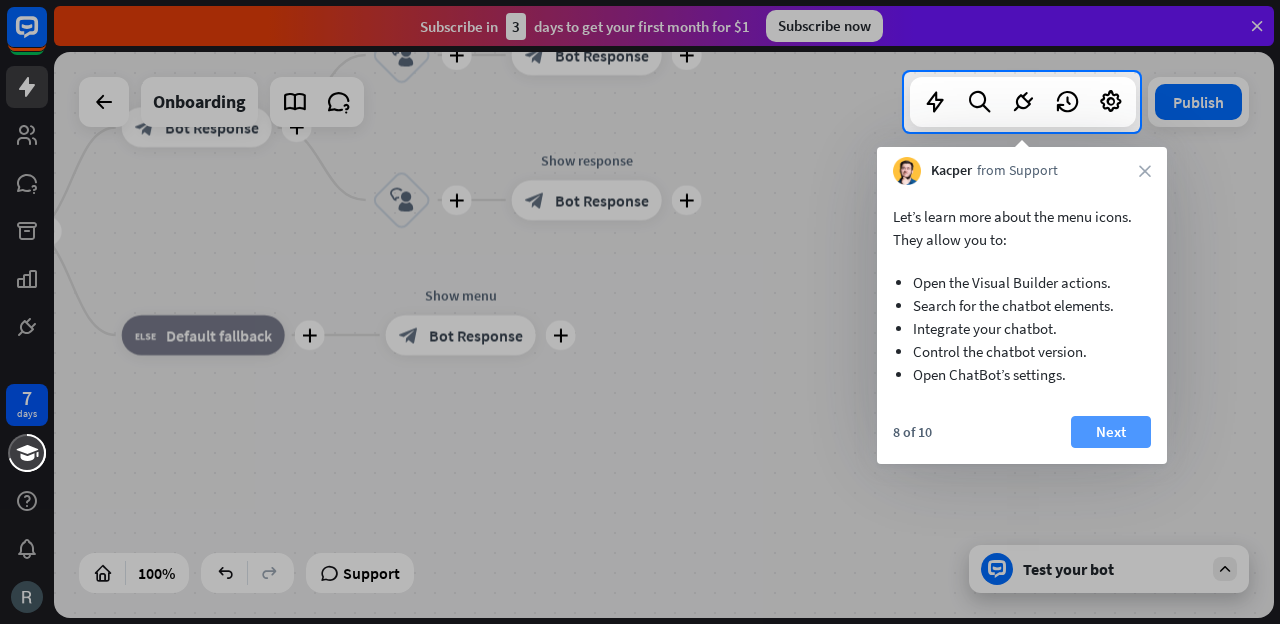click on "Next" at bounding box center (1111, 432) 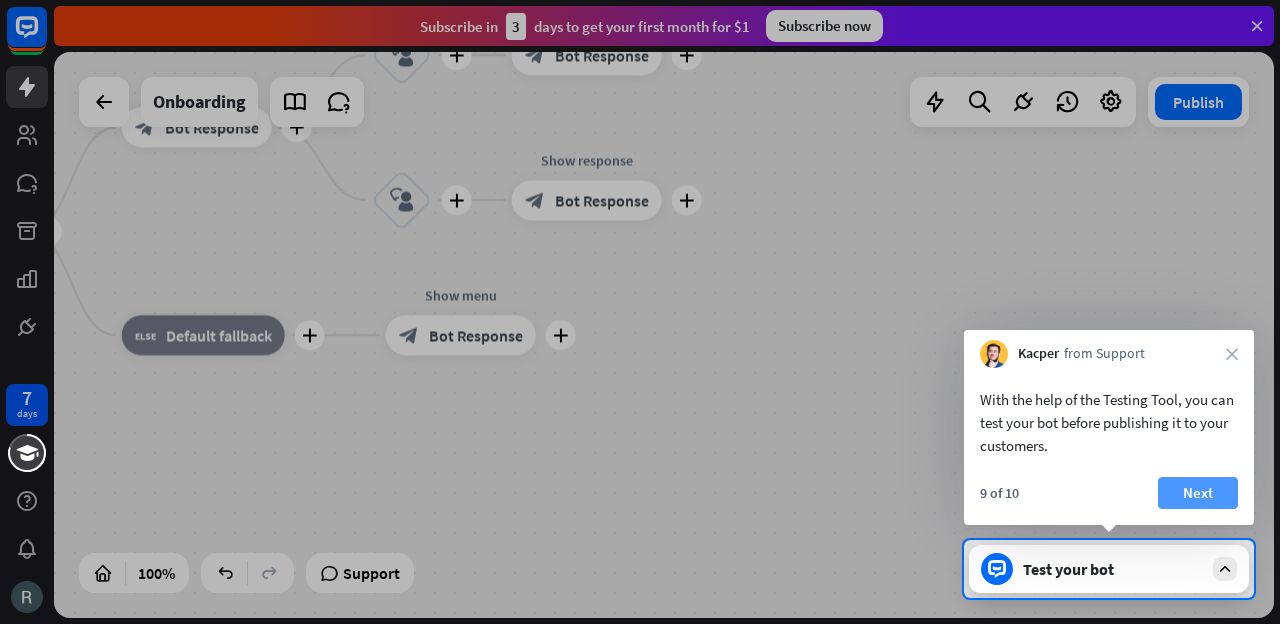 click on "Next" at bounding box center [1198, 493] 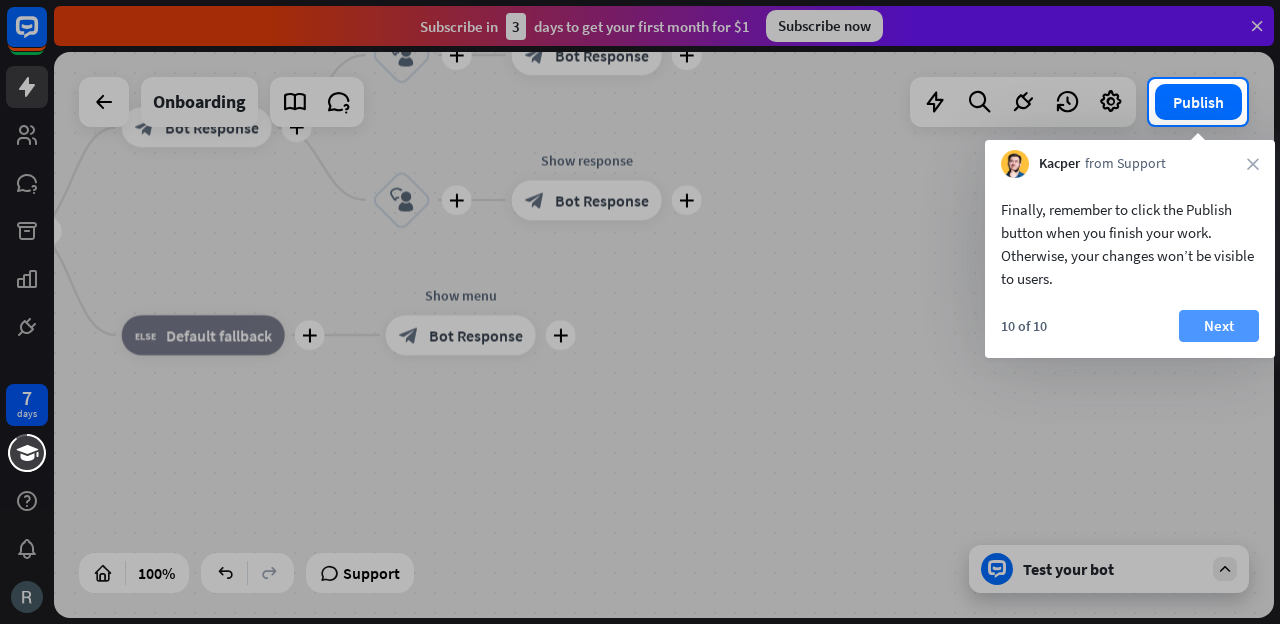 click on "Next" at bounding box center [1219, 326] 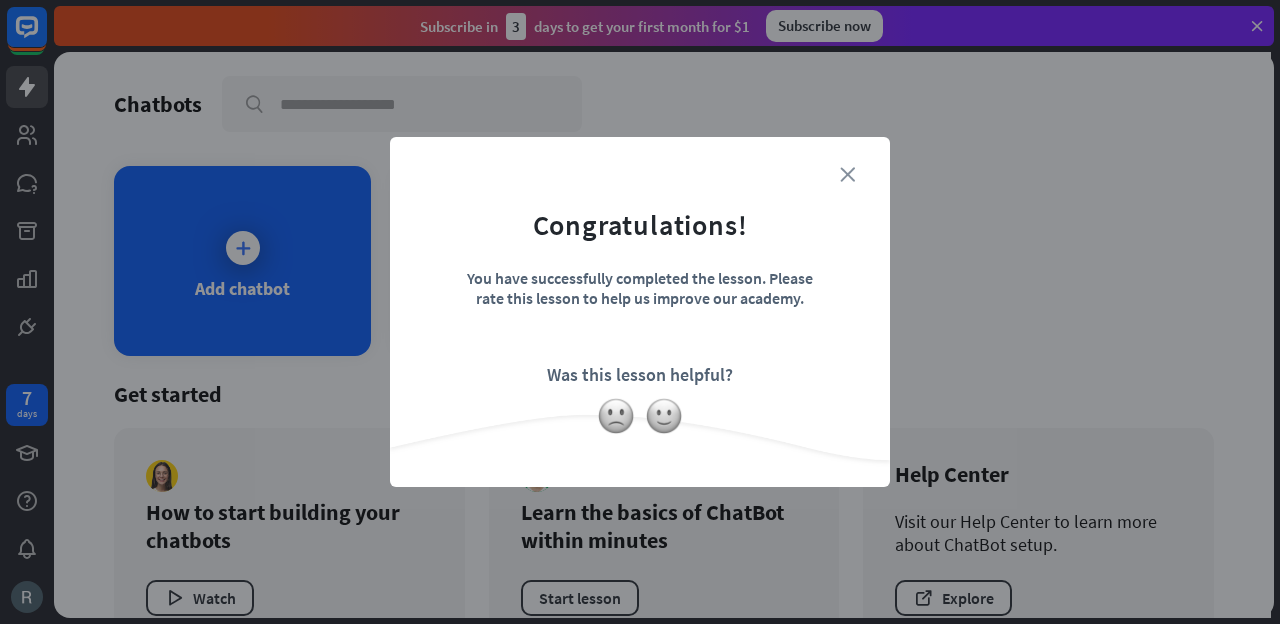 click on "close" at bounding box center (847, 174) 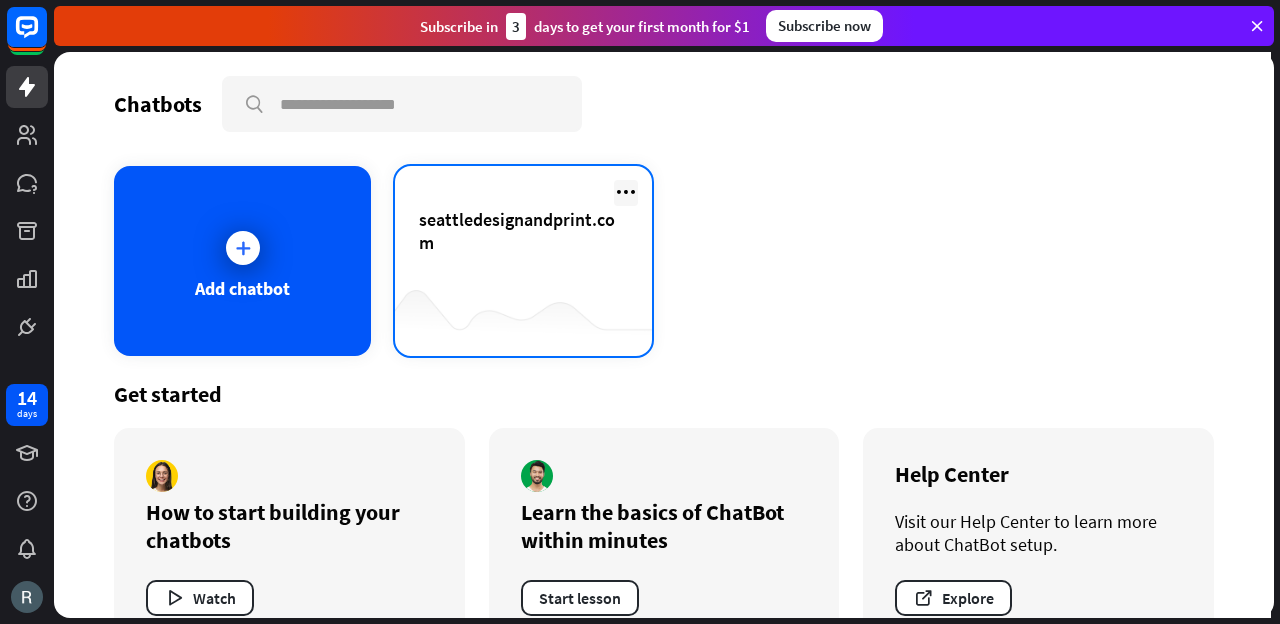 click at bounding box center [626, 192] 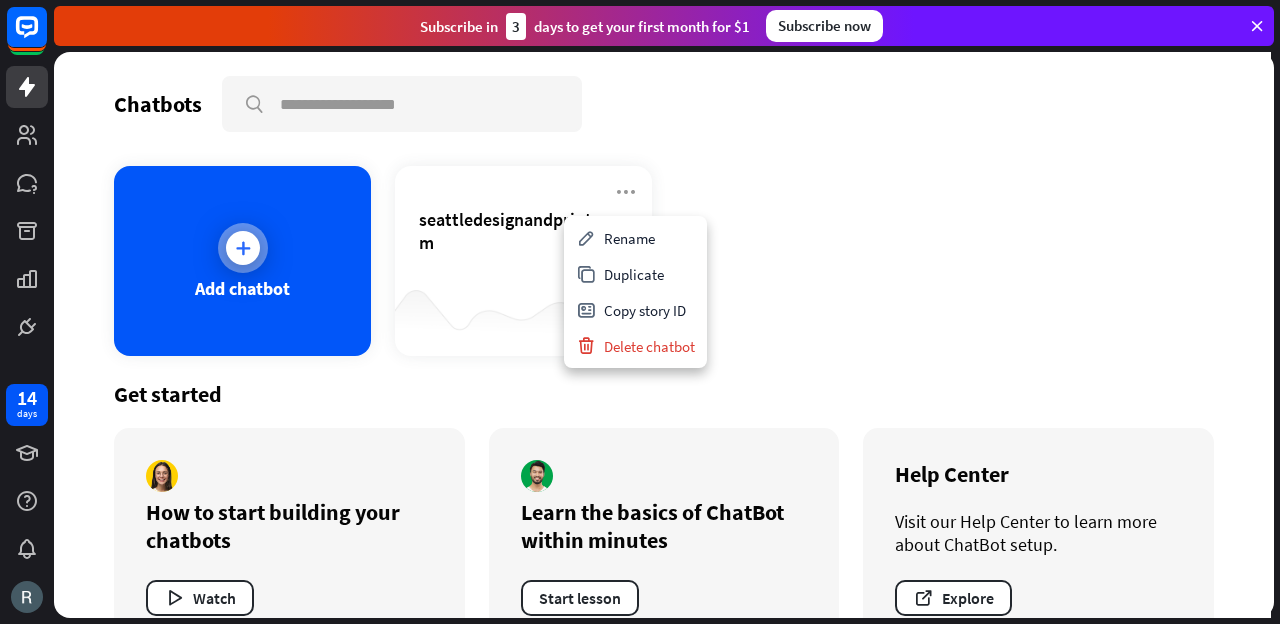 click at bounding box center (243, 248) 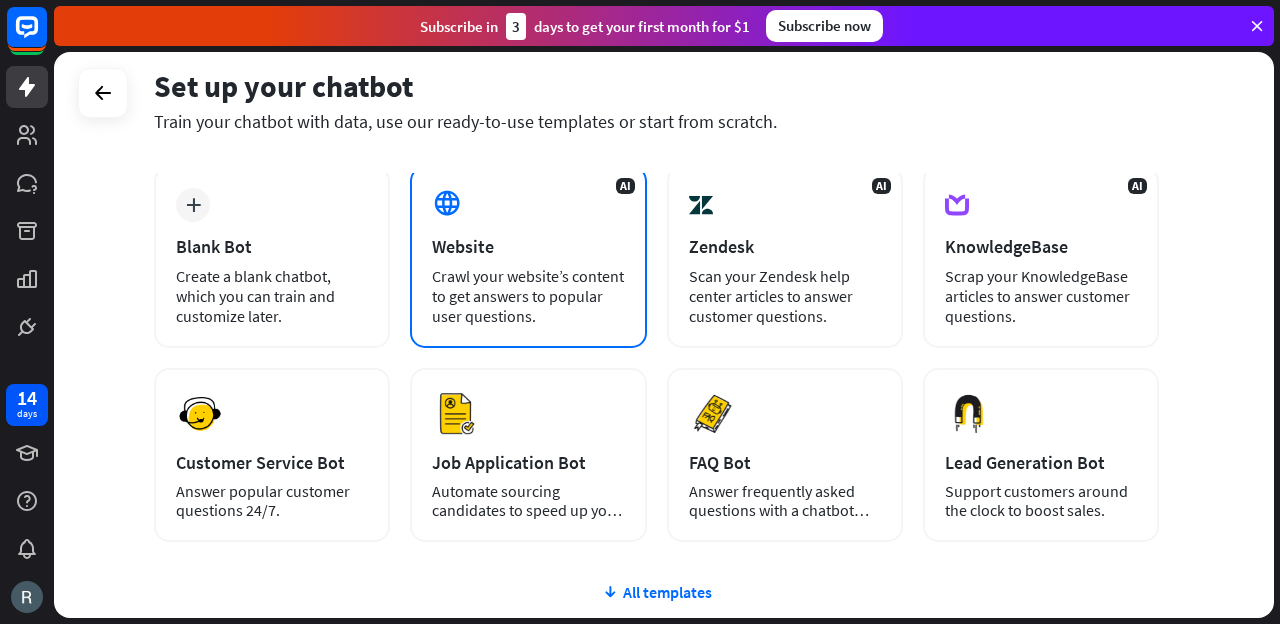 scroll, scrollTop: 89, scrollLeft: 0, axis: vertical 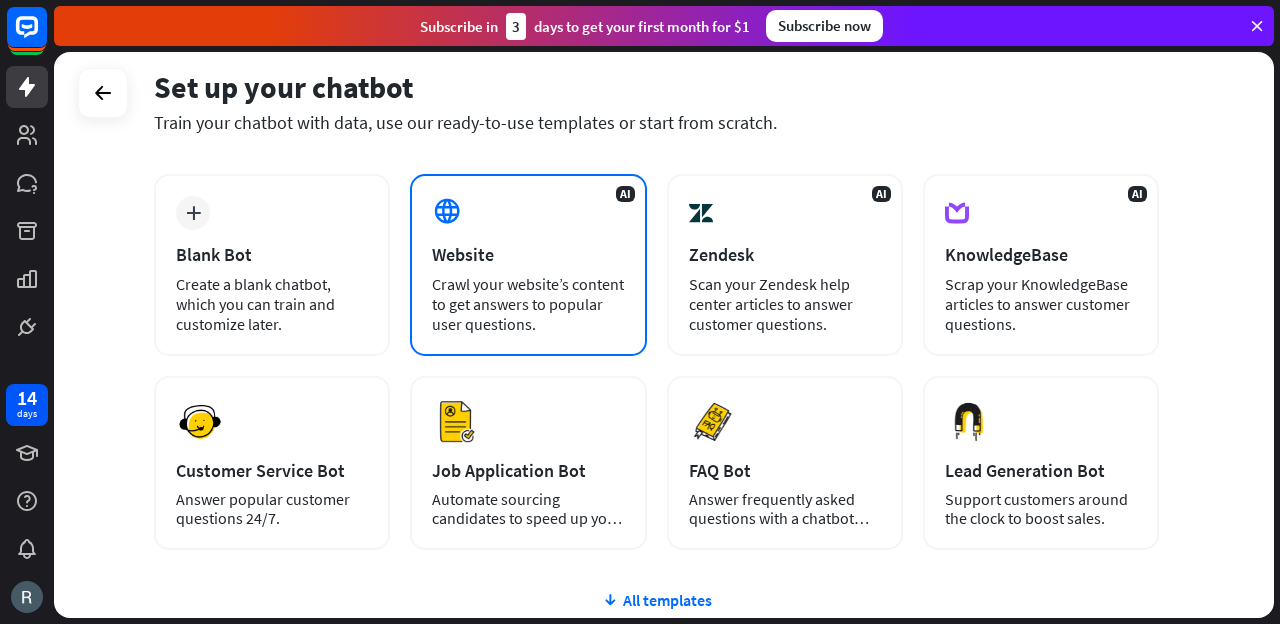 click on "Crawl your website’s content to get answers to
popular user questions." at bounding box center [528, 304] 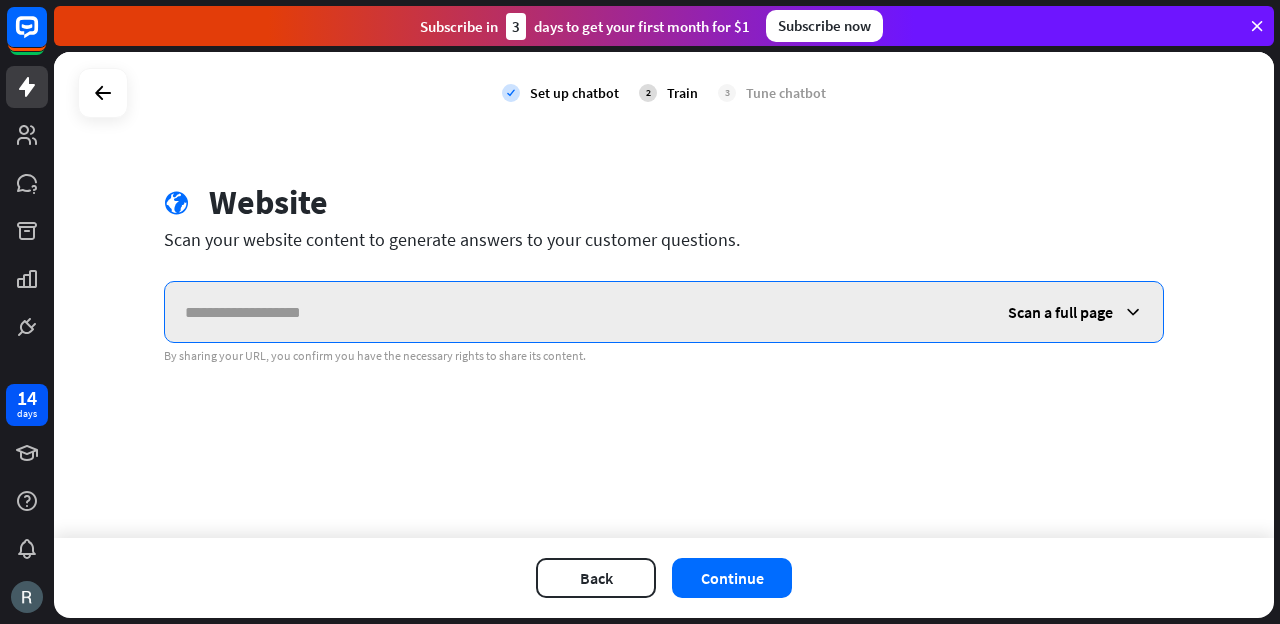 paste on "**********" 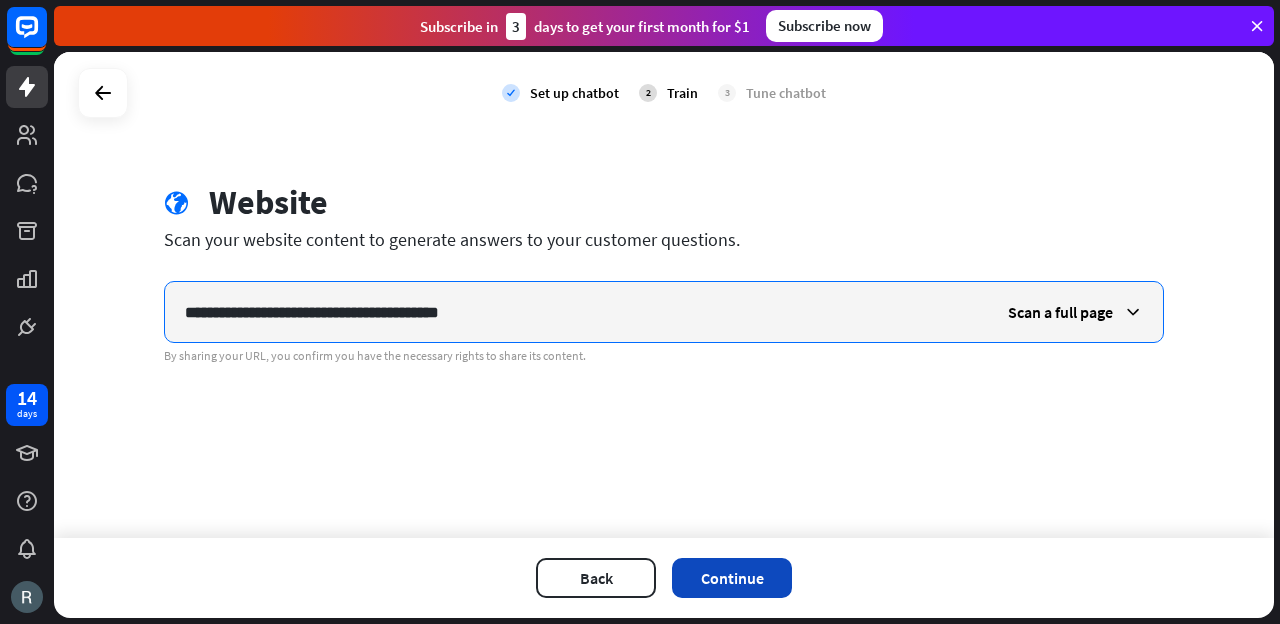 type on "**********" 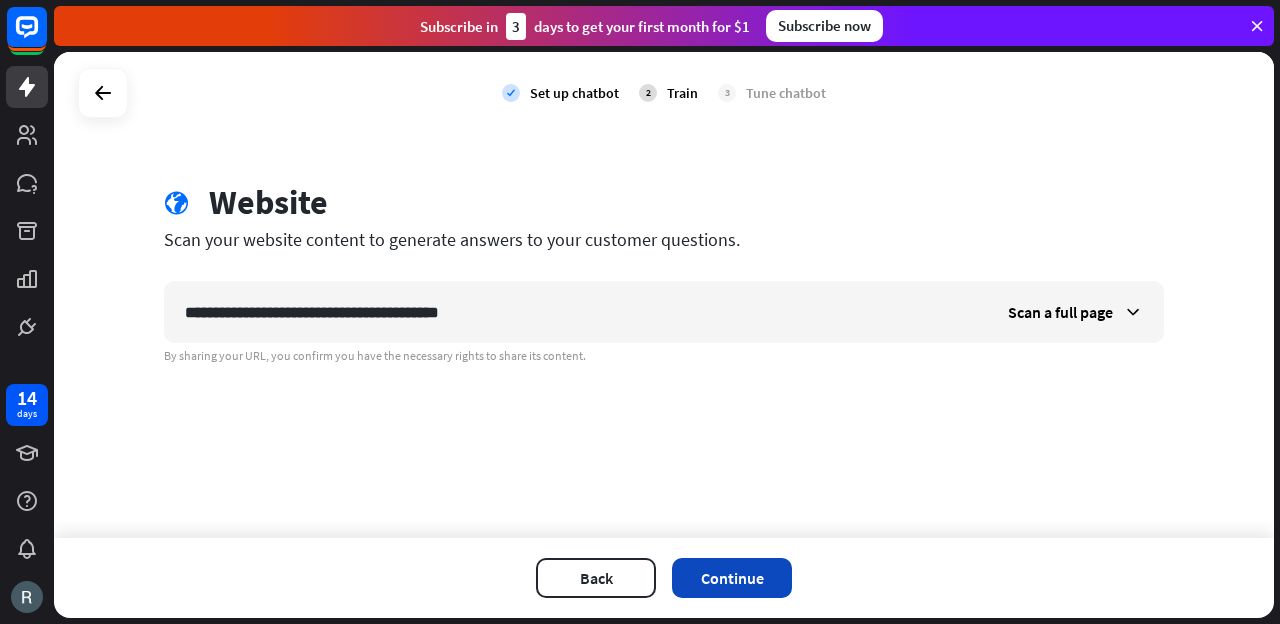 click on "Continue" at bounding box center [732, 578] 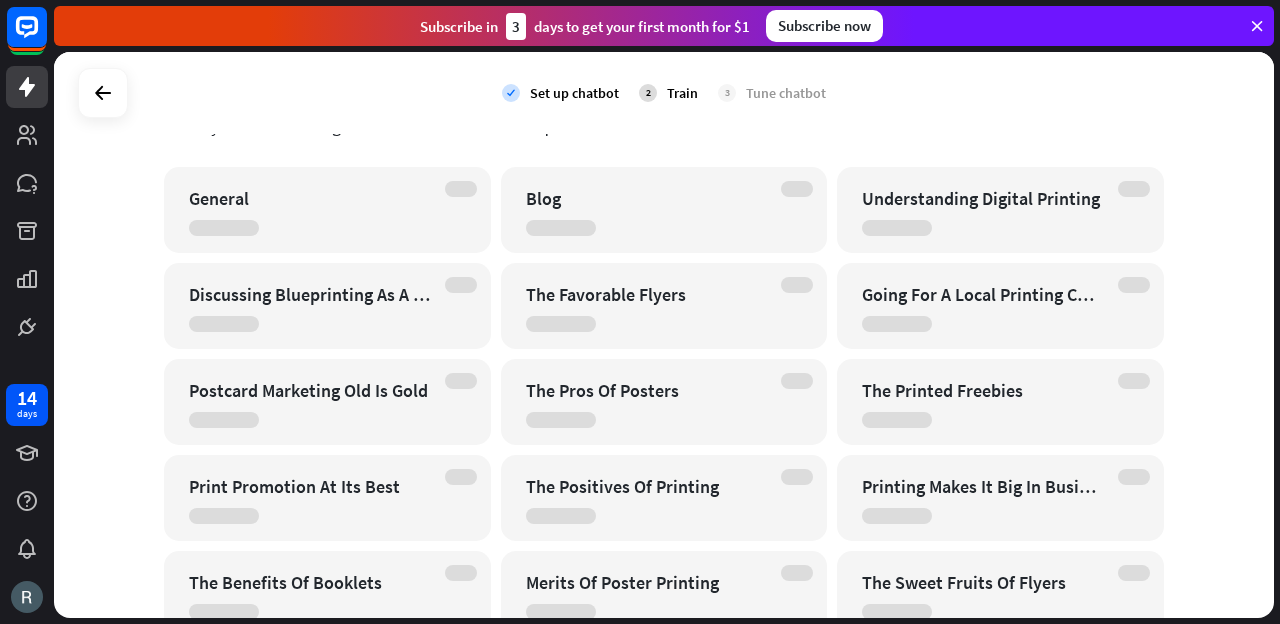 scroll, scrollTop: 0, scrollLeft: 0, axis: both 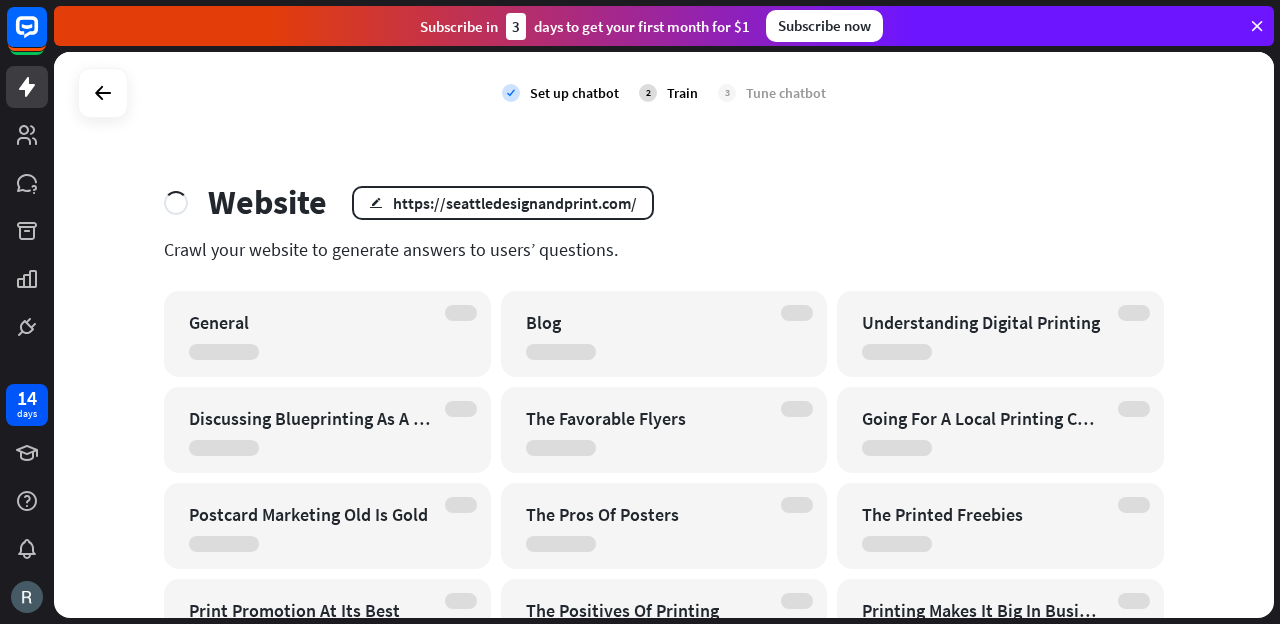 click on "Subscribe now" at bounding box center (824, 26) 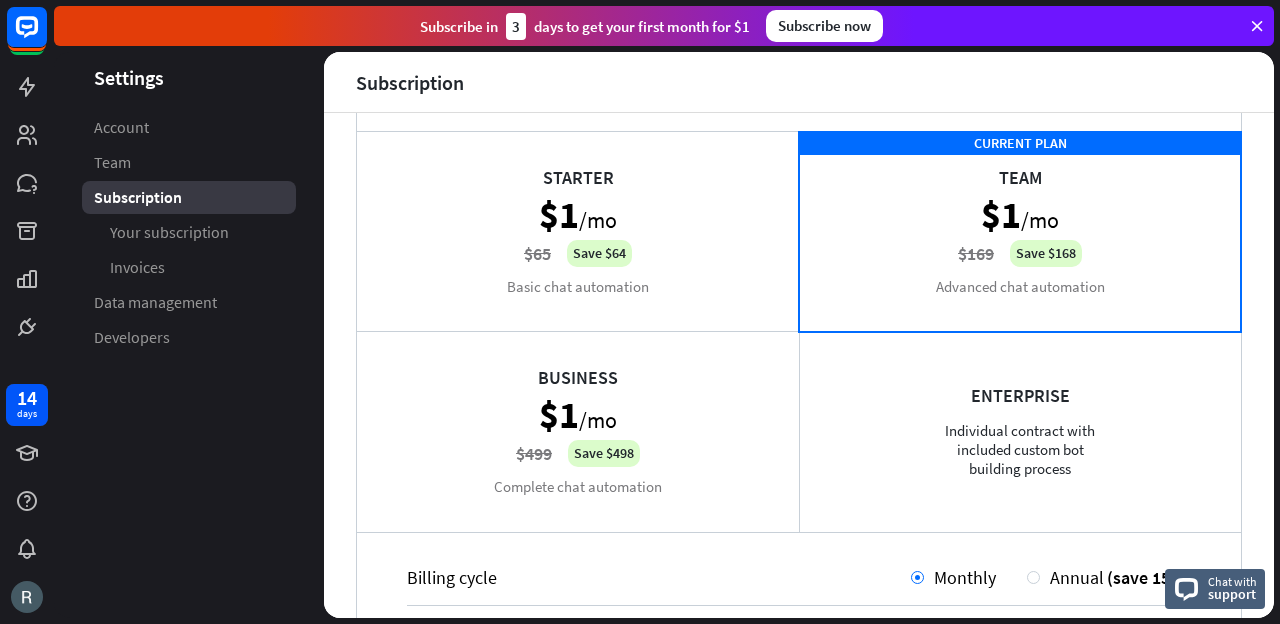 scroll, scrollTop: 114, scrollLeft: 0, axis: vertical 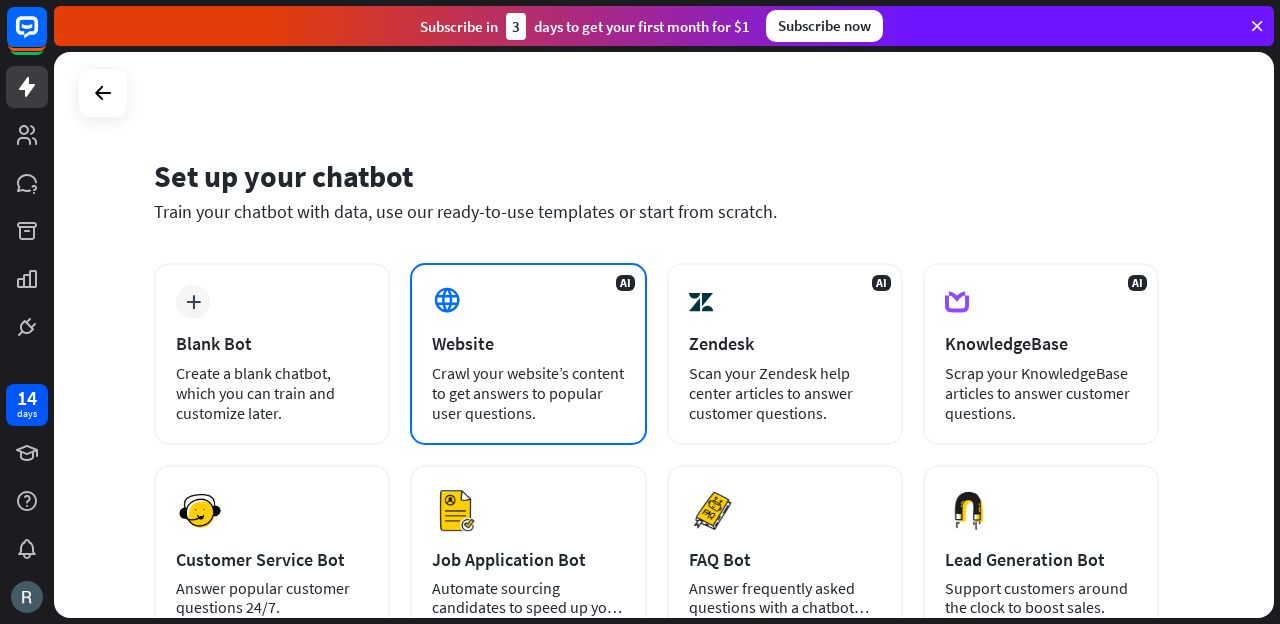 click on "Crawl your website’s content to get answers to
popular user questions." at bounding box center (528, 393) 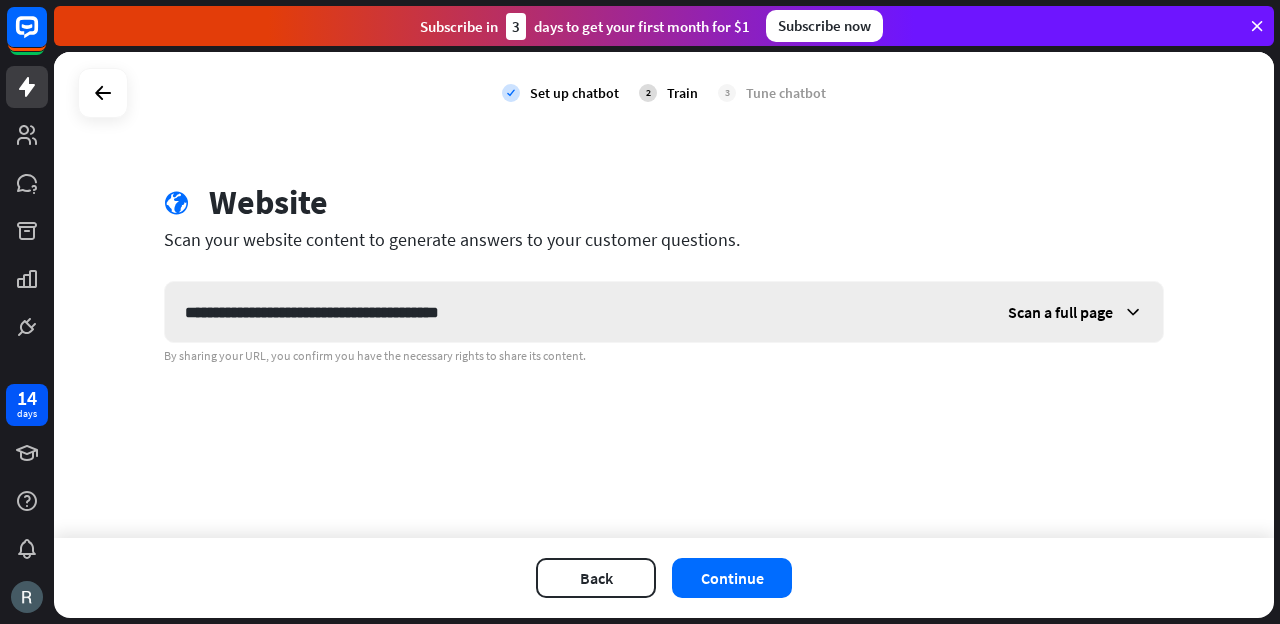 type on "**********" 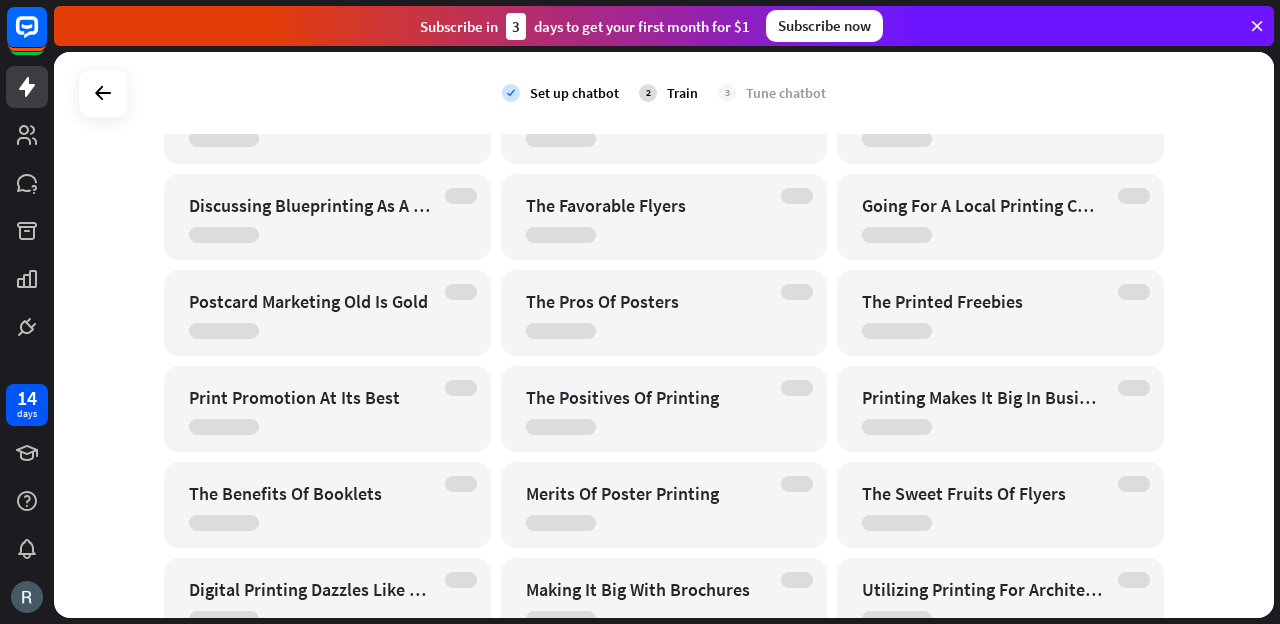 scroll, scrollTop: 0, scrollLeft: 0, axis: both 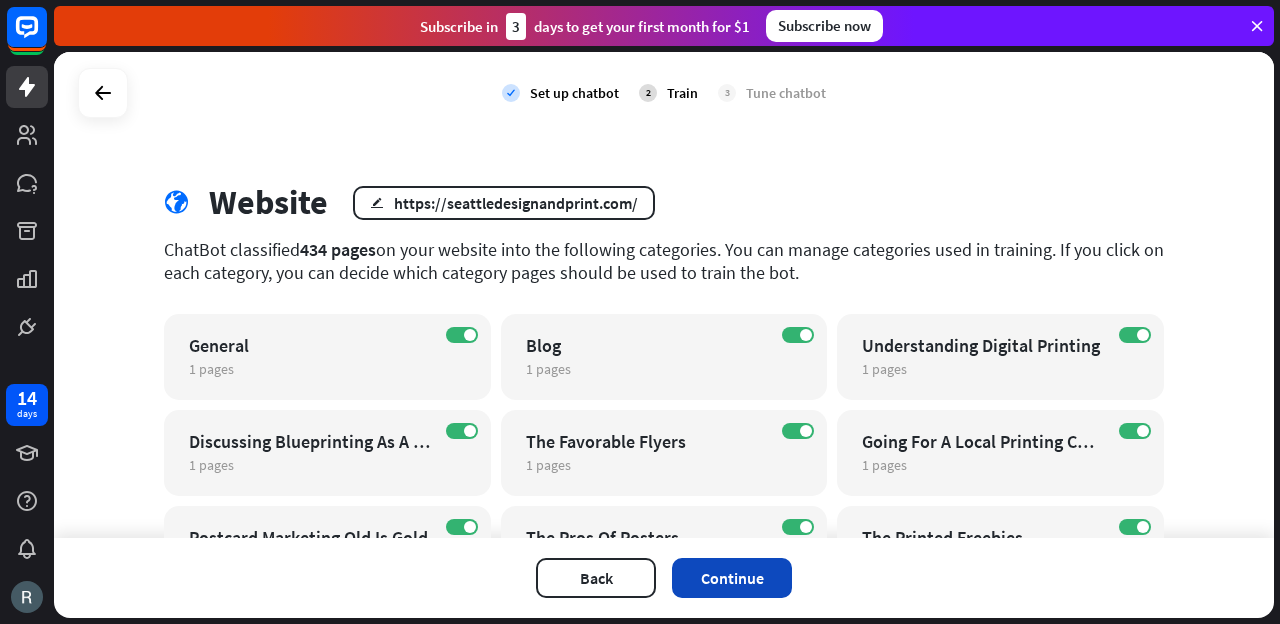 click on "Continue" at bounding box center [732, 578] 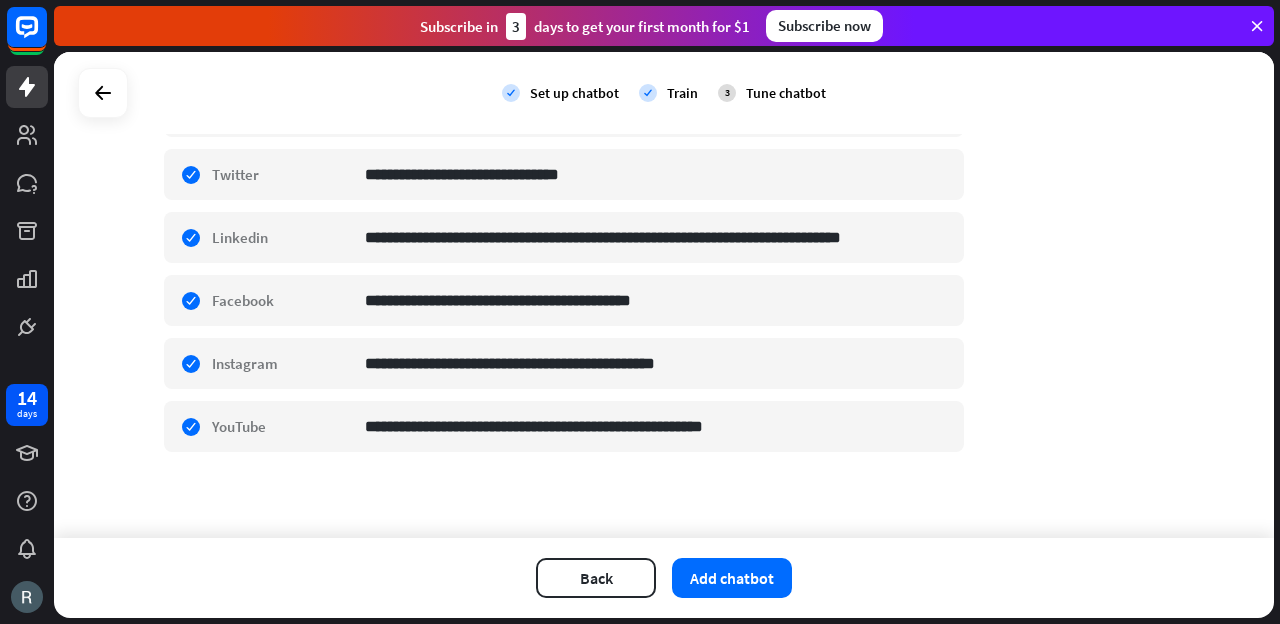 scroll, scrollTop: 668, scrollLeft: 0, axis: vertical 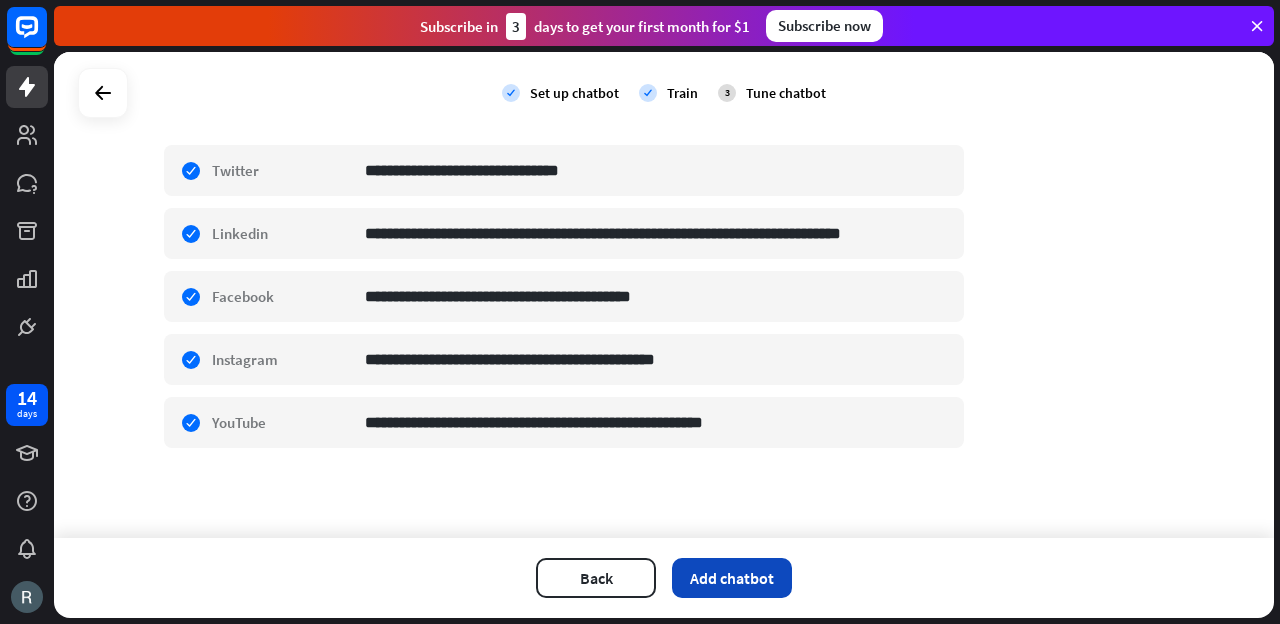 click on "Add chatbot" at bounding box center [732, 578] 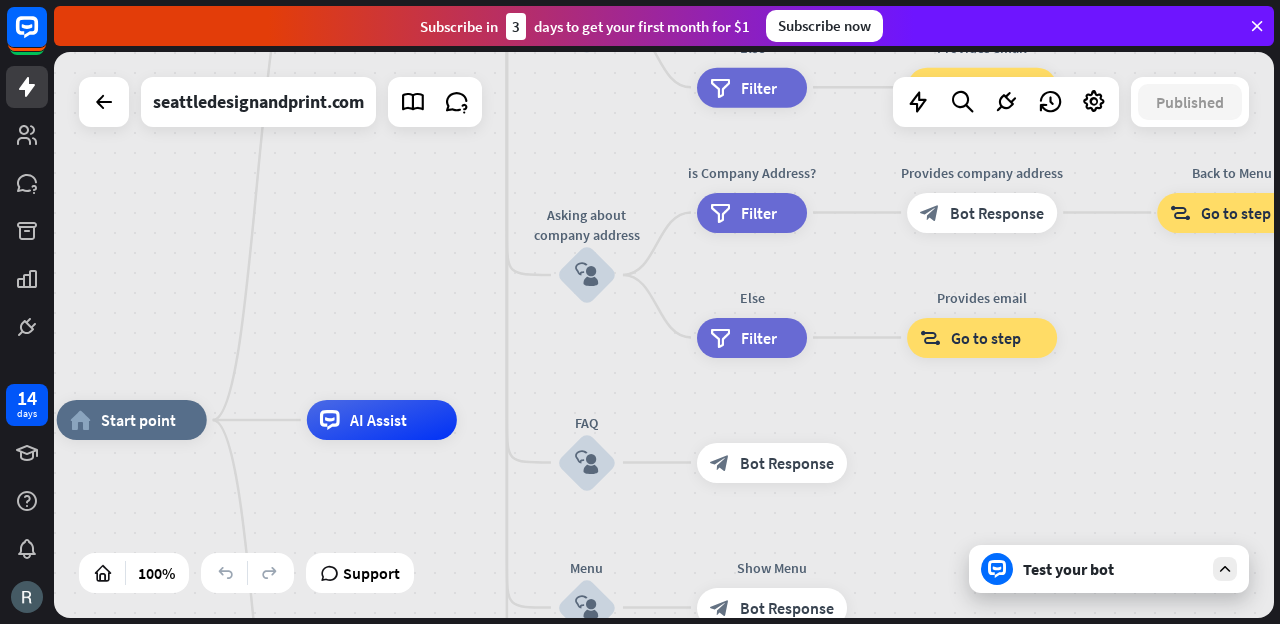 click on "Test your bot" at bounding box center (1113, 569) 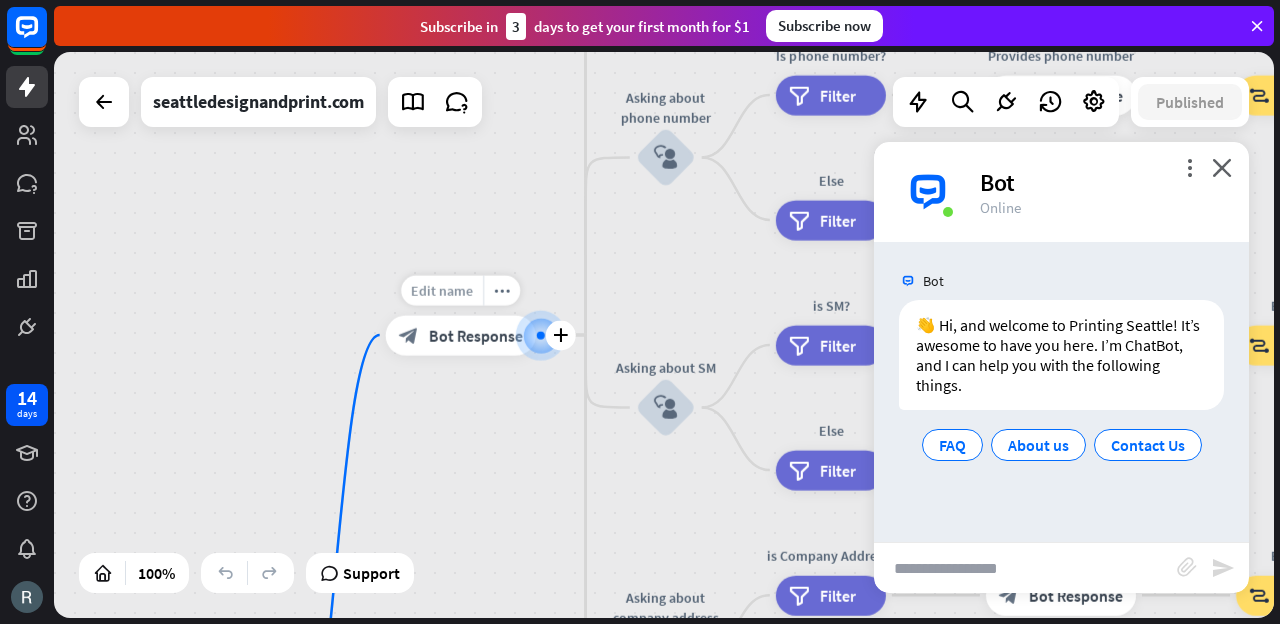 click on "Edit name" at bounding box center (442, 290) 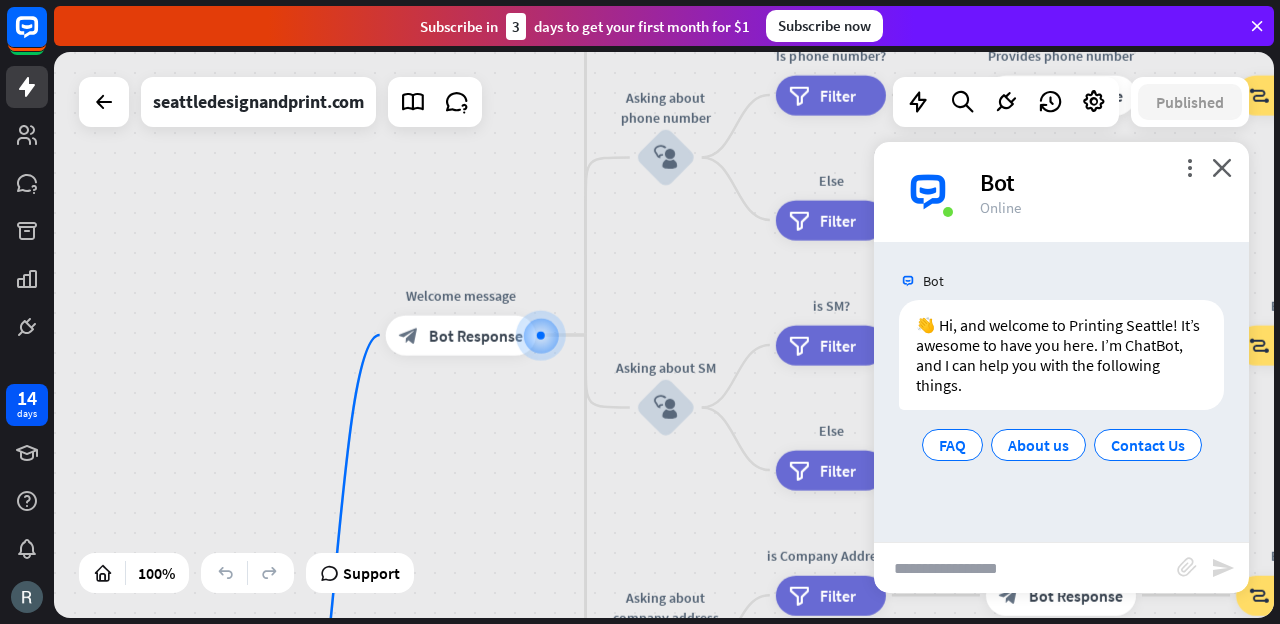 click on "**********" at bounding box center (664, 335) 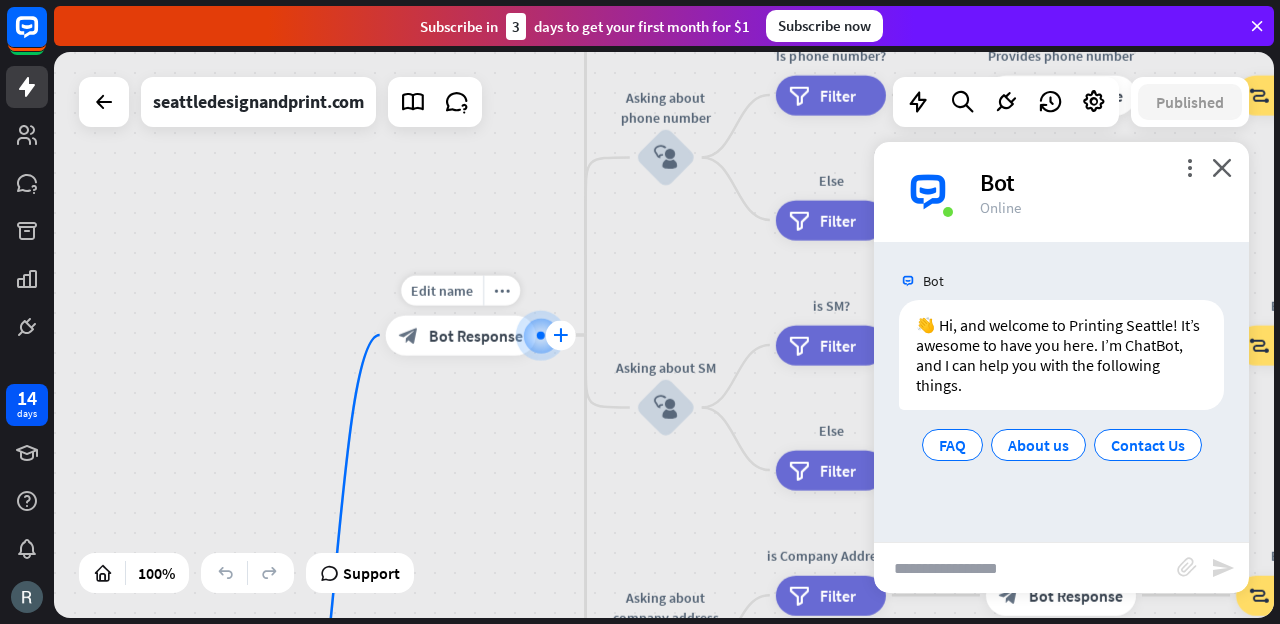 click on "plus" at bounding box center [561, 335] 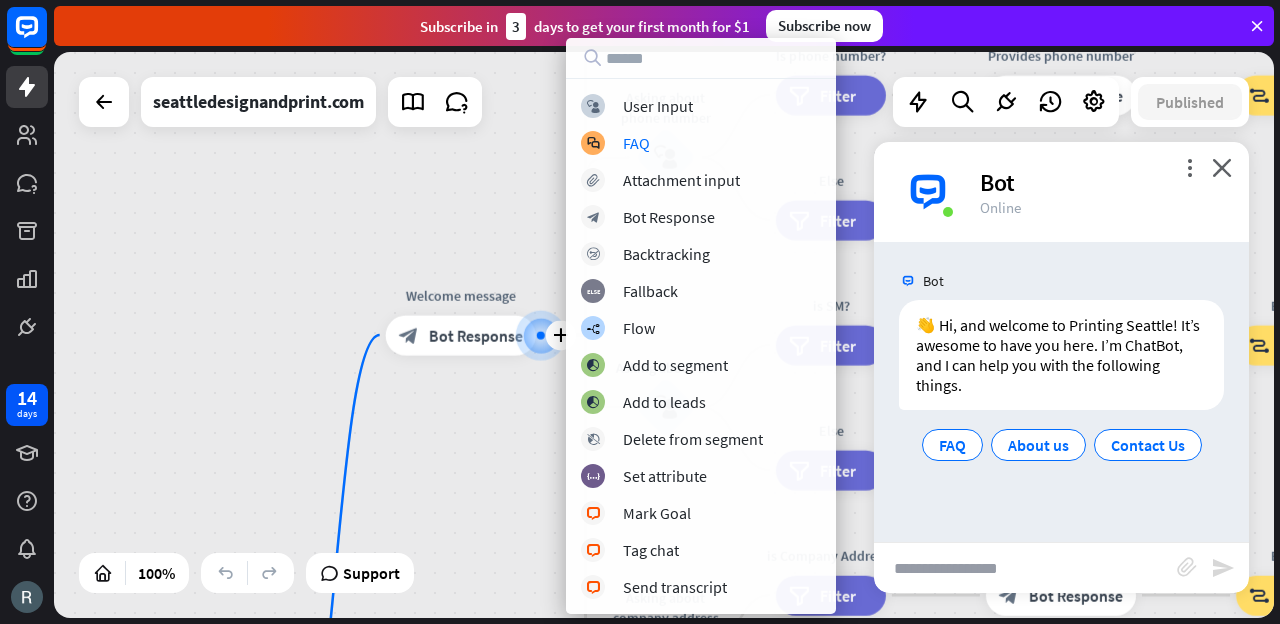 click on "home_2   Start point               plus   Welcome message   block_bot_response   Bot Response                     About us   block_user_input                 Provide company information   block_bot_response   Bot Response                 Back to Menu   block_user_input                 Was it helpful?   block_bot_response   Bot Response                 Yes   block_user_input                 Thank you!   block_bot_response   Bot Response                 No   block_user_input                 Back to Menu   block_goto   Go to step                 Contact us   block_user_input                 Contact flow   builder_tree   Flow                 Asking about email   block_user_input                   block_goto   Go to step                 Asking about phone number   block_user_input                 Is phone number?   filter   Filter                 Provides phone number   block_bot_response   Bot Response                 Back to Menu   block_goto   Go to step                 Else   filter   Filter" at bounding box center [664, 335] 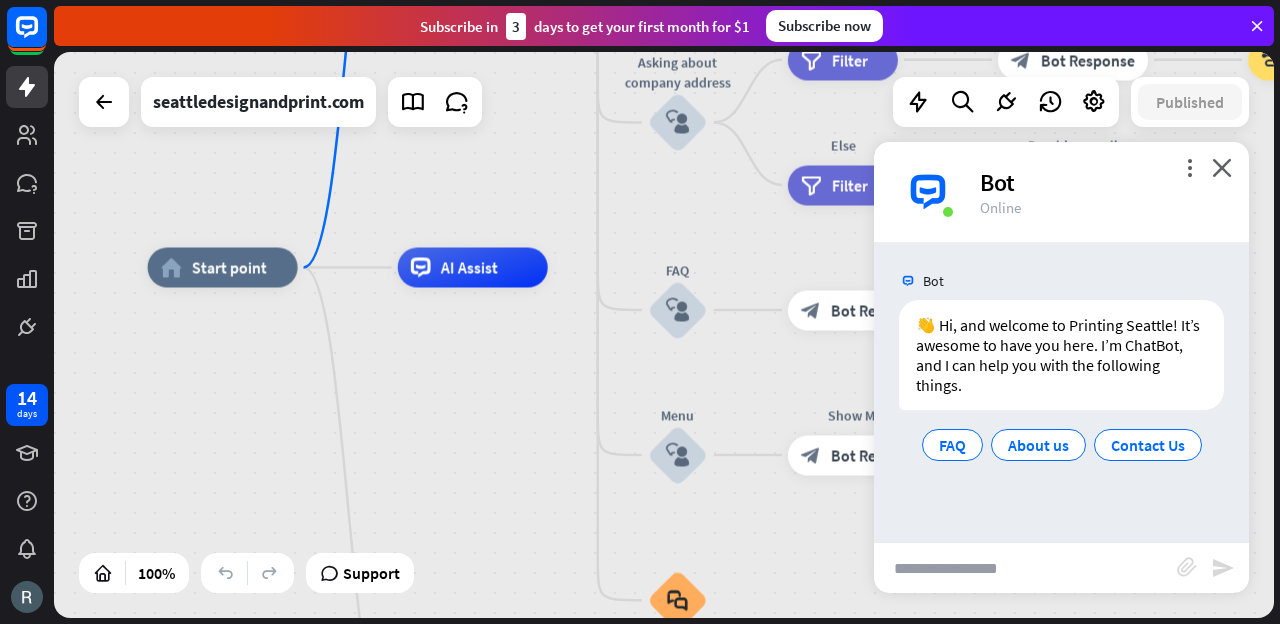 click at bounding box center [1025, 568] 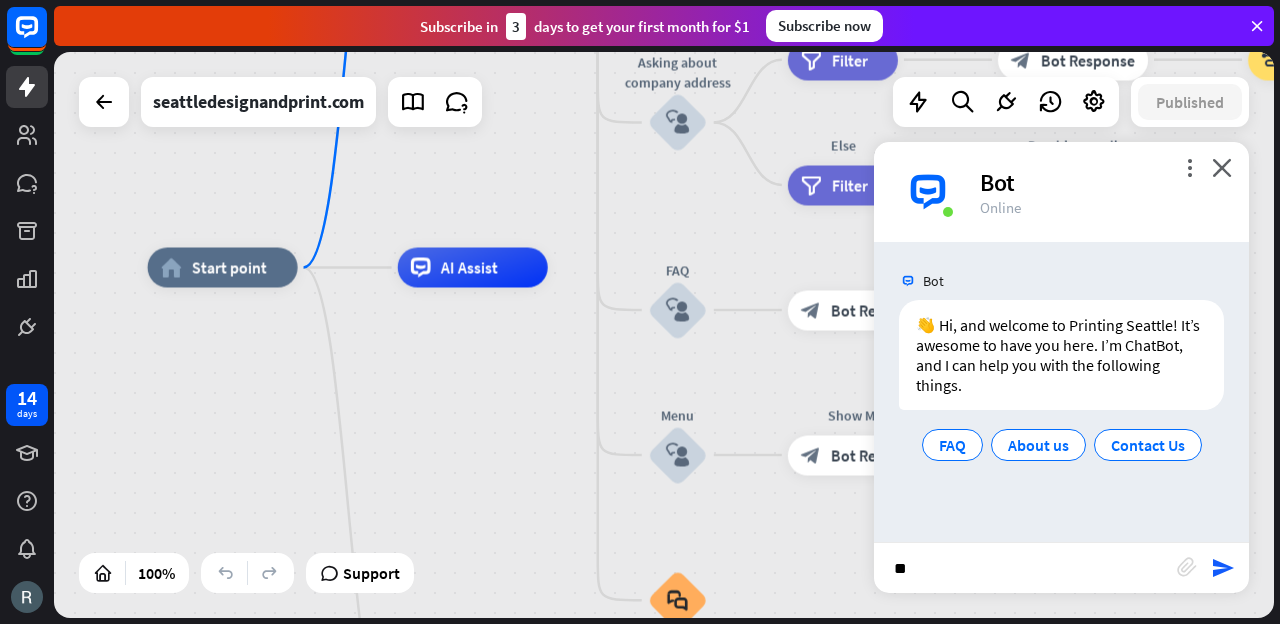 type on "*" 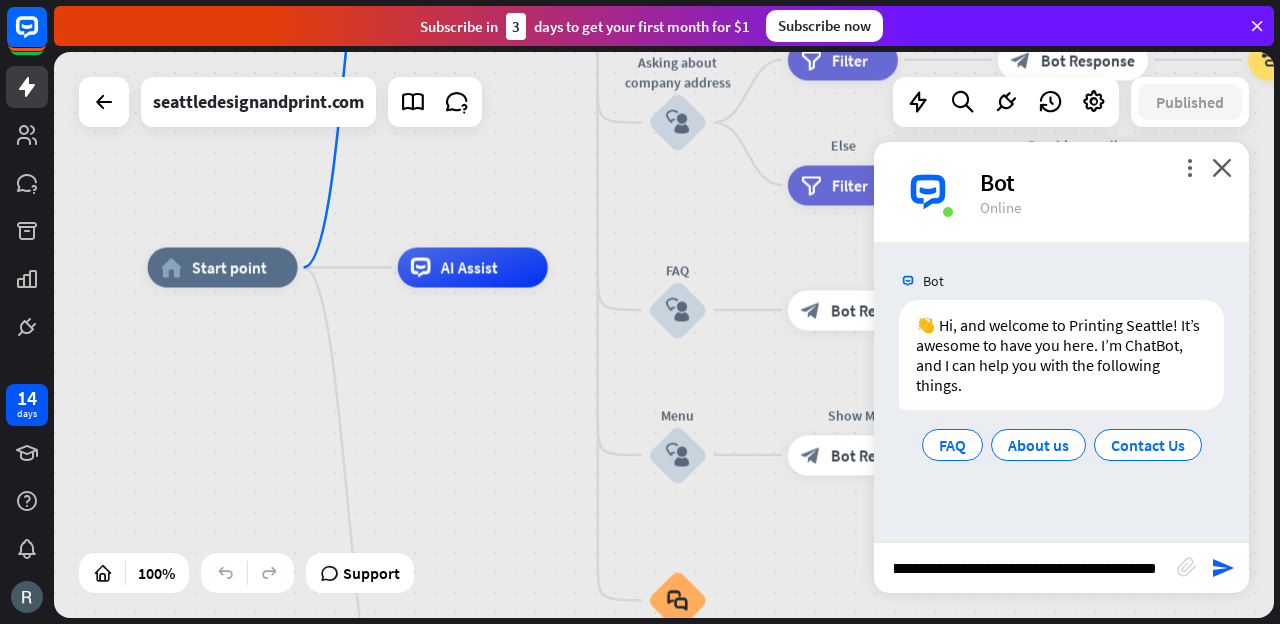 type on "**********" 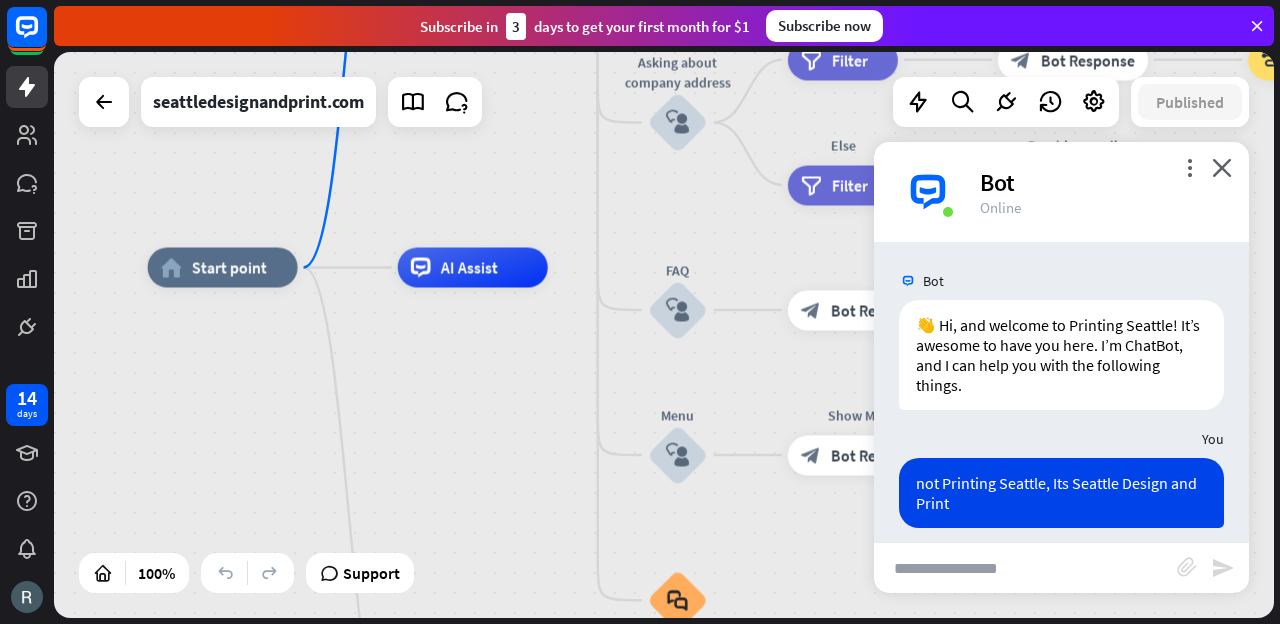 scroll, scrollTop: 0, scrollLeft: 0, axis: both 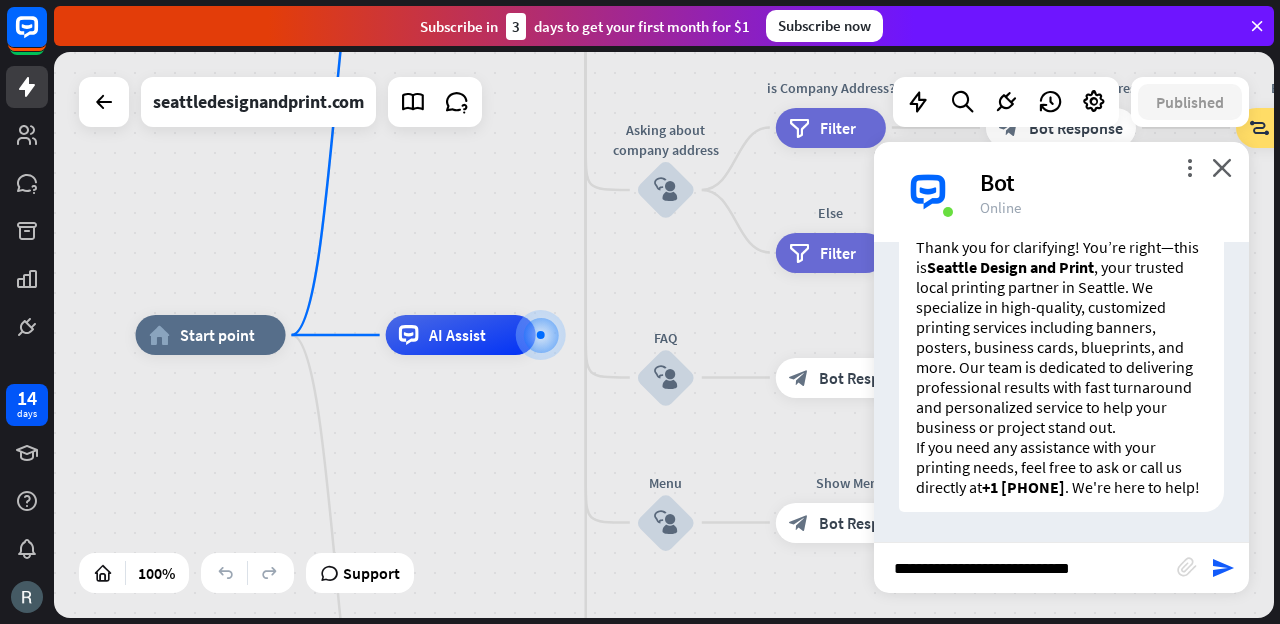 type on "**********" 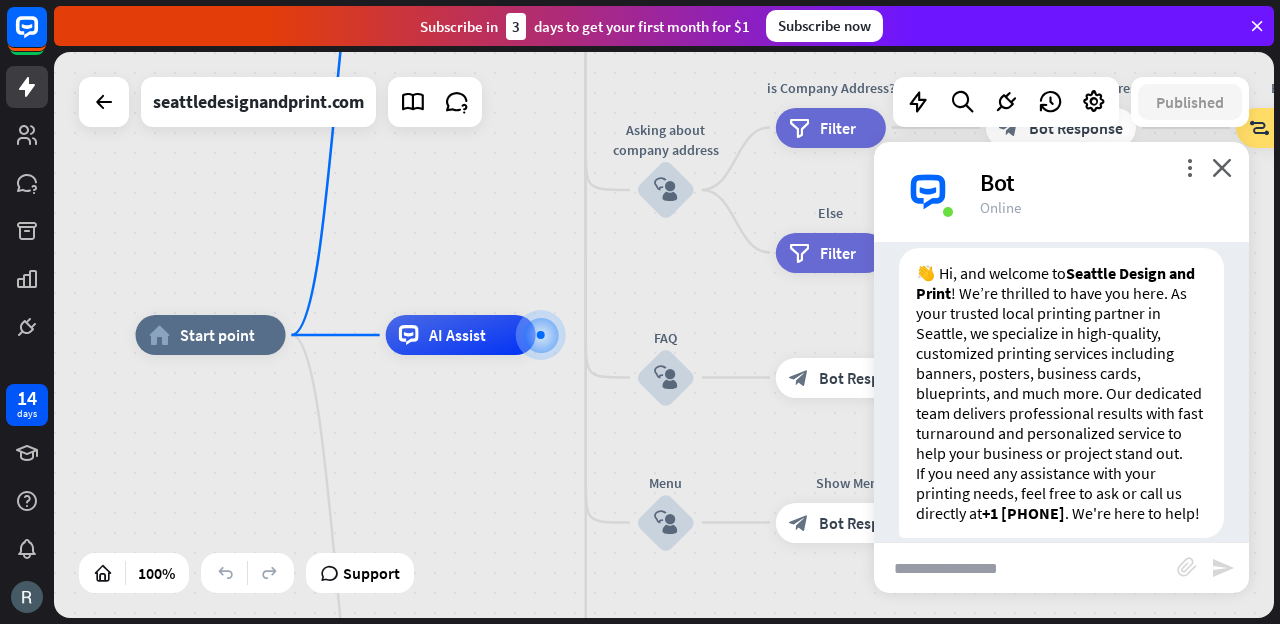 scroll, scrollTop: 830, scrollLeft: 0, axis: vertical 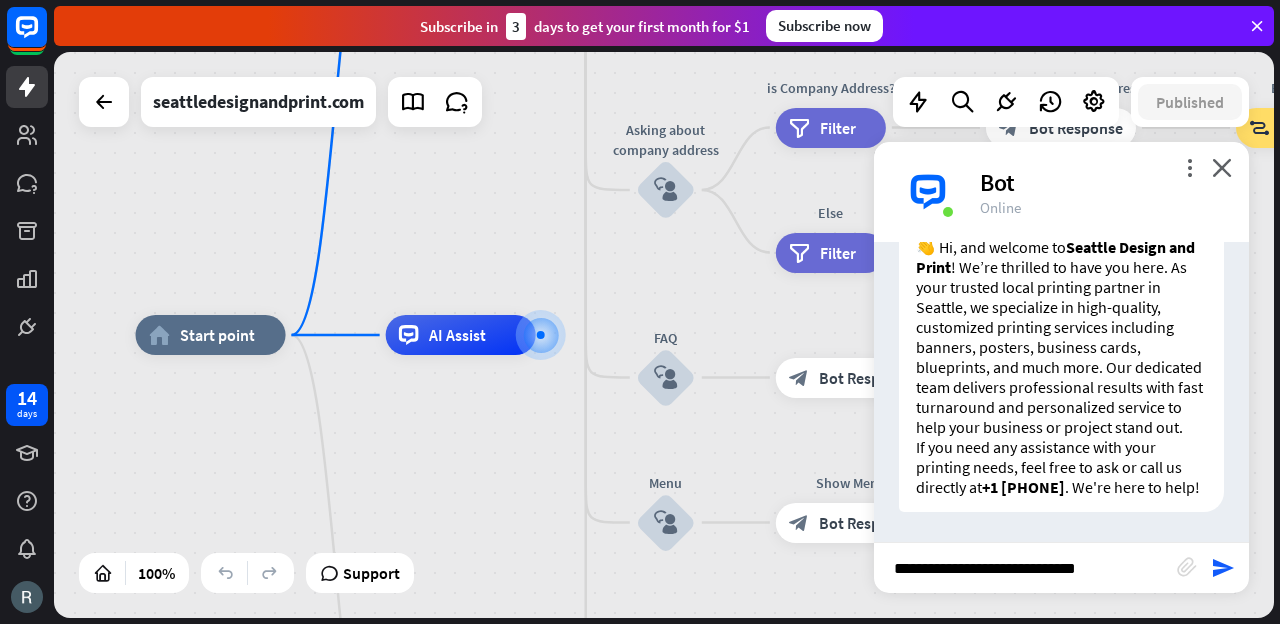type on "**********" 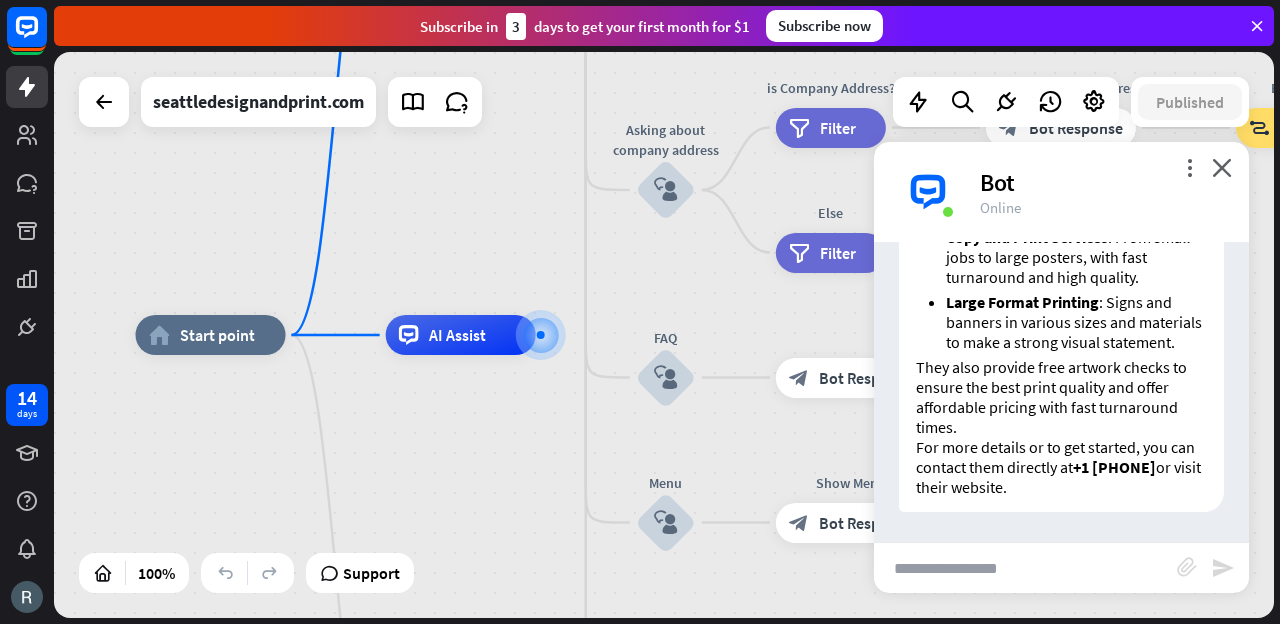 scroll, scrollTop: 1856, scrollLeft: 0, axis: vertical 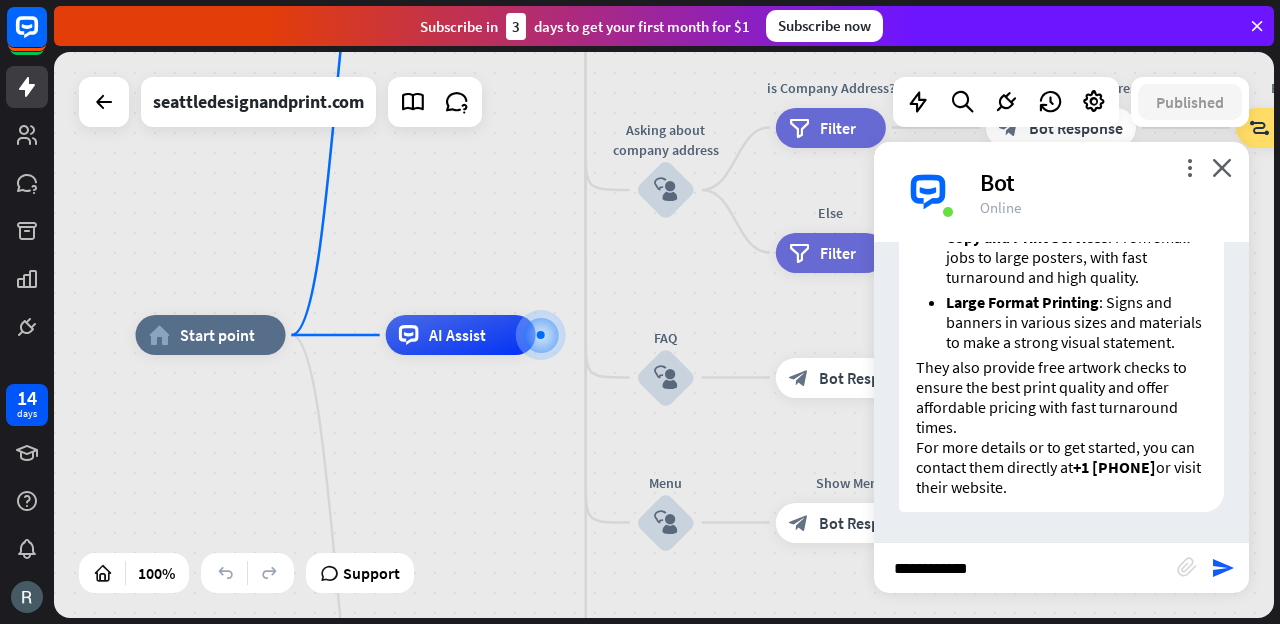 type on "**********" 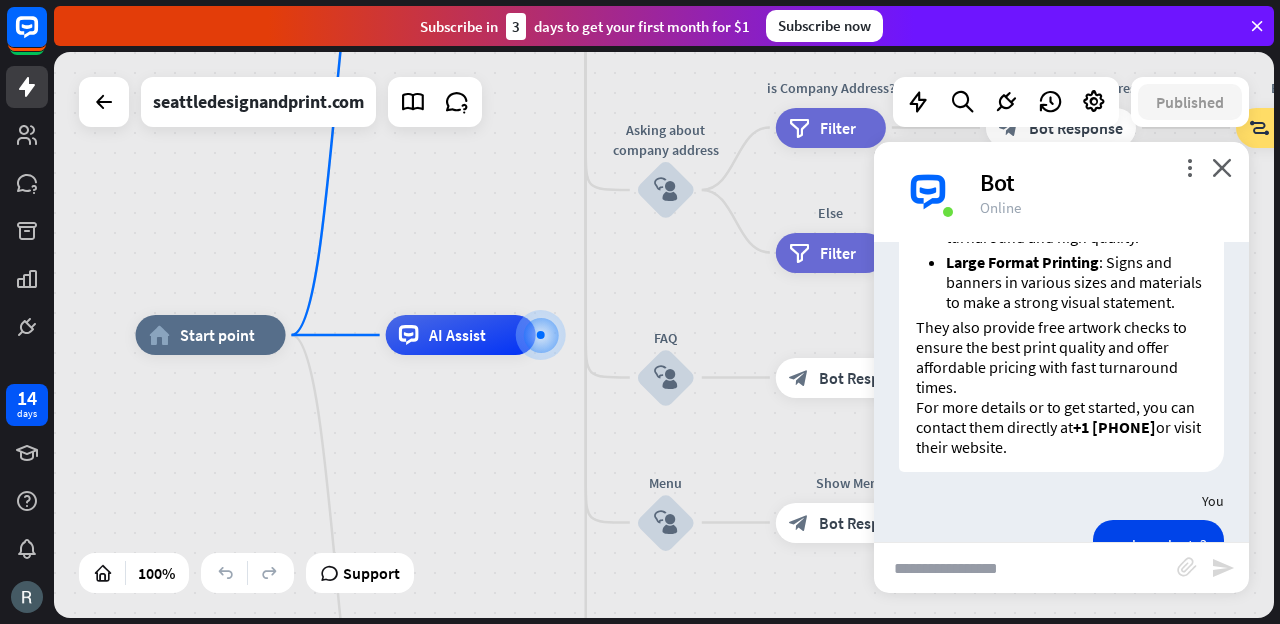 scroll, scrollTop: 2073, scrollLeft: 0, axis: vertical 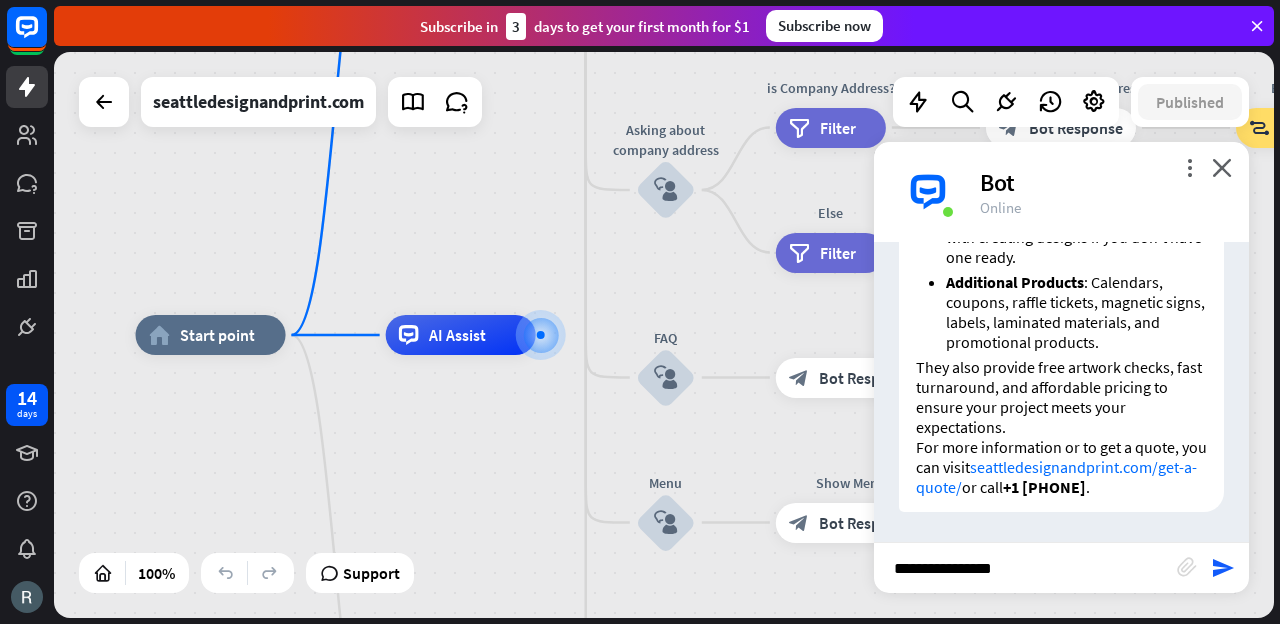 type on "**********" 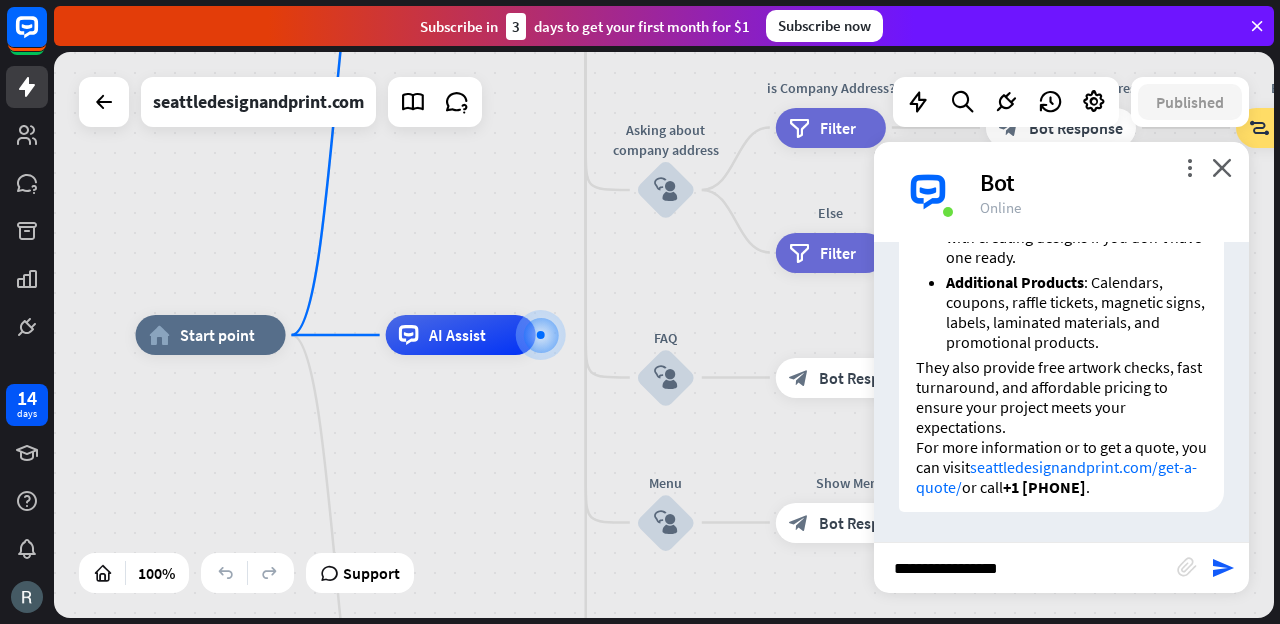 type 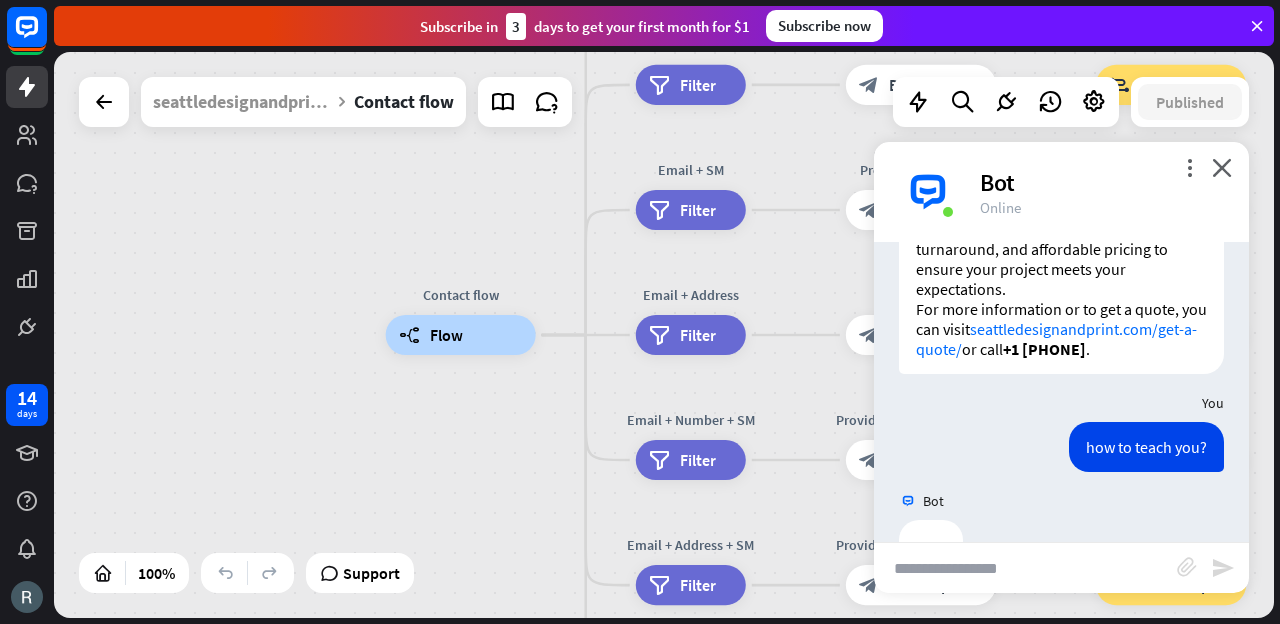 scroll, scrollTop: 3078, scrollLeft: 0, axis: vertical 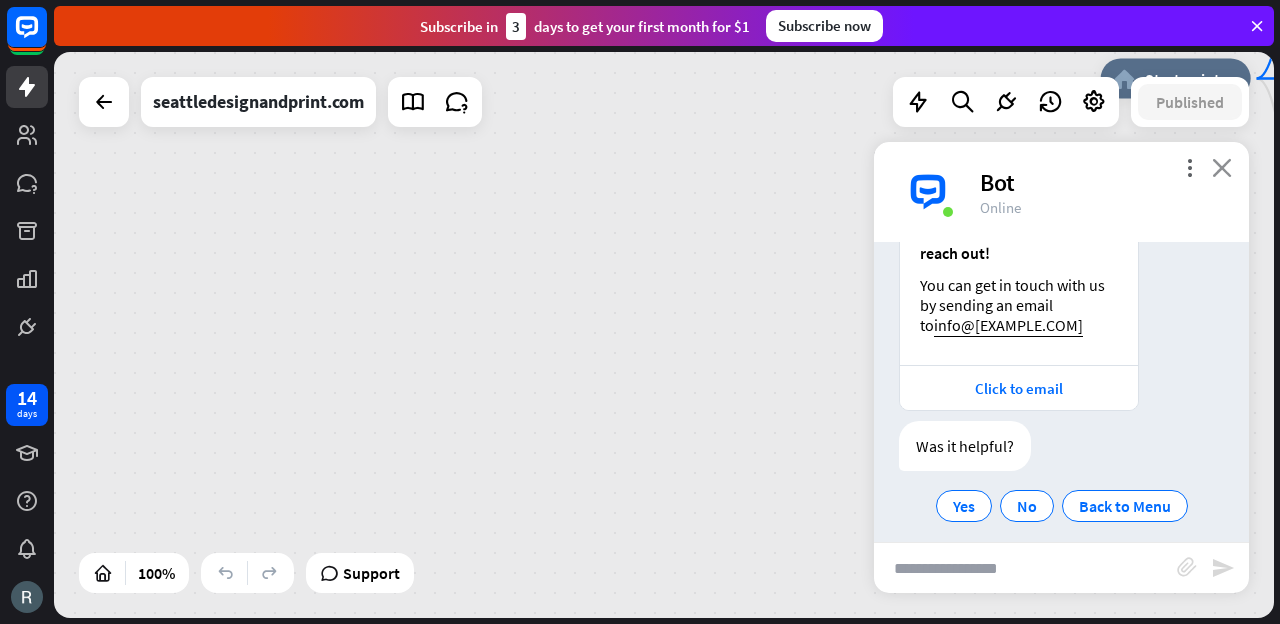 click on "close" at bounding box center [1222, 167] 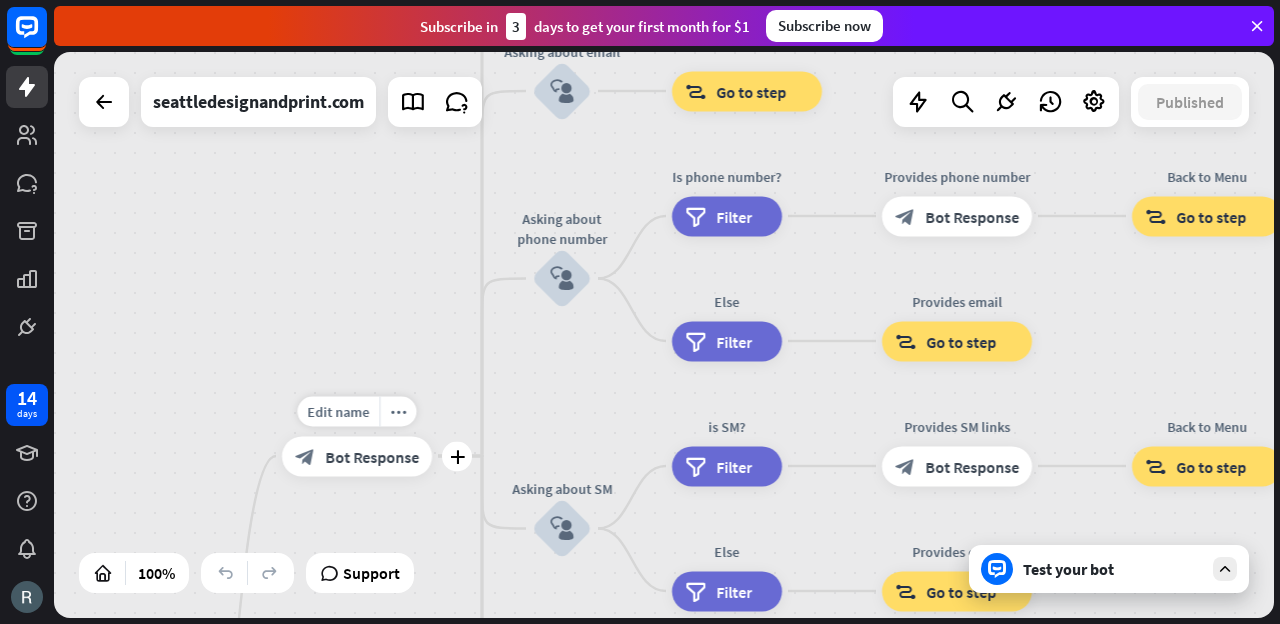 click on "Bot Response" at bounding box center (372, 456) 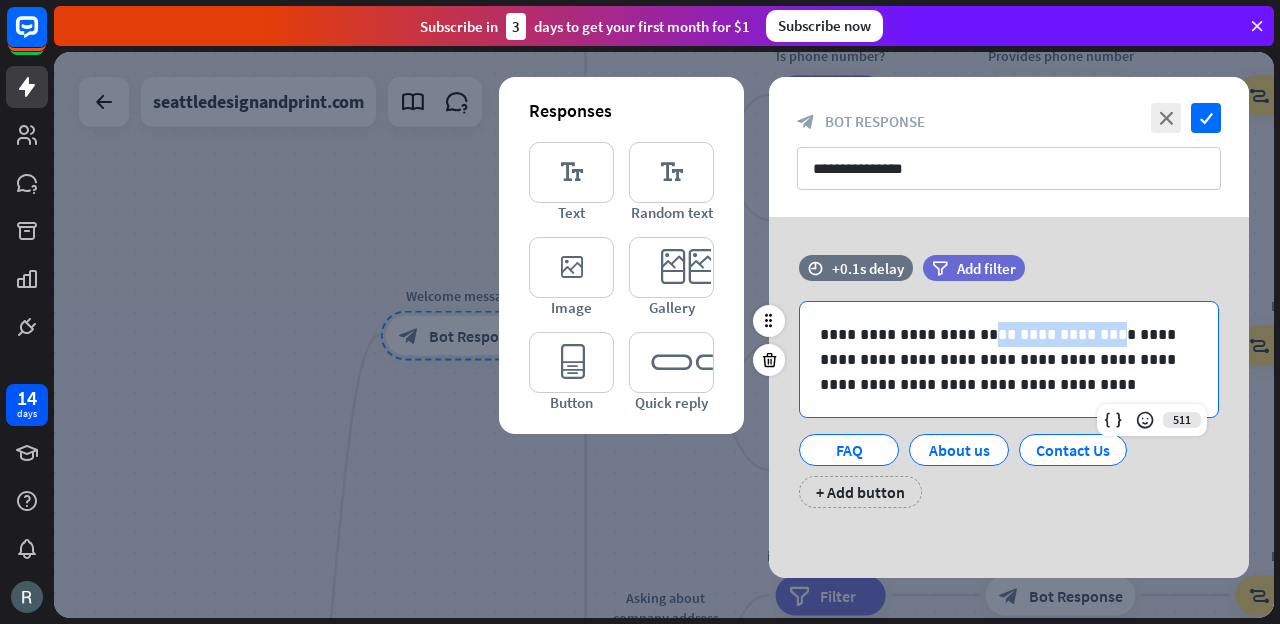 drag, startPoint x: 978, startPoint y: 334, endPoint x: 1077, endPoint y: 329, distance: 99.12618 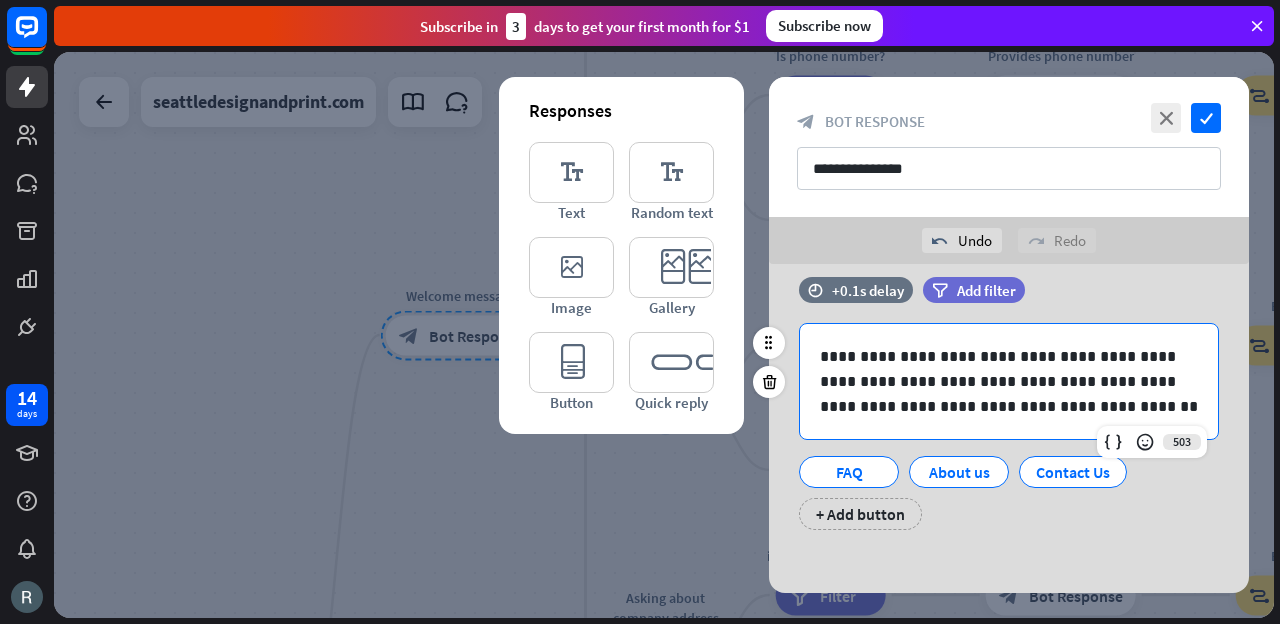 scroll, scrollTop: 29, scrollLeft: 0, axis: vertical 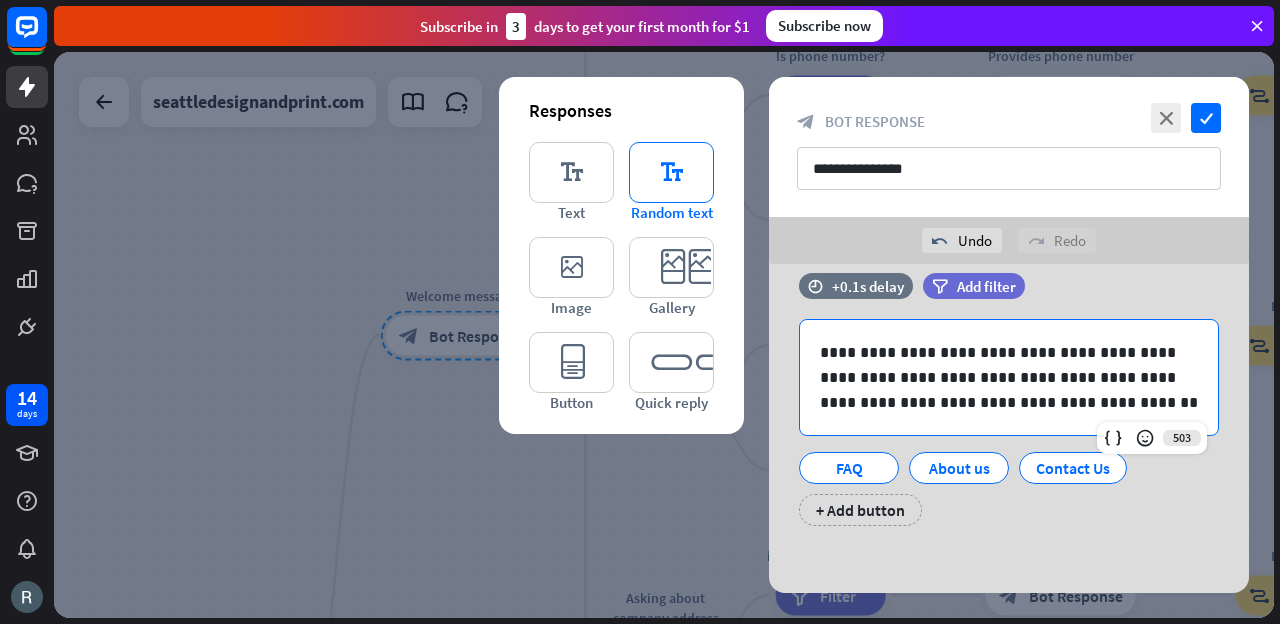 click on "editor_text" at bounding box center (671, 172) 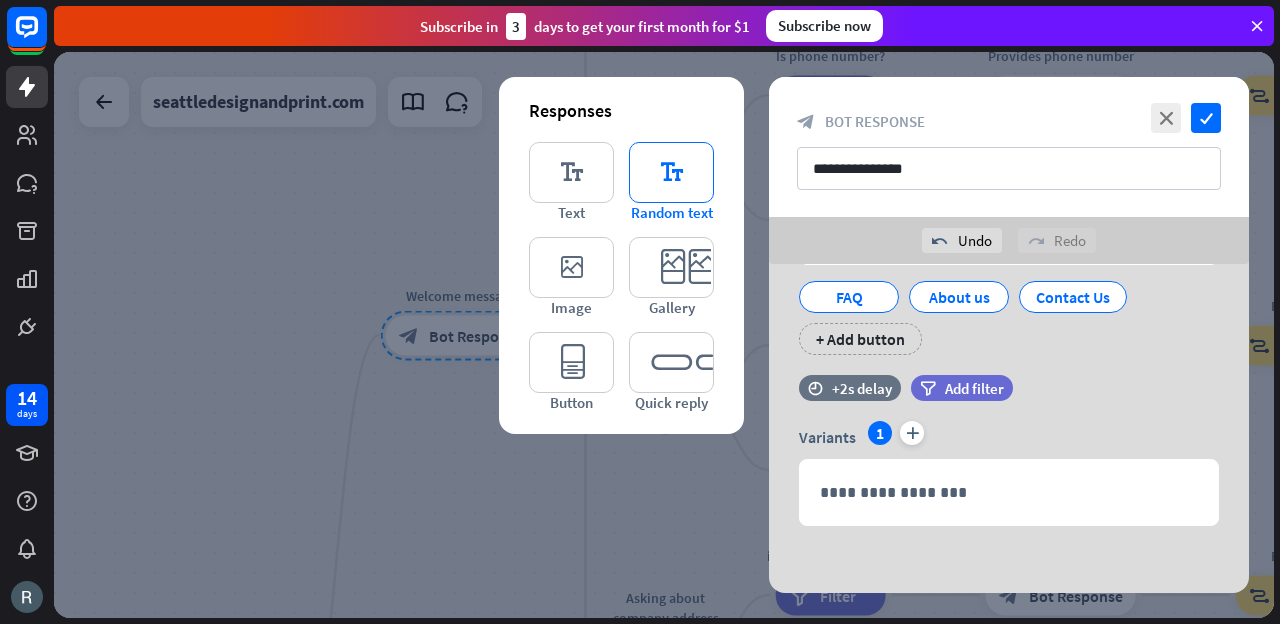 scroll, scrollTop: 203, scrollLeft: 0, axis: vertical 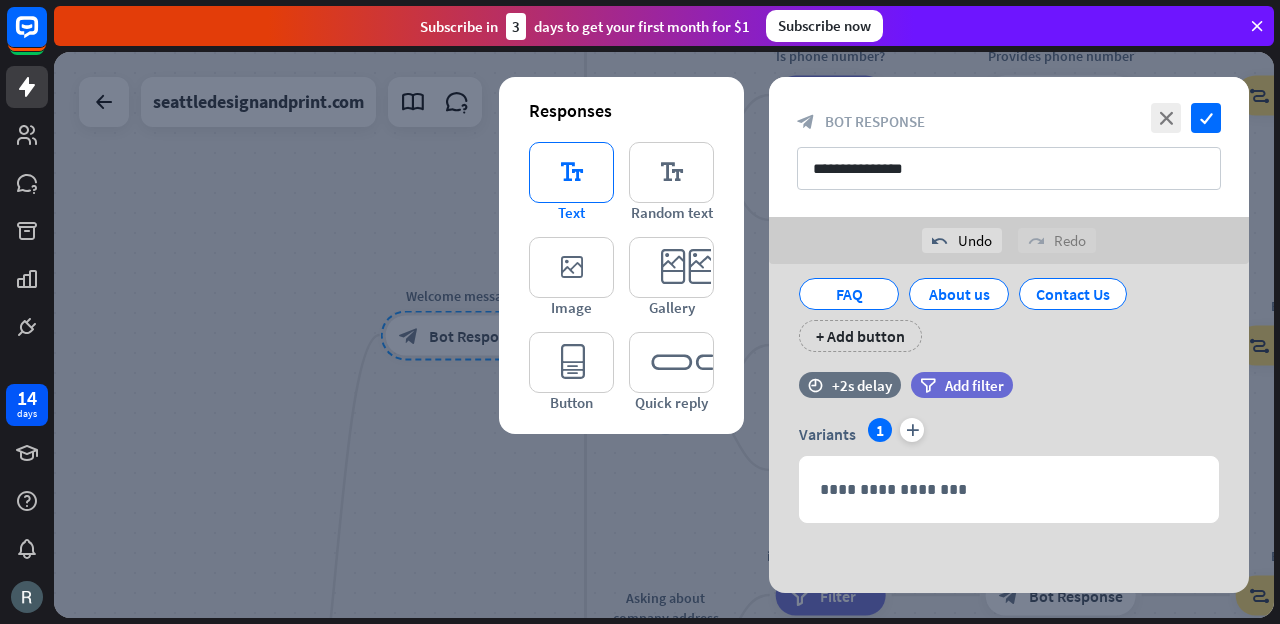 click on "editor_text" at bounding box center [571, 172] 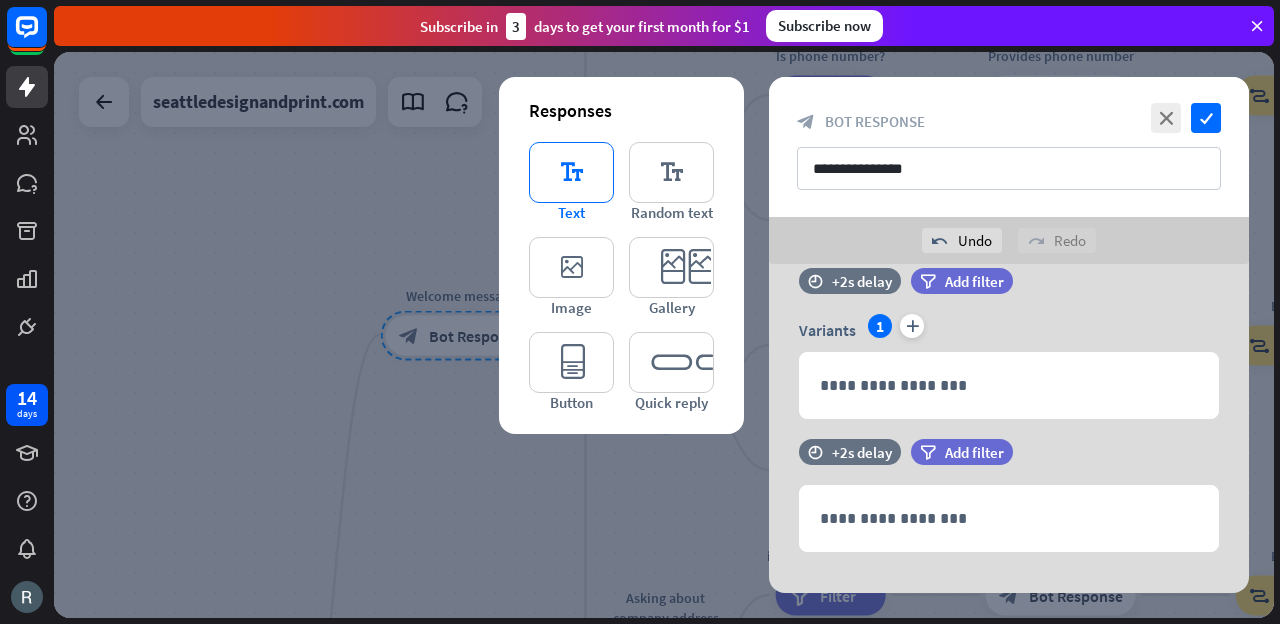 scroll, scrollTop: 336, scrollLeft: 0, axis: vertical 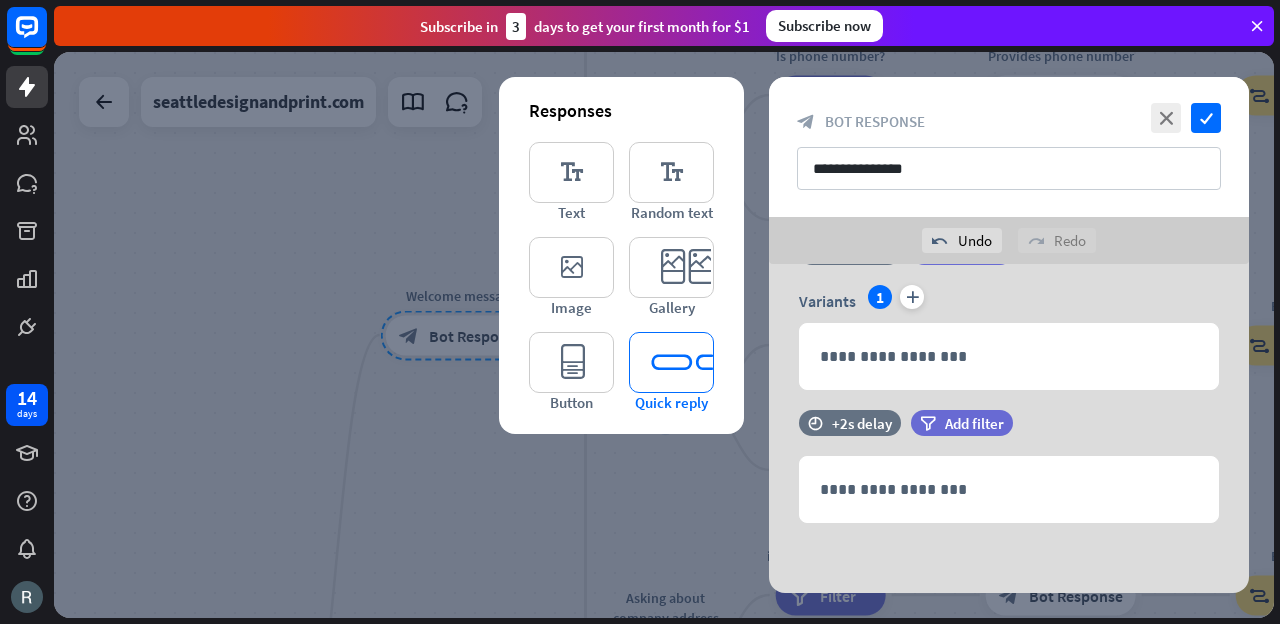 click on "editor_quick_replies" at bounding box center (671, 362) 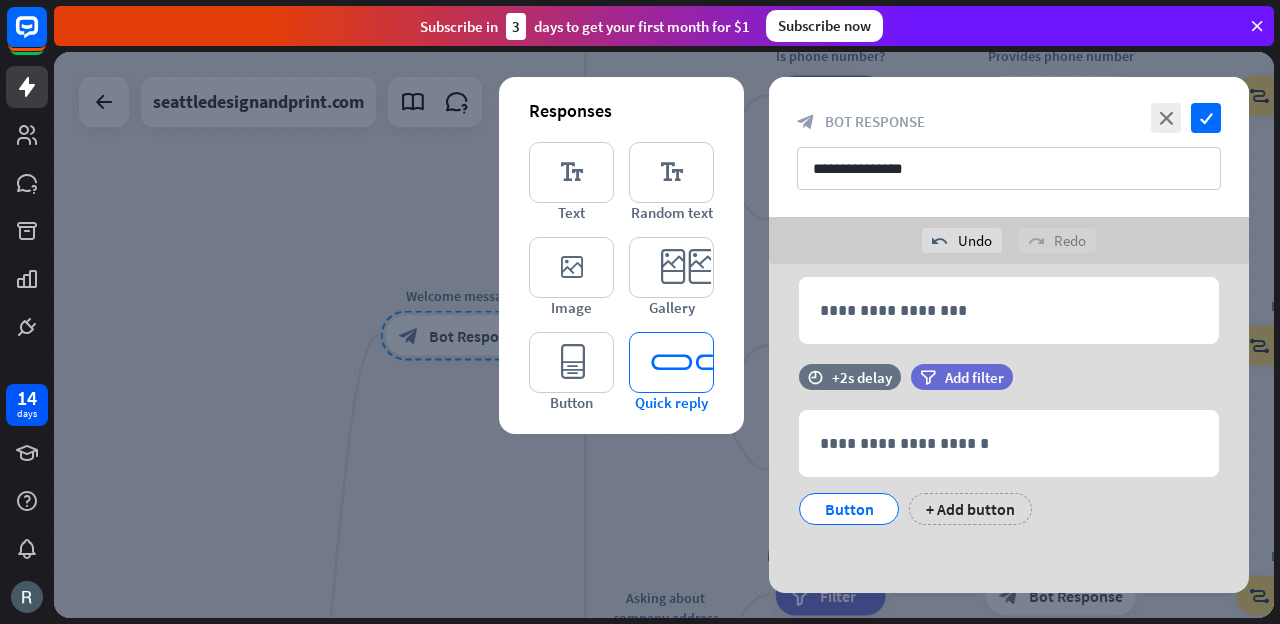 scroll, scrollTop: 517, scrollLeft: 0, axis: vertical 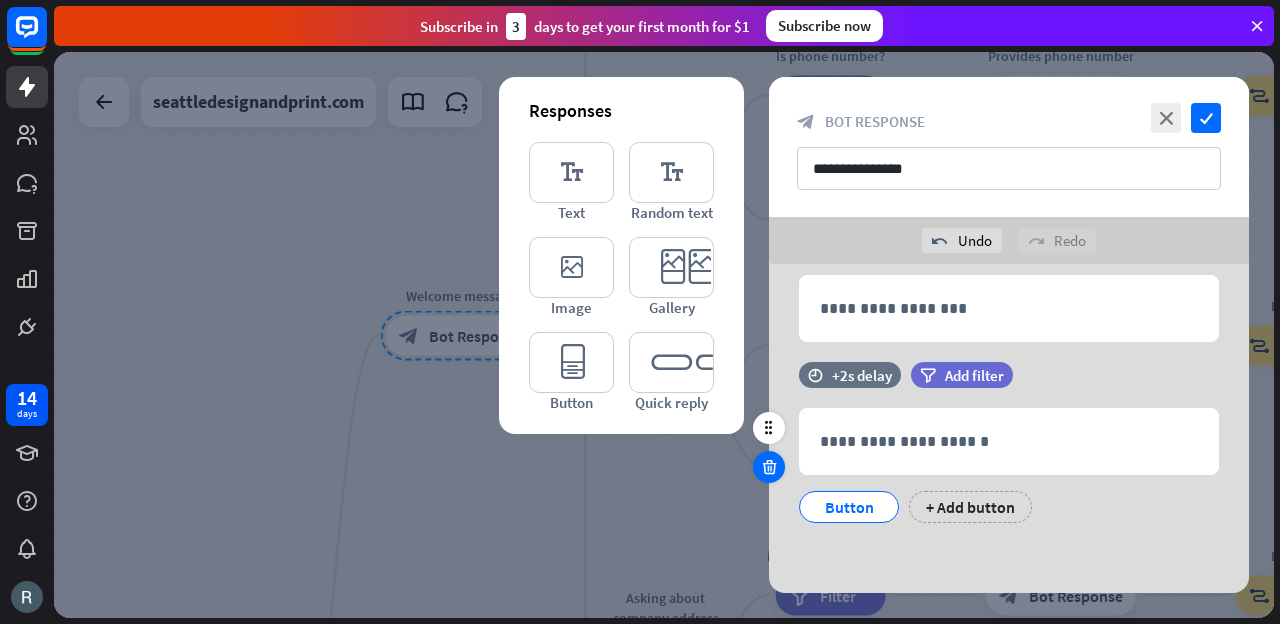 click at bounding box center [769, 467] 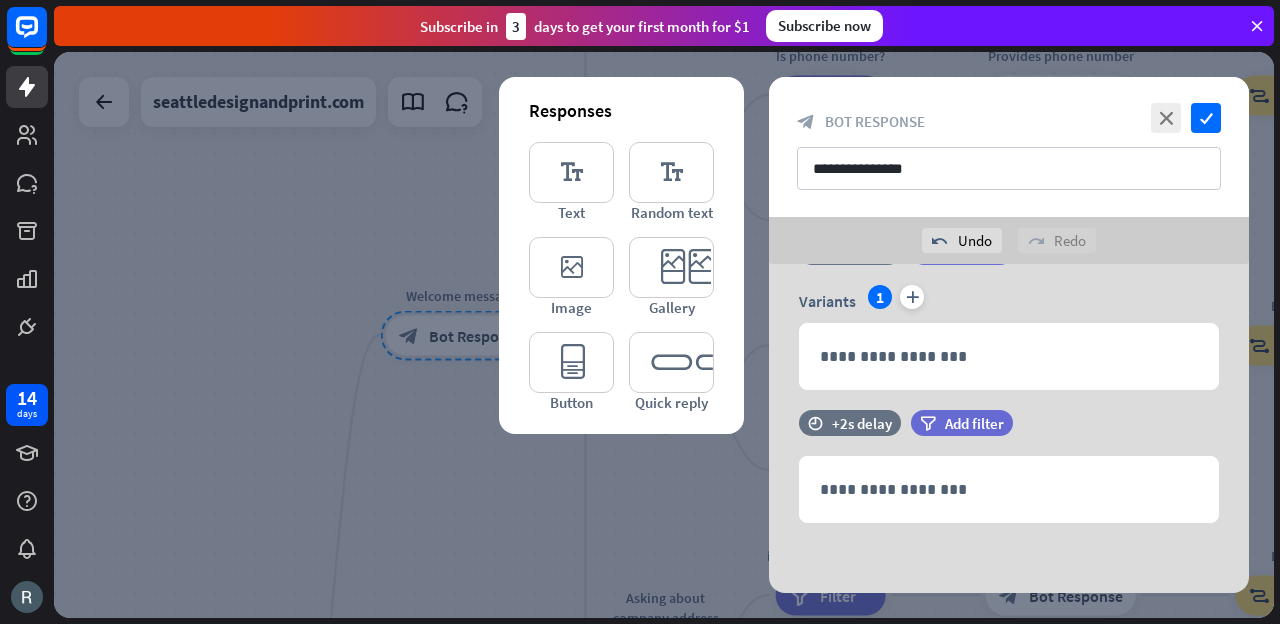 scroll, scrollTop: 336, scrollLeft: 0, axis: vertical 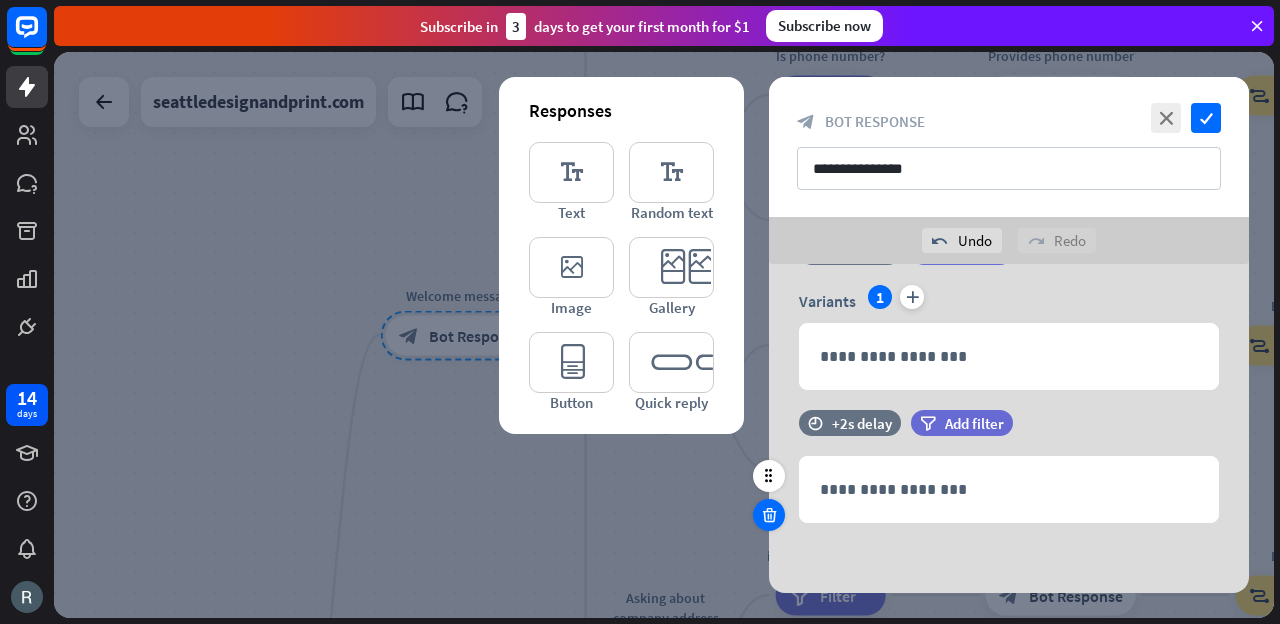 click at bounding box center [769, 515] 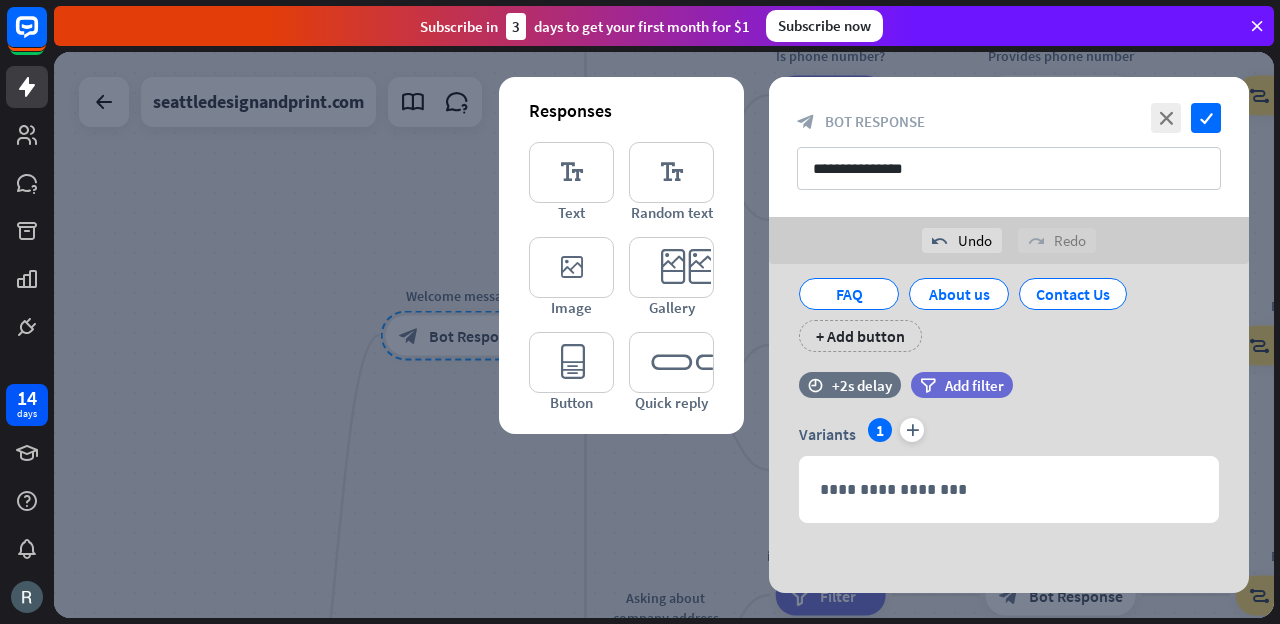 scroll, scrollTop: 203, scrollLeft: 0, axis: vertical 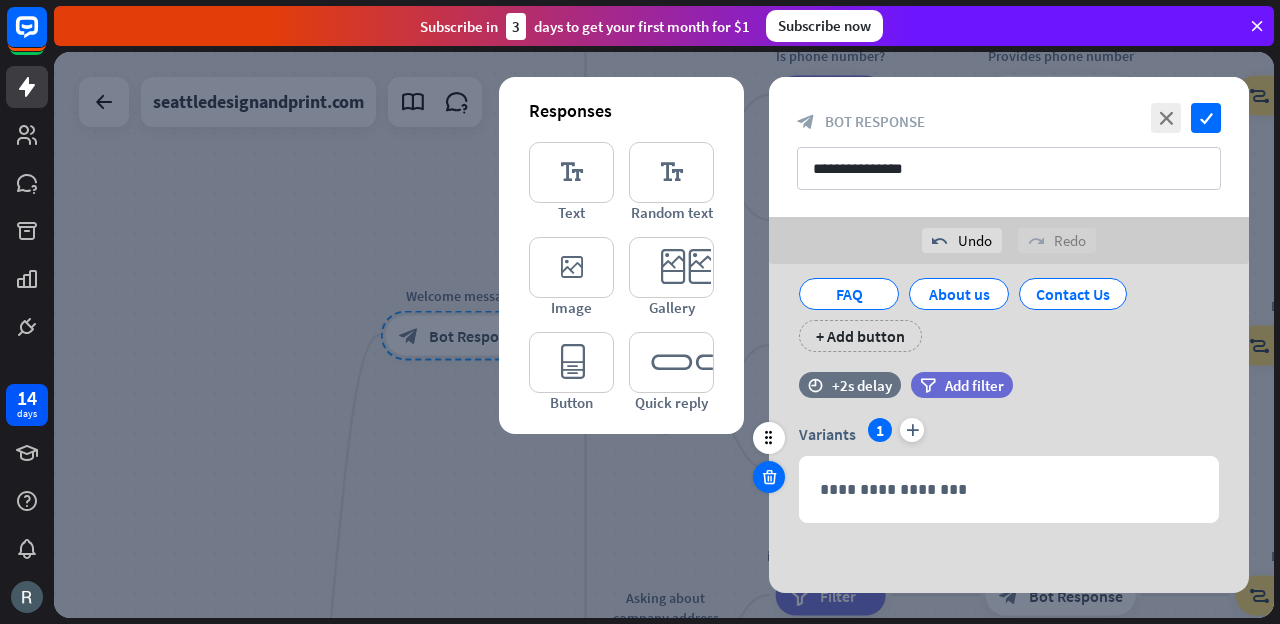 click at bounding box center (769, 477) 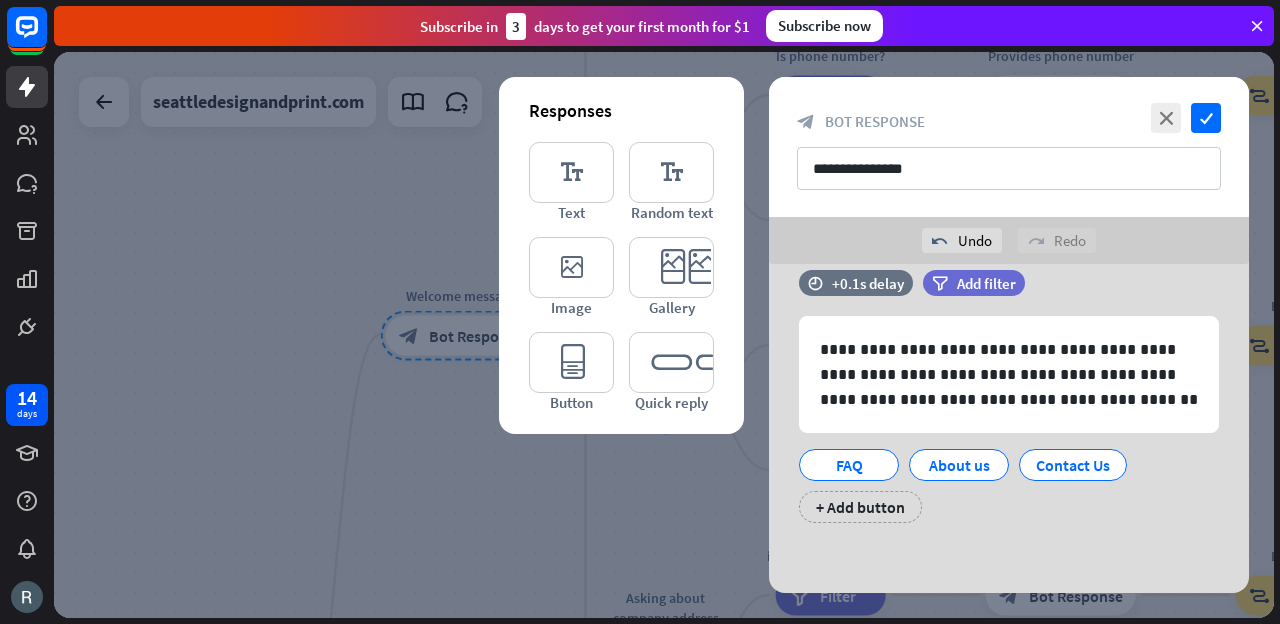 scroll, scrollTop: 32, scrollLeft: 0, axis: vertical 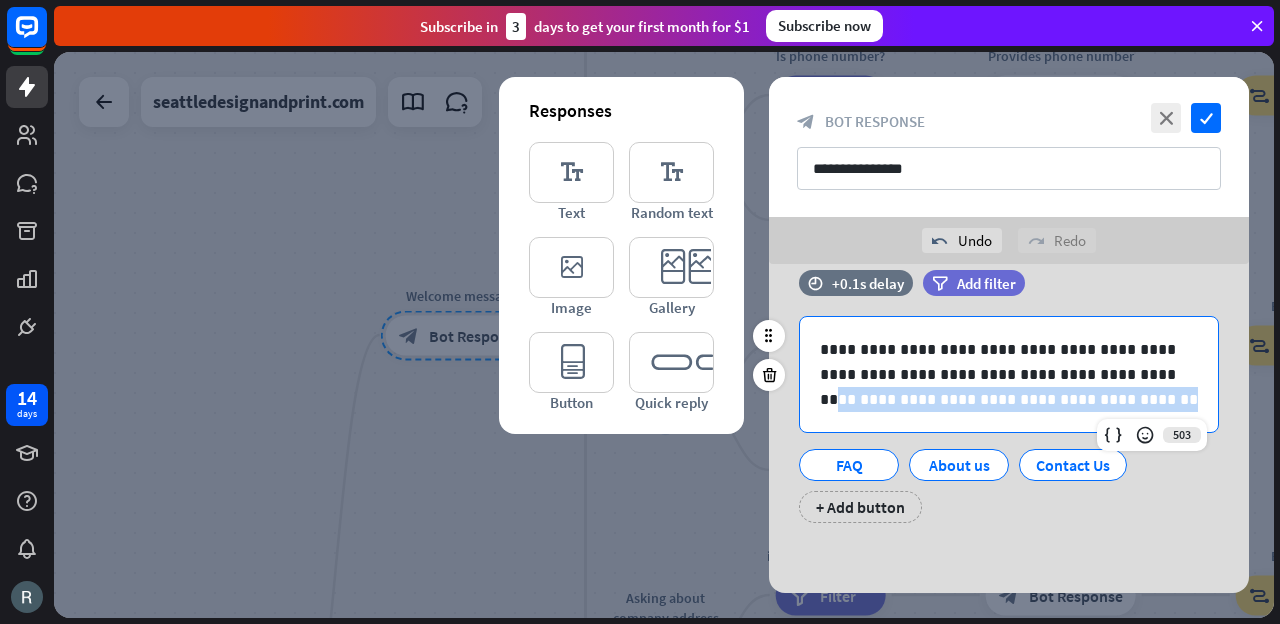 drag, startPoint x: 1028, startPoint y: 404, endPoint x: 1092, endPoint y: 373, distance: 71.11259 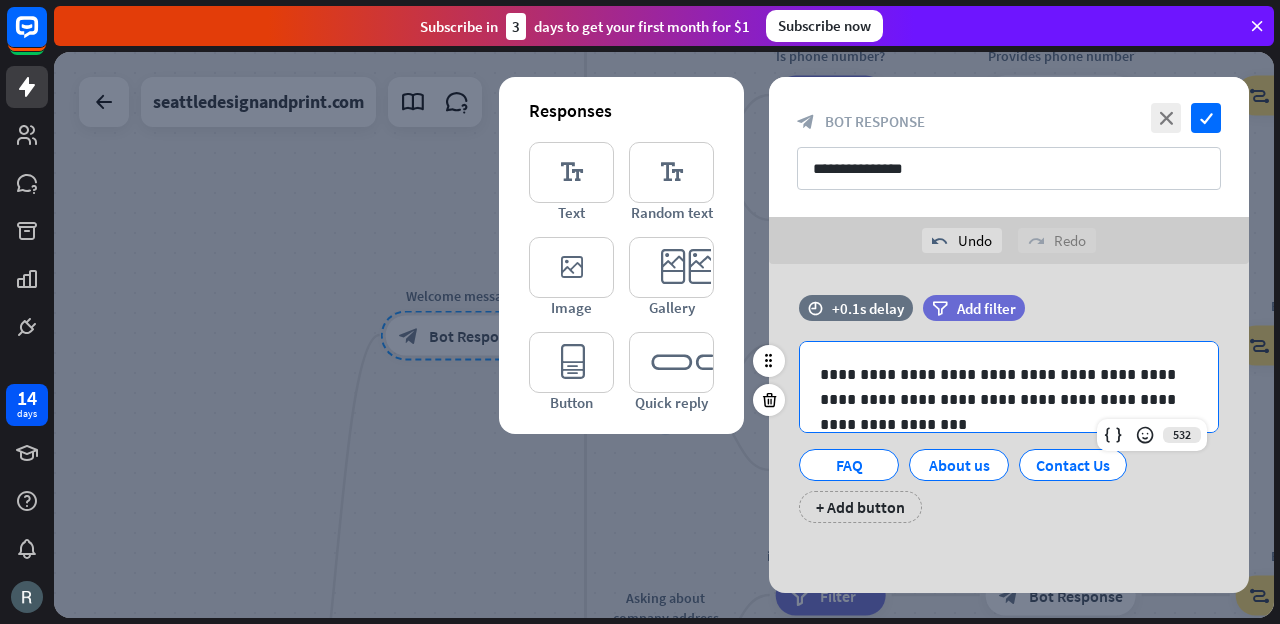scroll, scrollTop: 32, scrollLeft: 0, axis: vertical 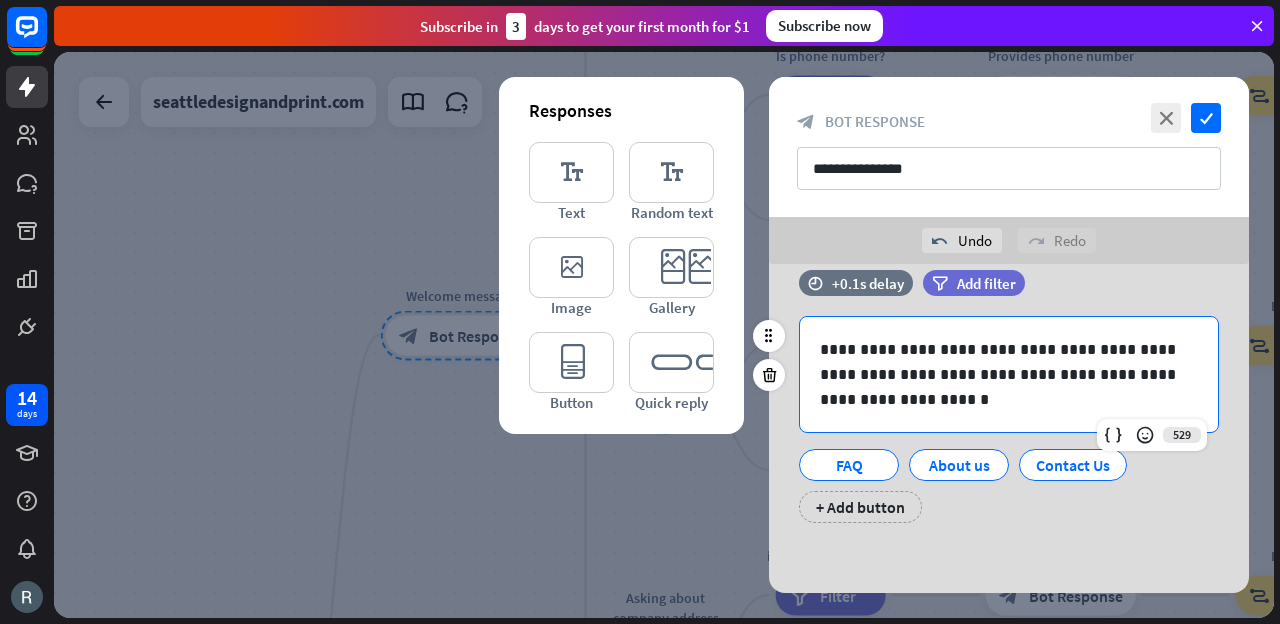 click on "**********" at bounding box center [1009, 374] 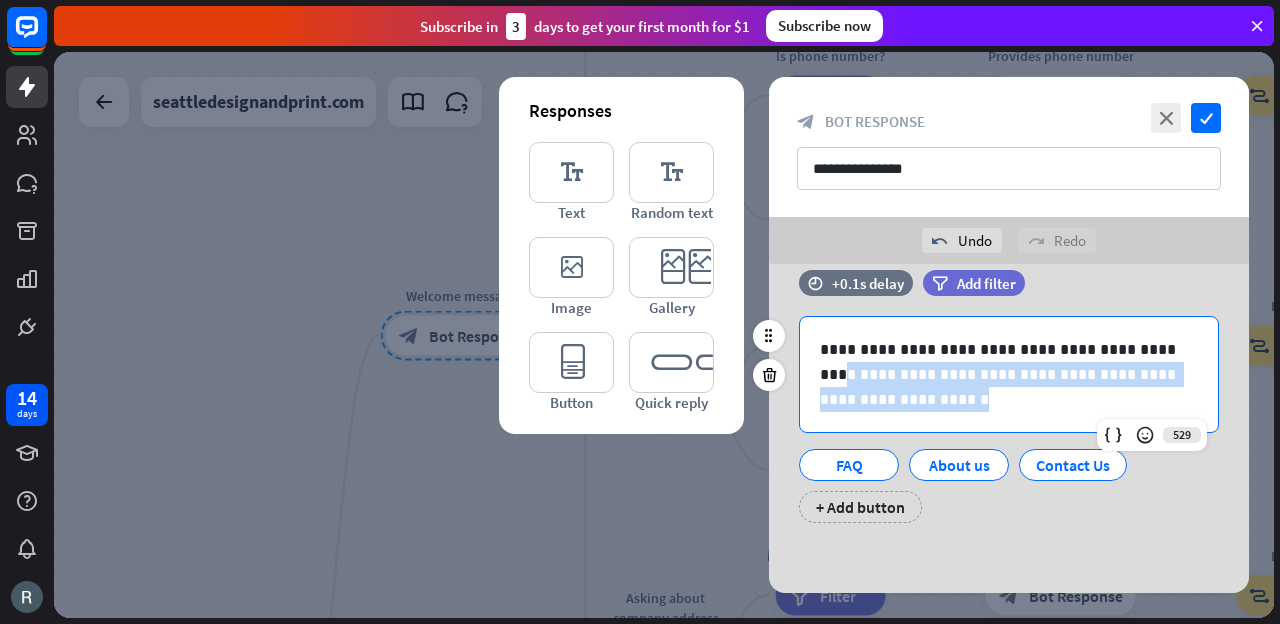 drag, startPoint x: 1142, startPoint y: 353, endPoint x: 1148, endPoint y: 399, distance: 46.389652 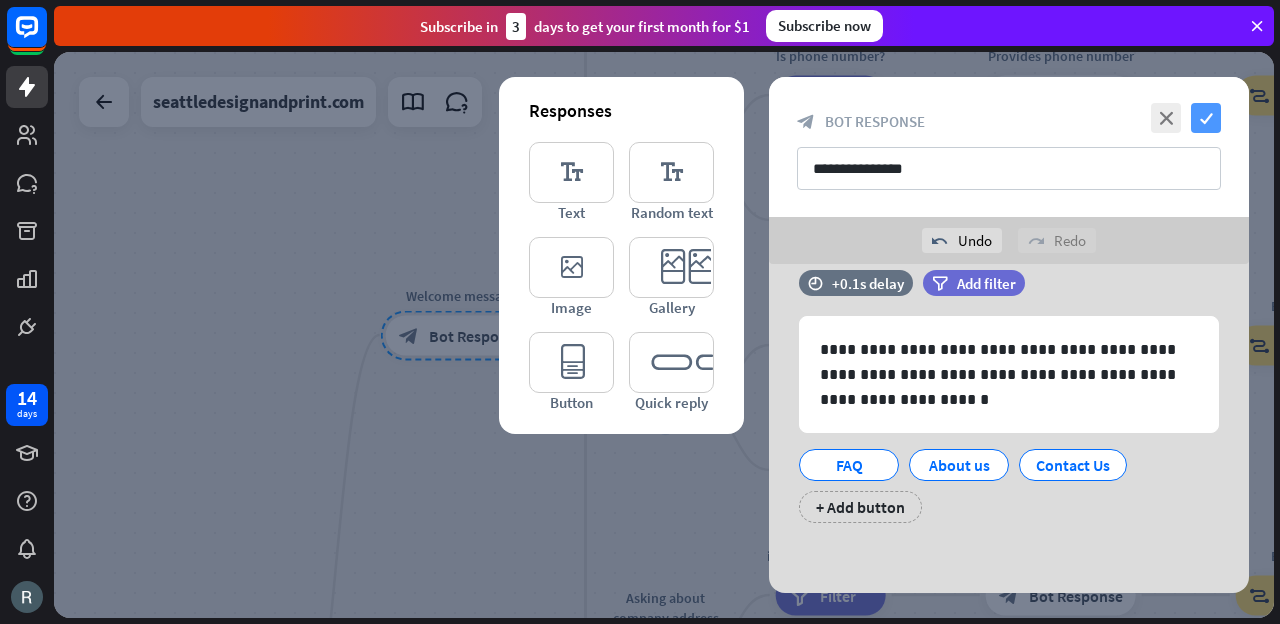 click on "check" at bounding box center [1206, 118] 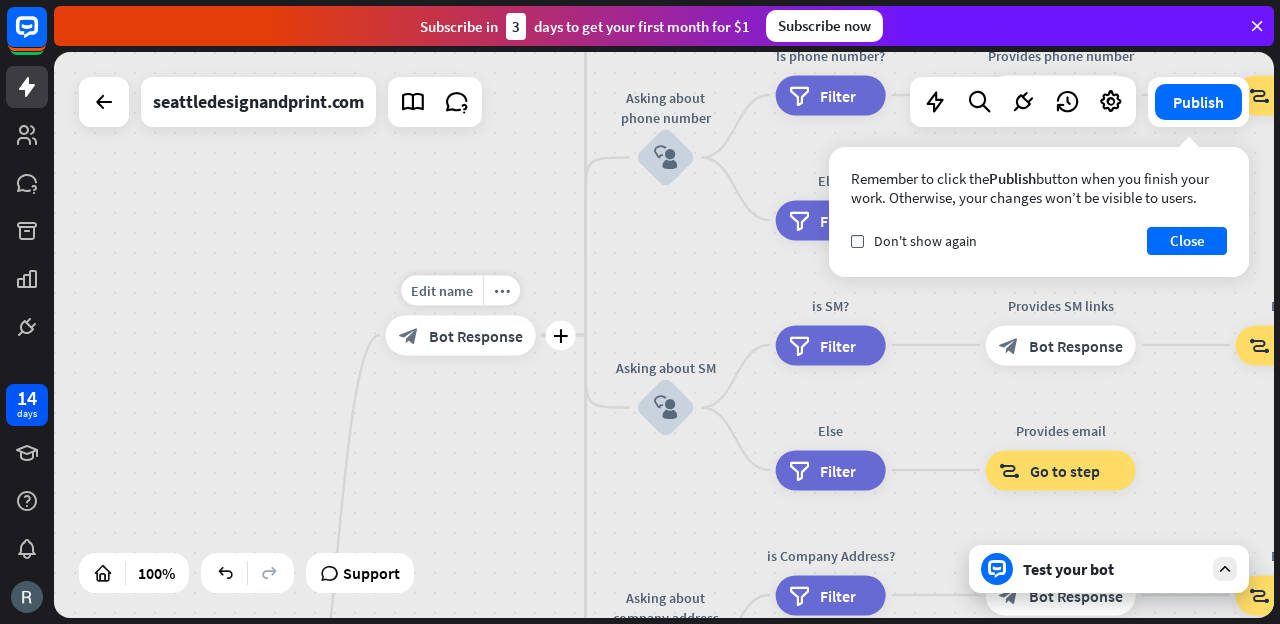 click on "Bot Response" at bounding box center (476, 335) 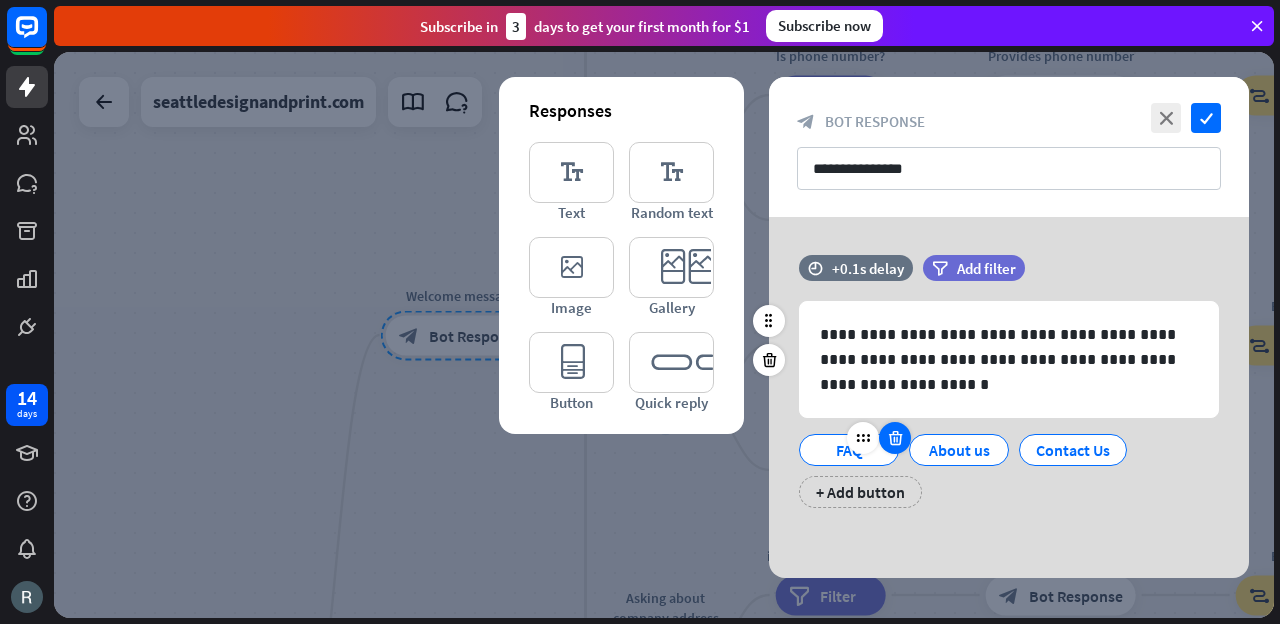click at bounding box center (895, 438) 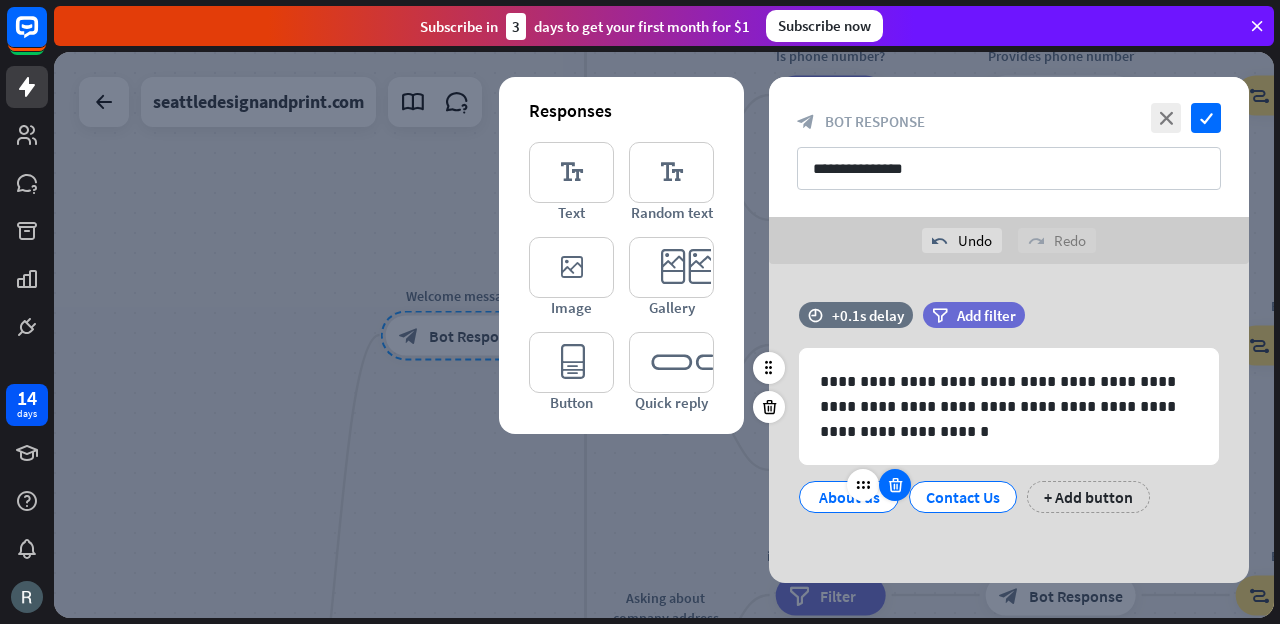 click at bounding box center [895, 485] 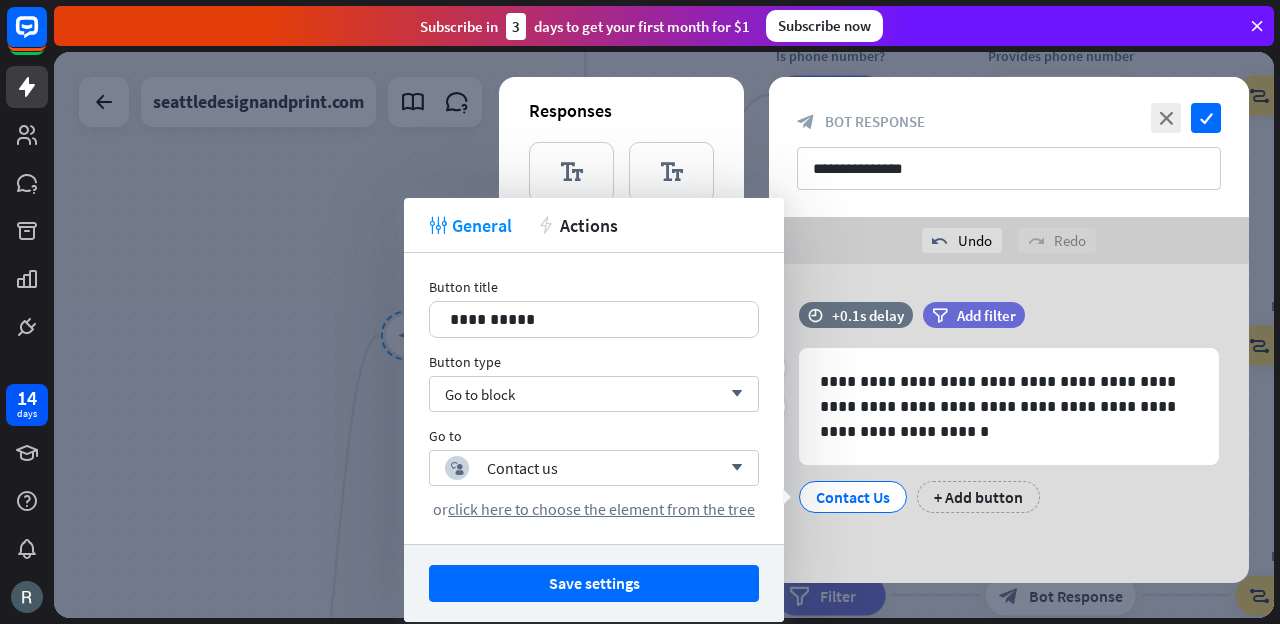click on "**********" at bounding box center [1009, 423] 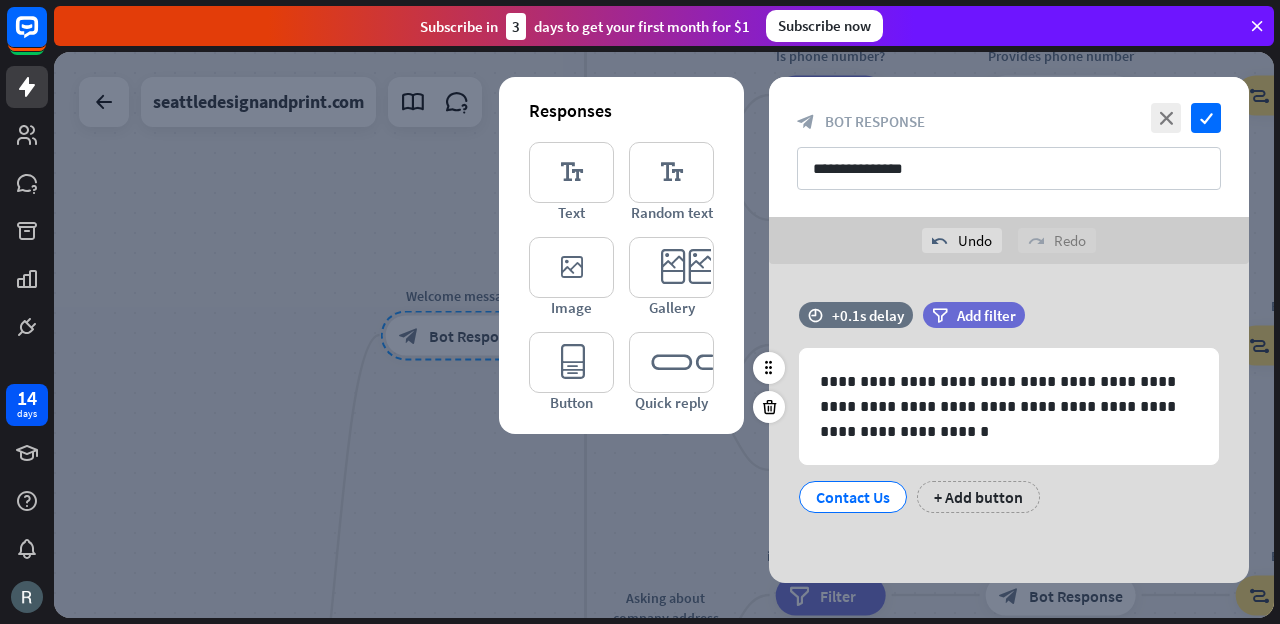 click on "Contact Us" at bounding box center (853, 497) 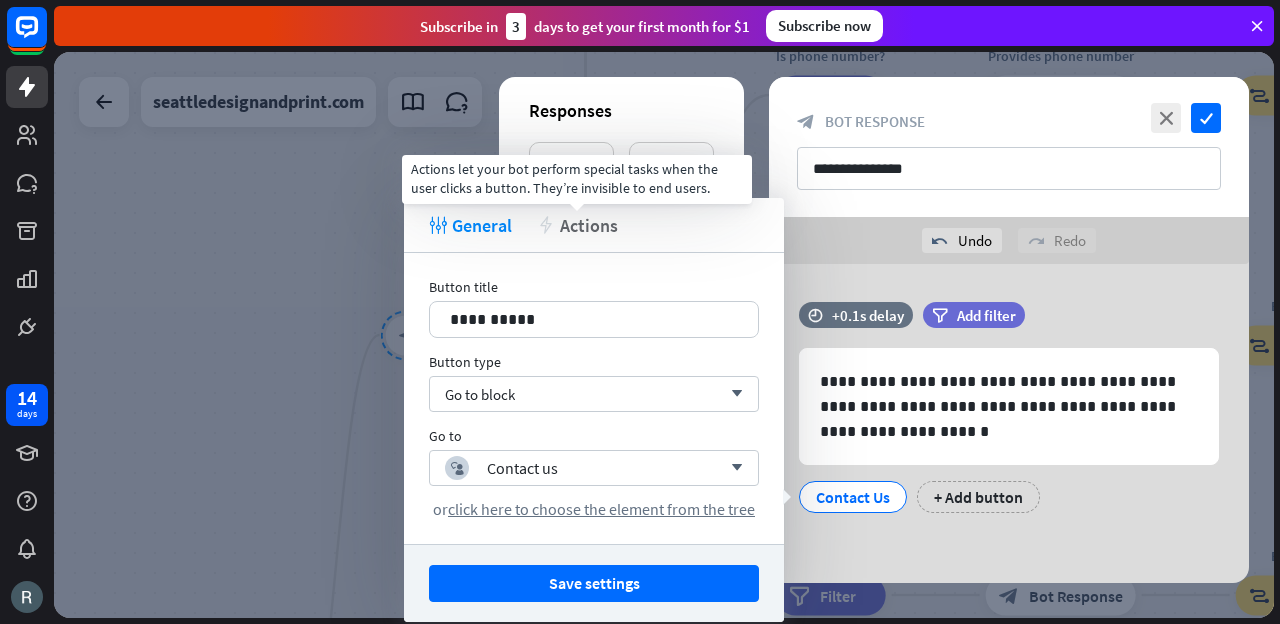 click on "Actions" at bounding box center (589, 225) 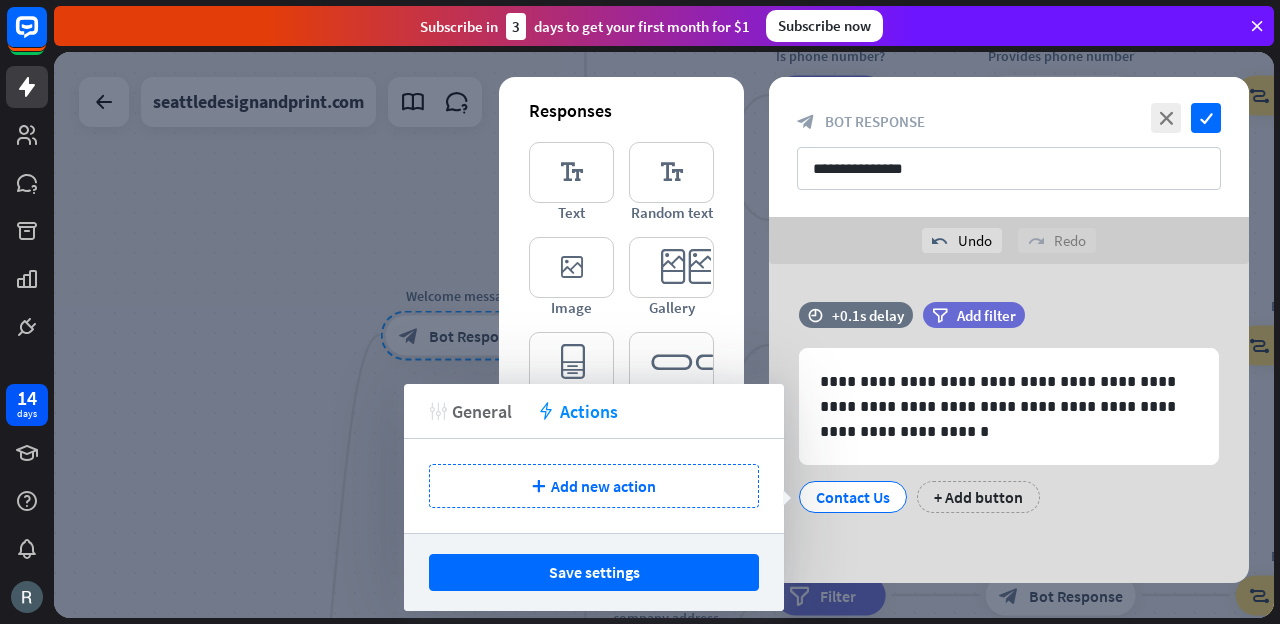 click on "General" at bounding box center [482, 411] 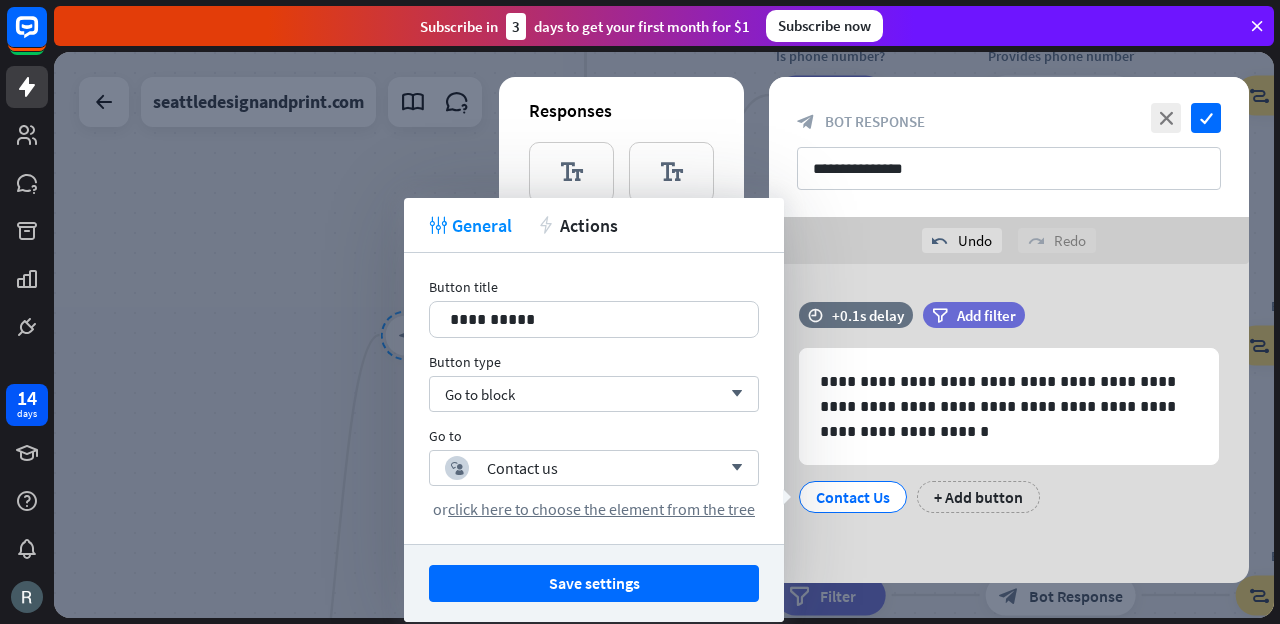 click on "**********" at bounding box center (1009, 423) 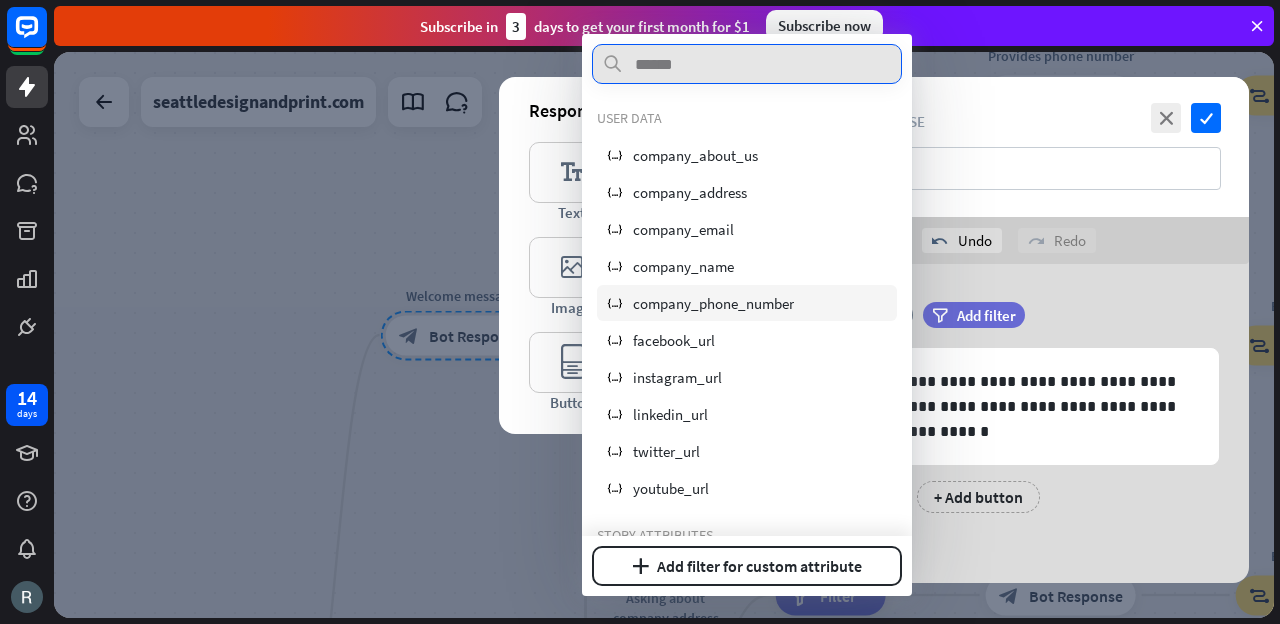 scroll, scrollTop: 736, scrollLeft: 0, axis: vertical 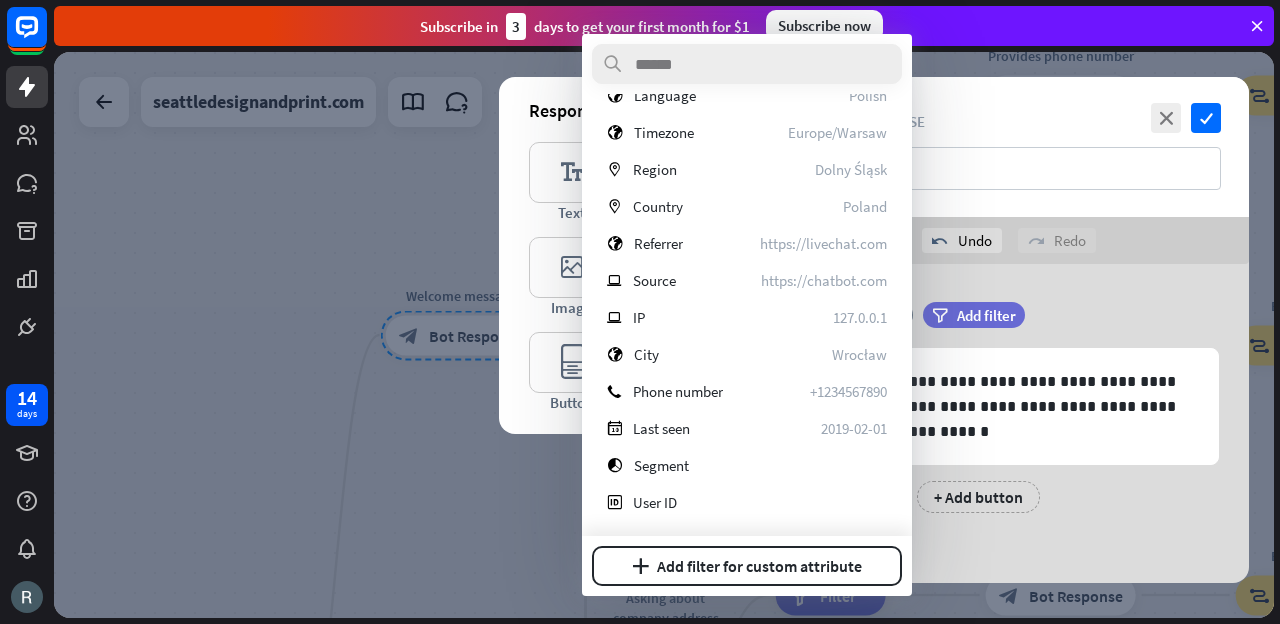 click on "**********" at bounding box center (1009, 423) 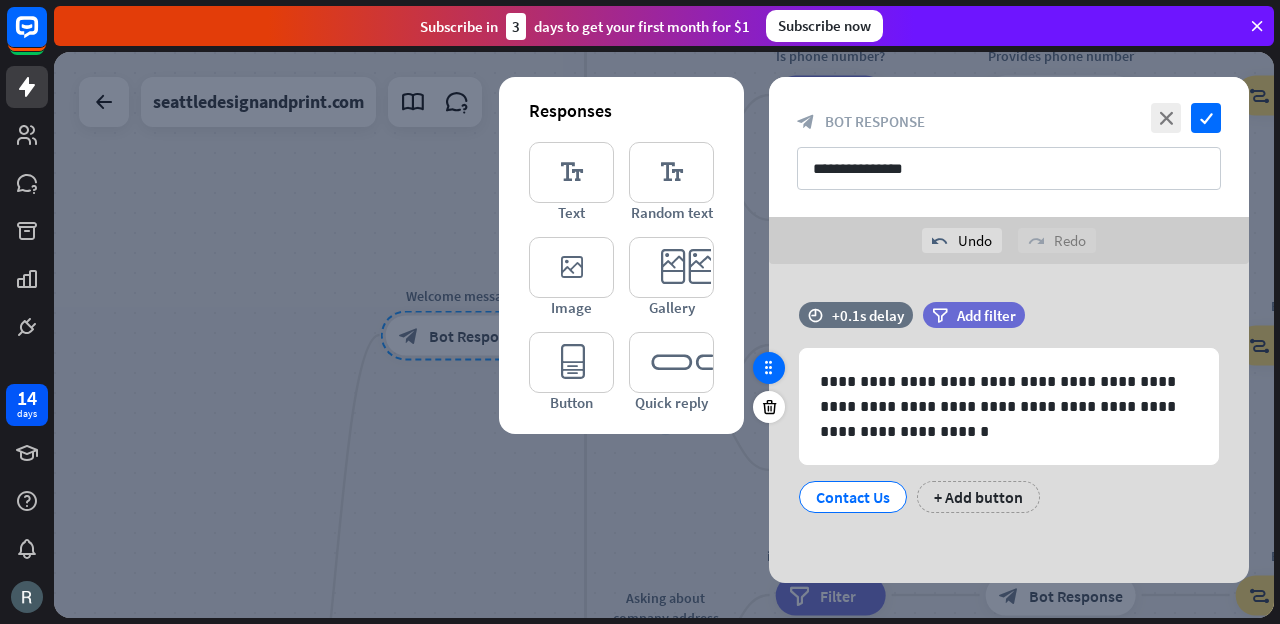 click at bounding box center [769, 368] 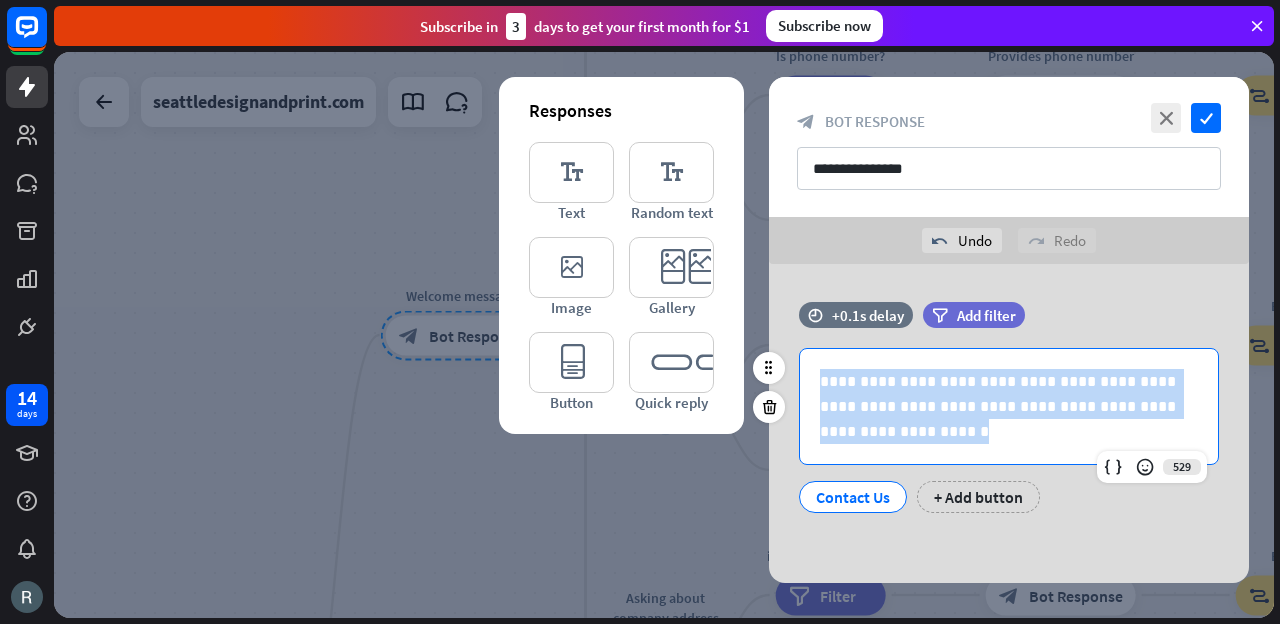 drag, startPoint x: 864, startPoint y: 441, endPoint x: 821, endPoint y: 375, distance: 78.77182 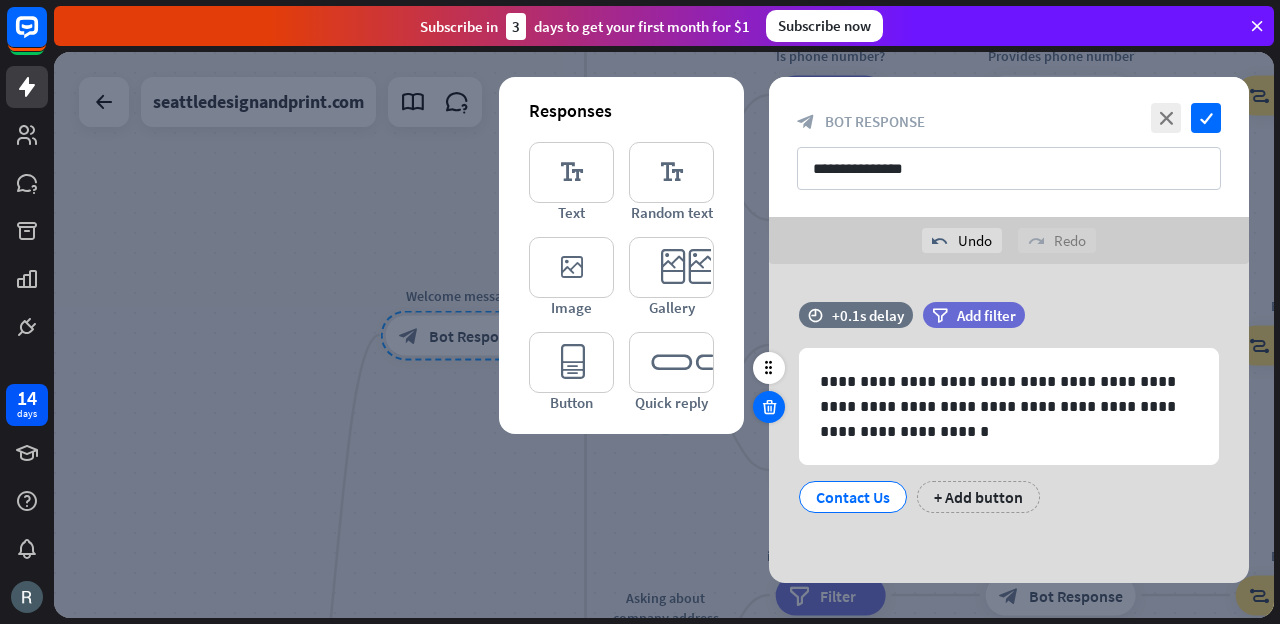 click at bounding box center [769, 407] 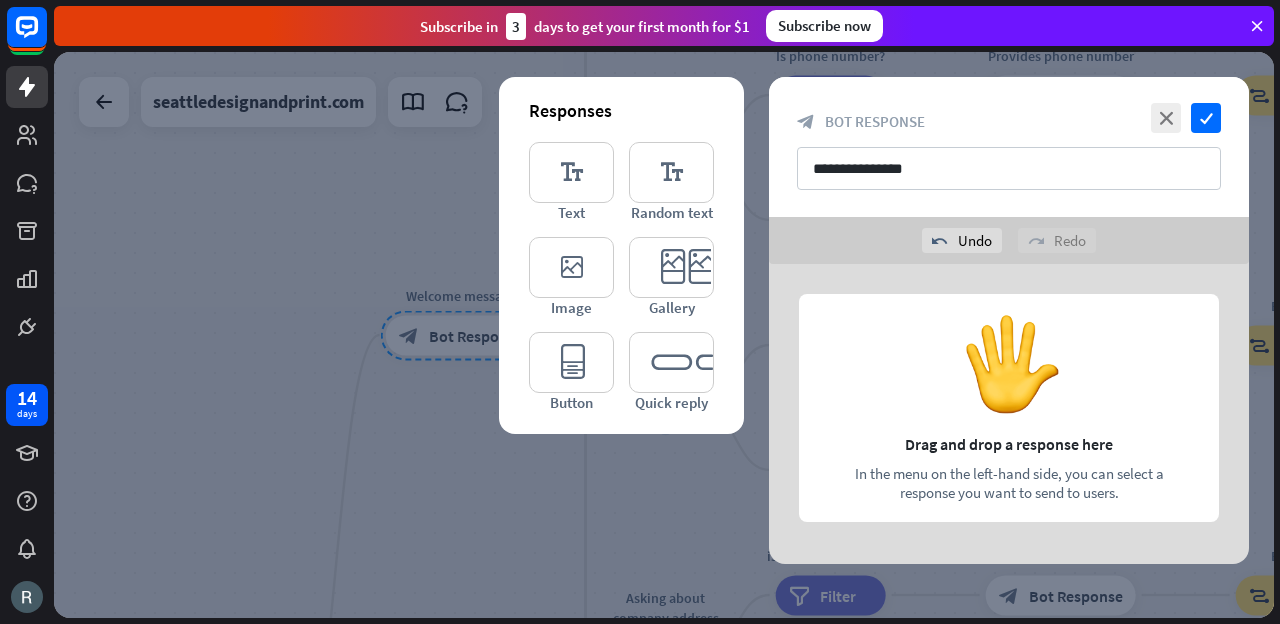 click at bounding box center (1009, 414) 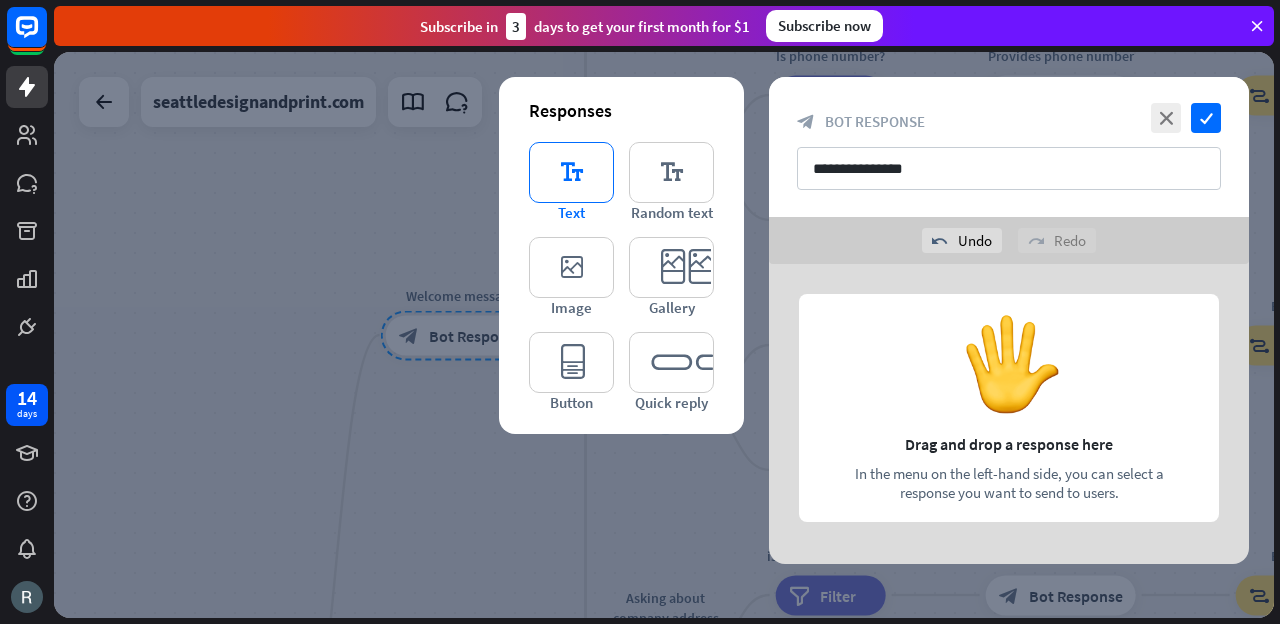 click on "editor_text" at bounding box center [571, 172] 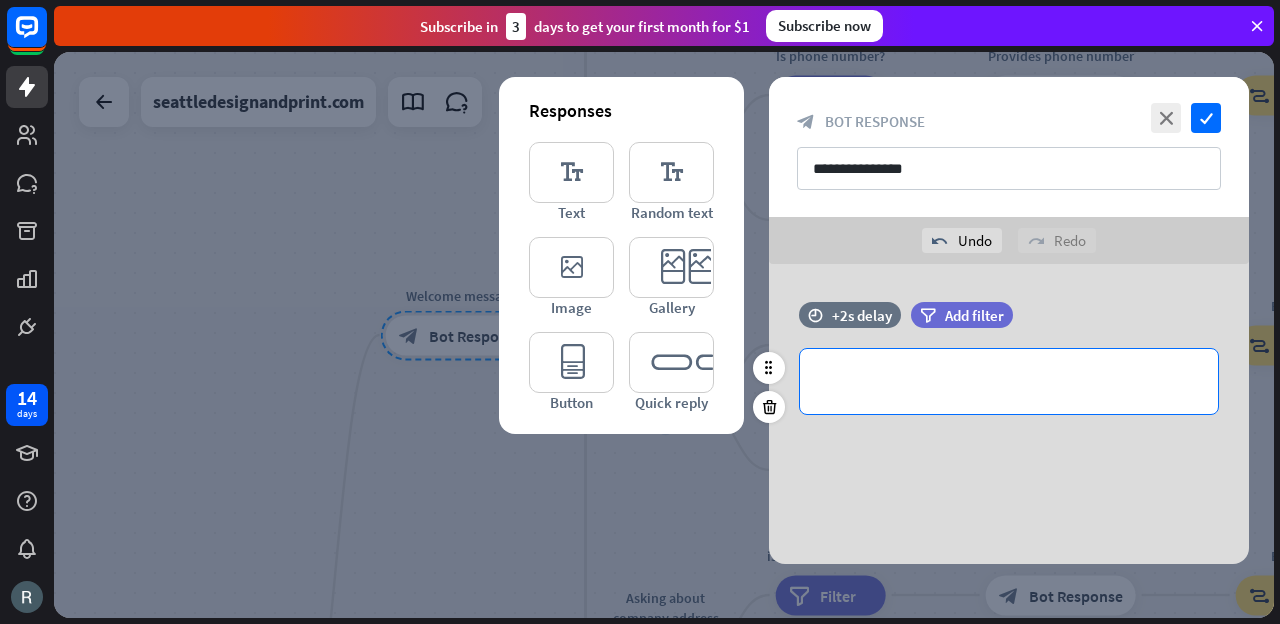 click on "**********" at bounding box center [1009, 381] 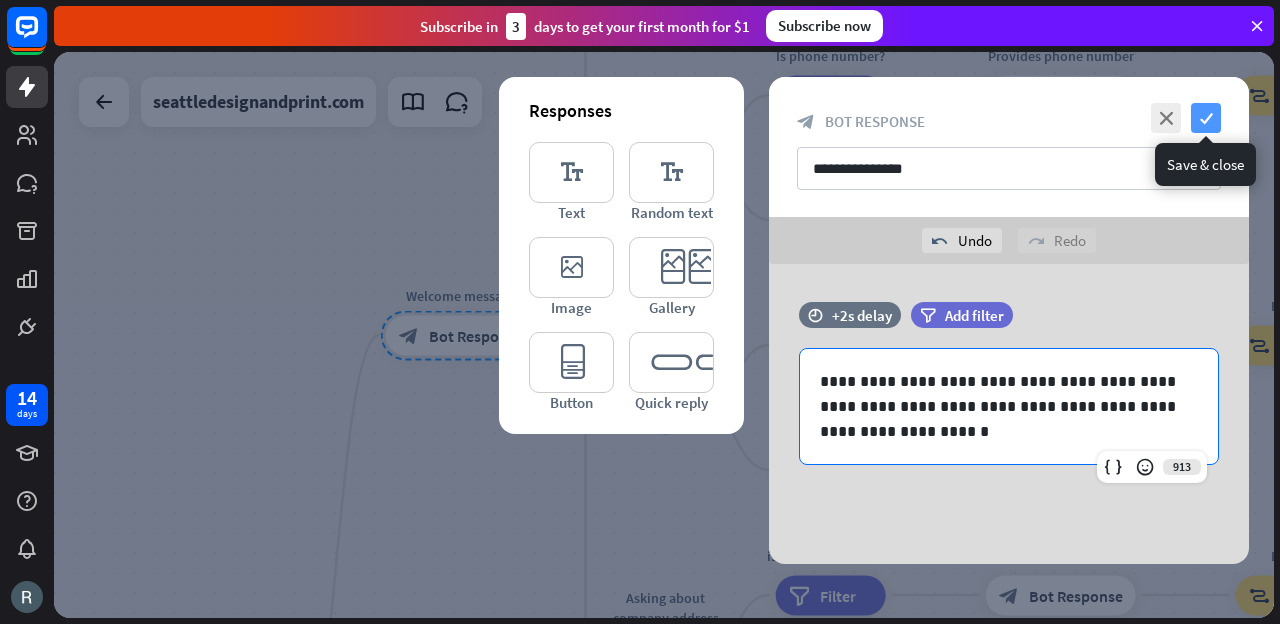 click on "check" at bounding box center (1206, 118) 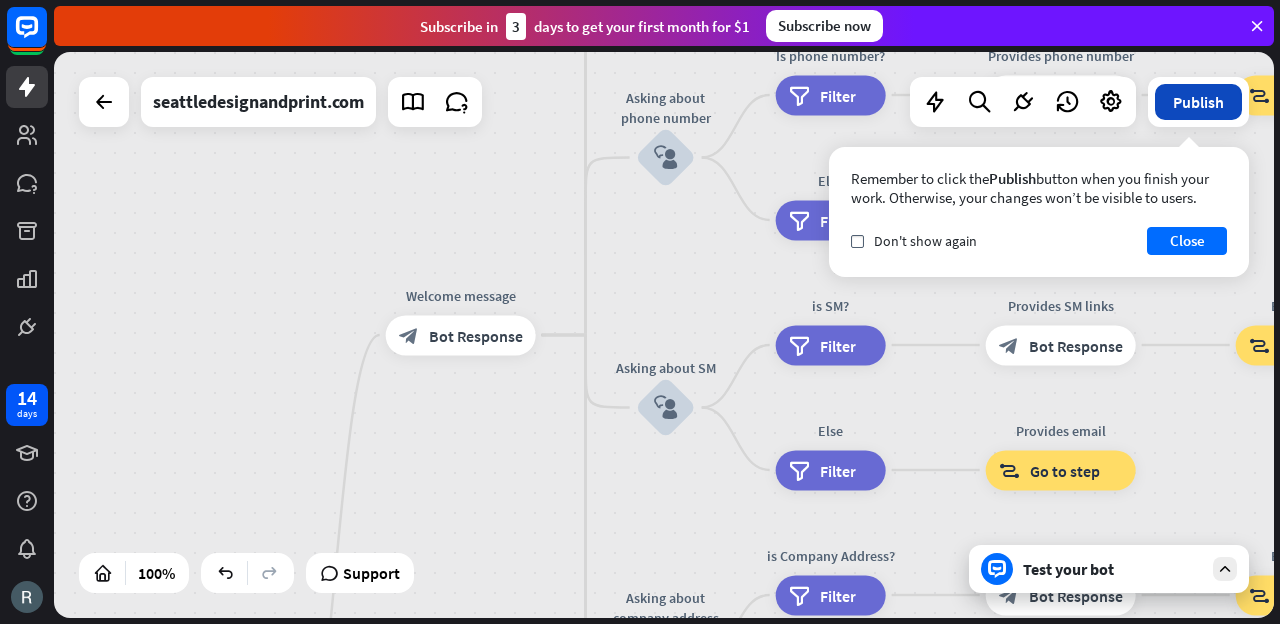 click on "Publish" at bounding box center (1198, 102) 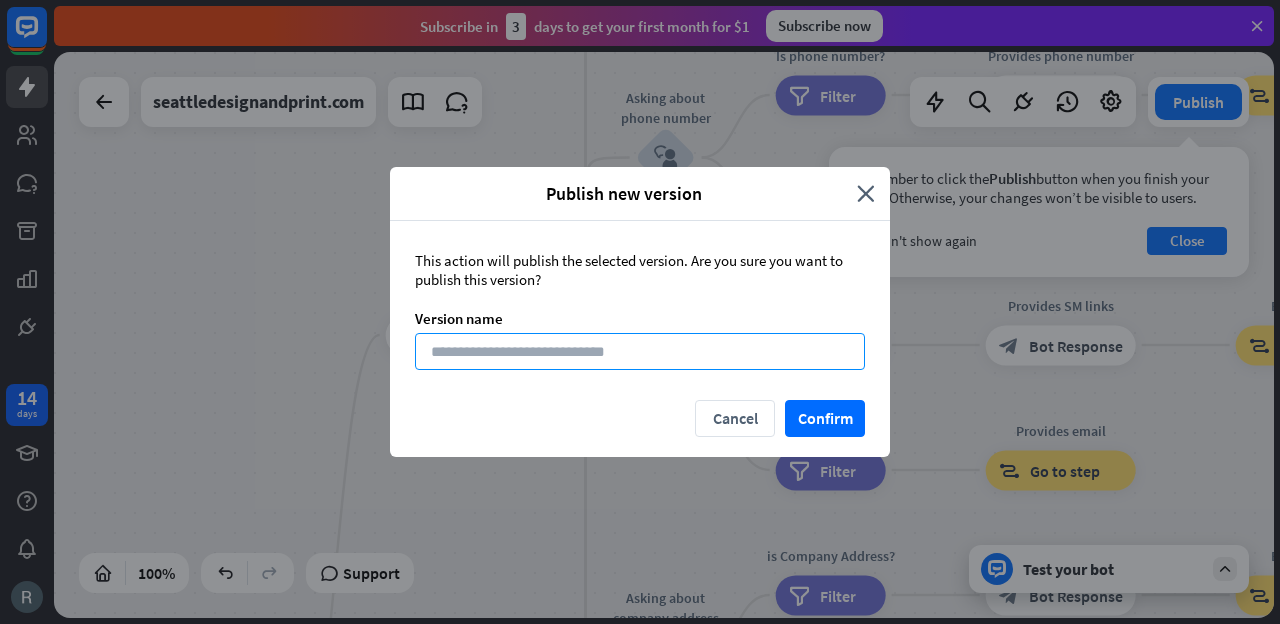 click at bounding box center [640, 351] 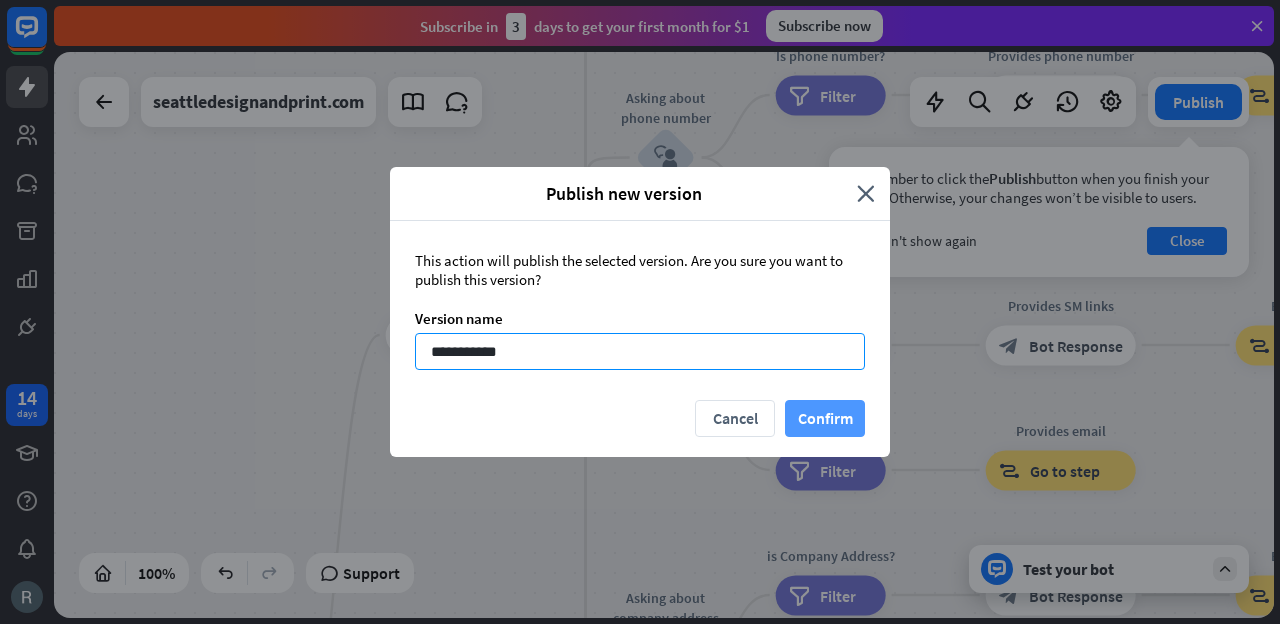 type on "**********" 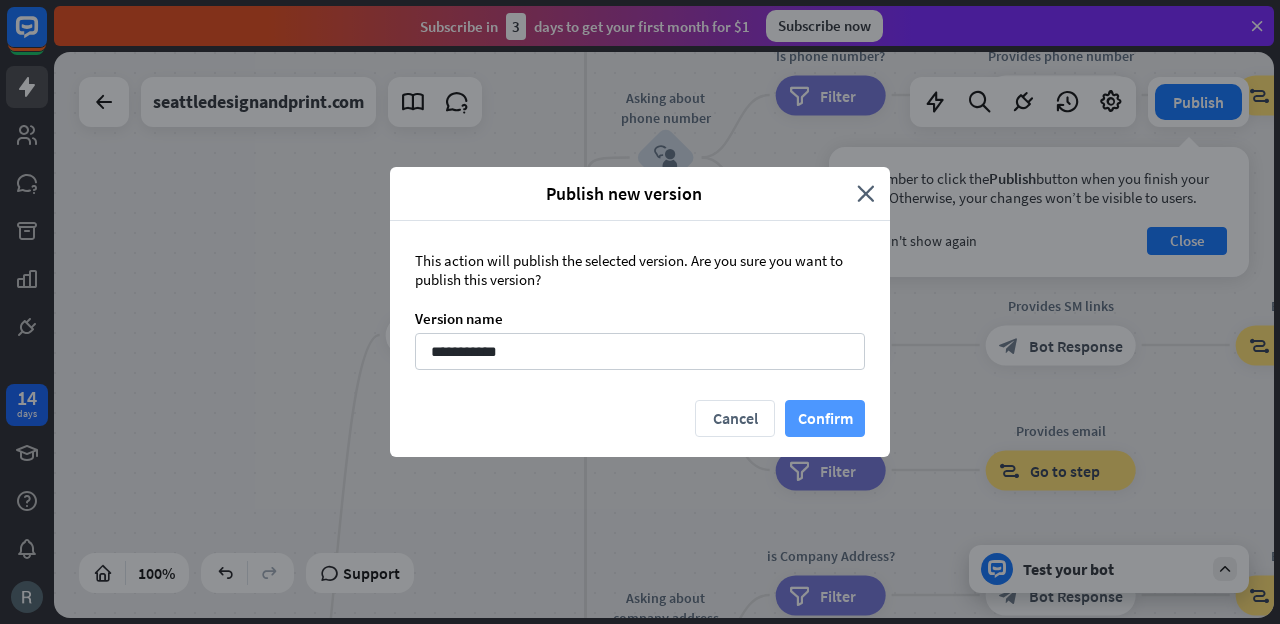 click on "Confirm" at bounding box center [825, 418] 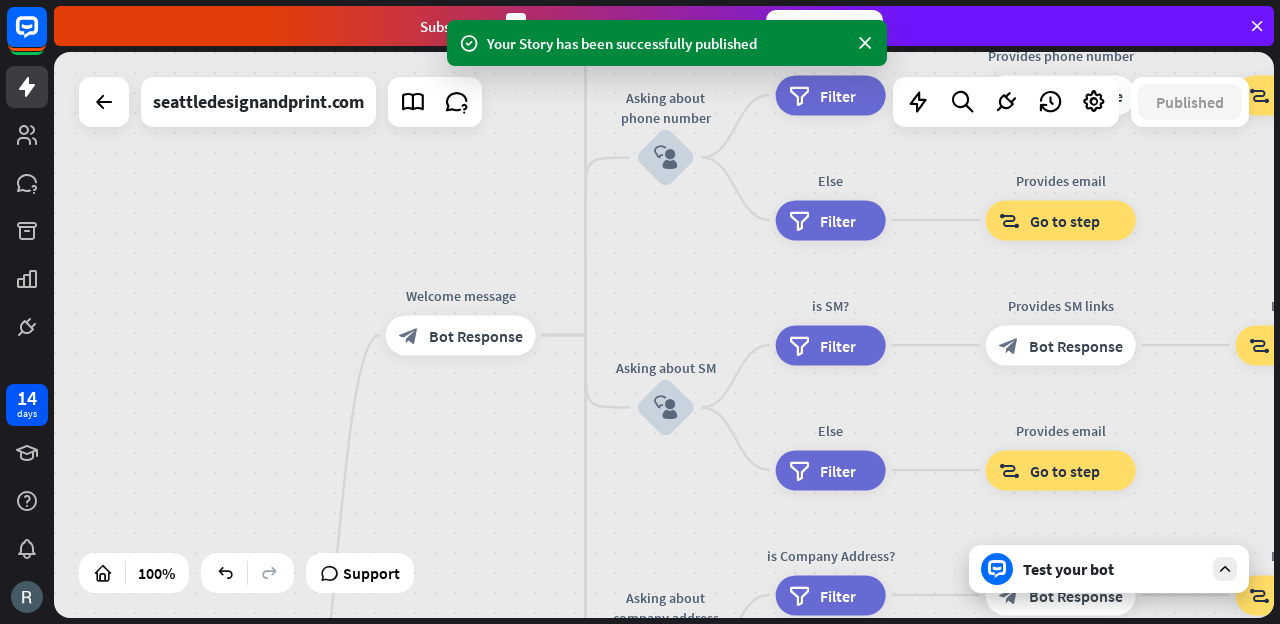 click on "Test your bot" at bounding box center [1113, 569] 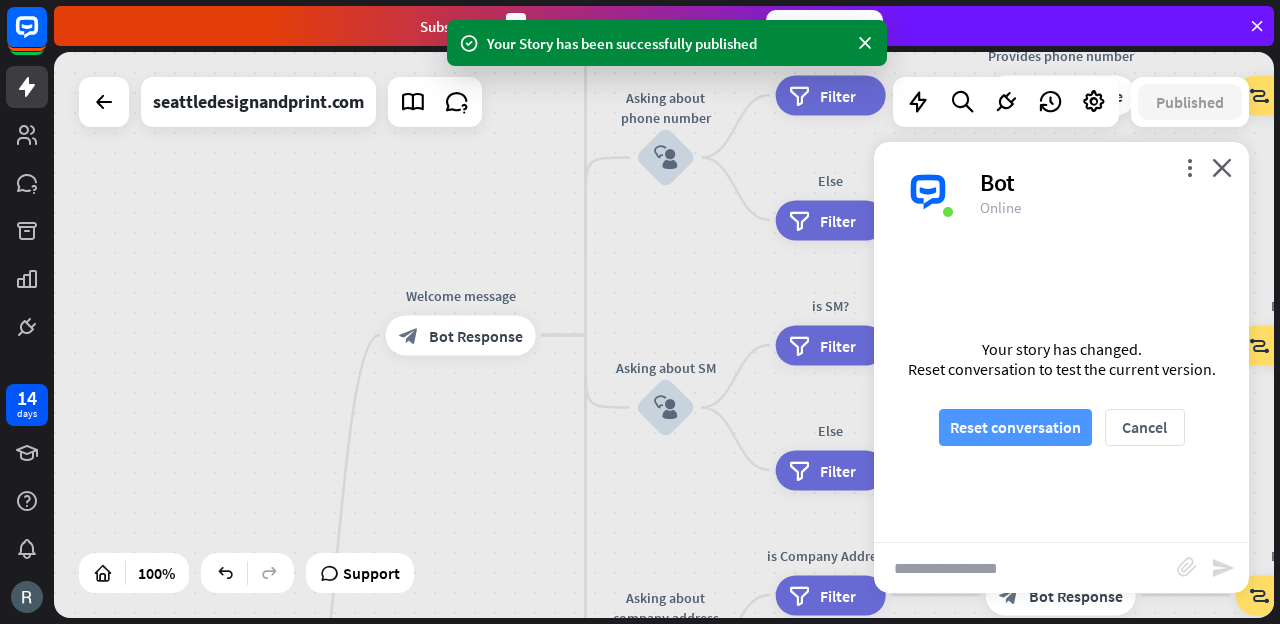 click on "Reset conversation" at bounding box center [1015, 427] 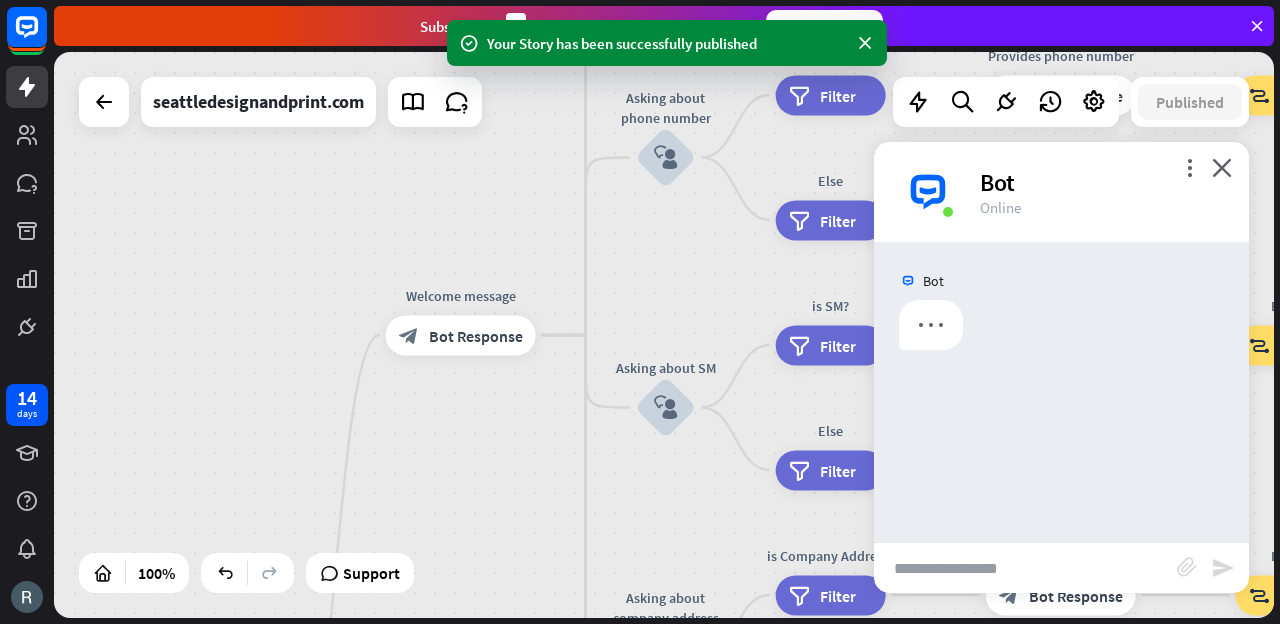 scroll, scrollTop: 0, scrollLeft: 0, axis: both 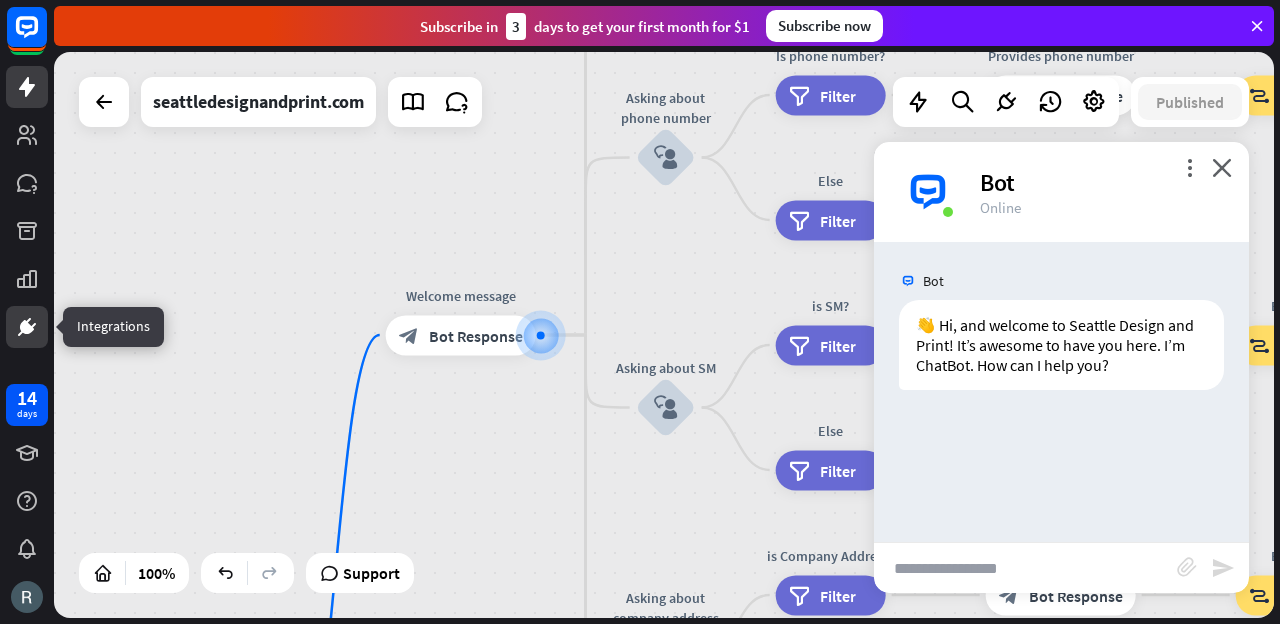 click 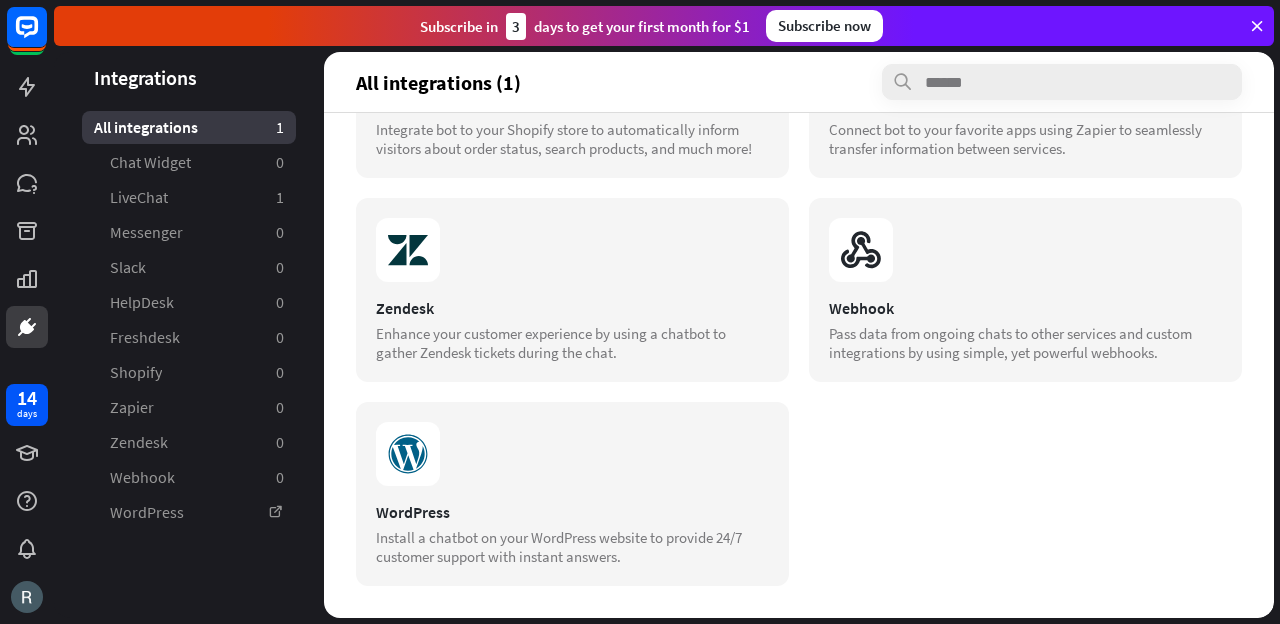 scroll, scrollTop: 0, scrollLeft: 0, axis: both 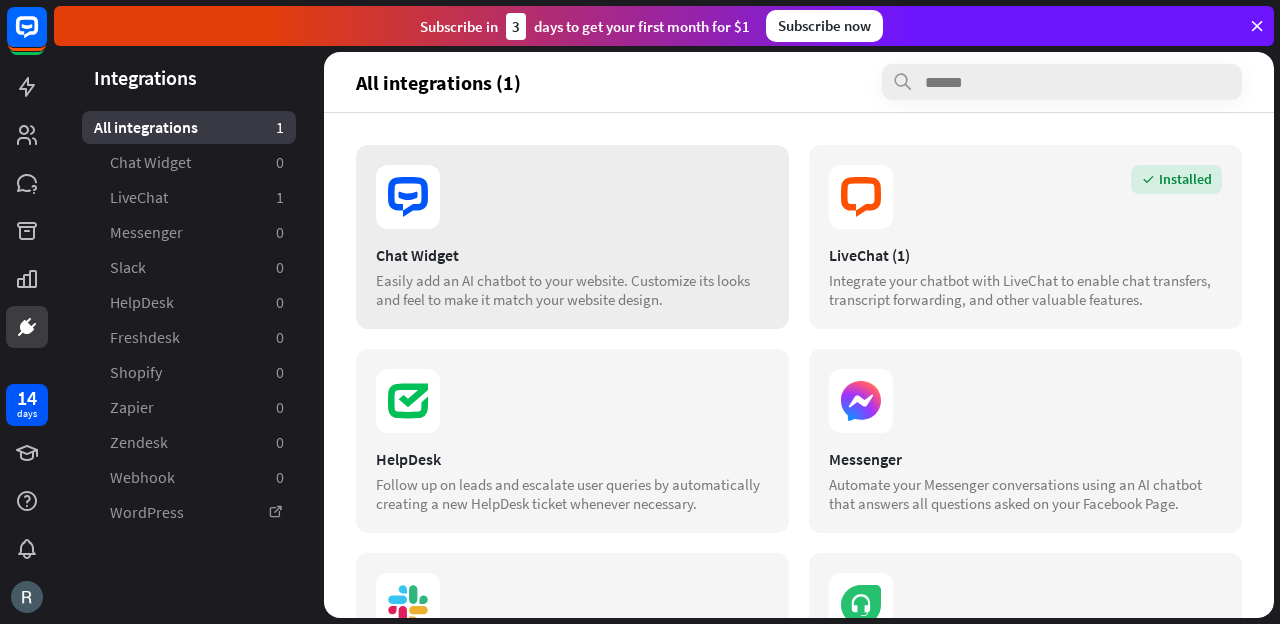 click at bounding box center (572, 197) 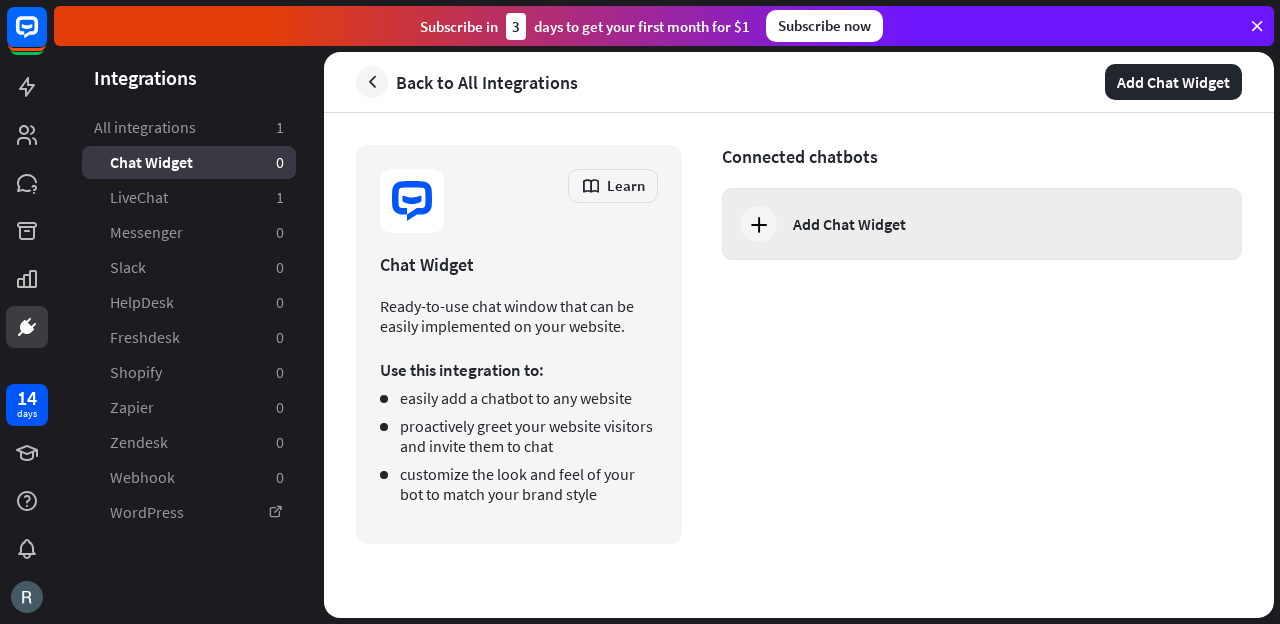 click on "Add Chat Widget" at bounding box center [982, 224] 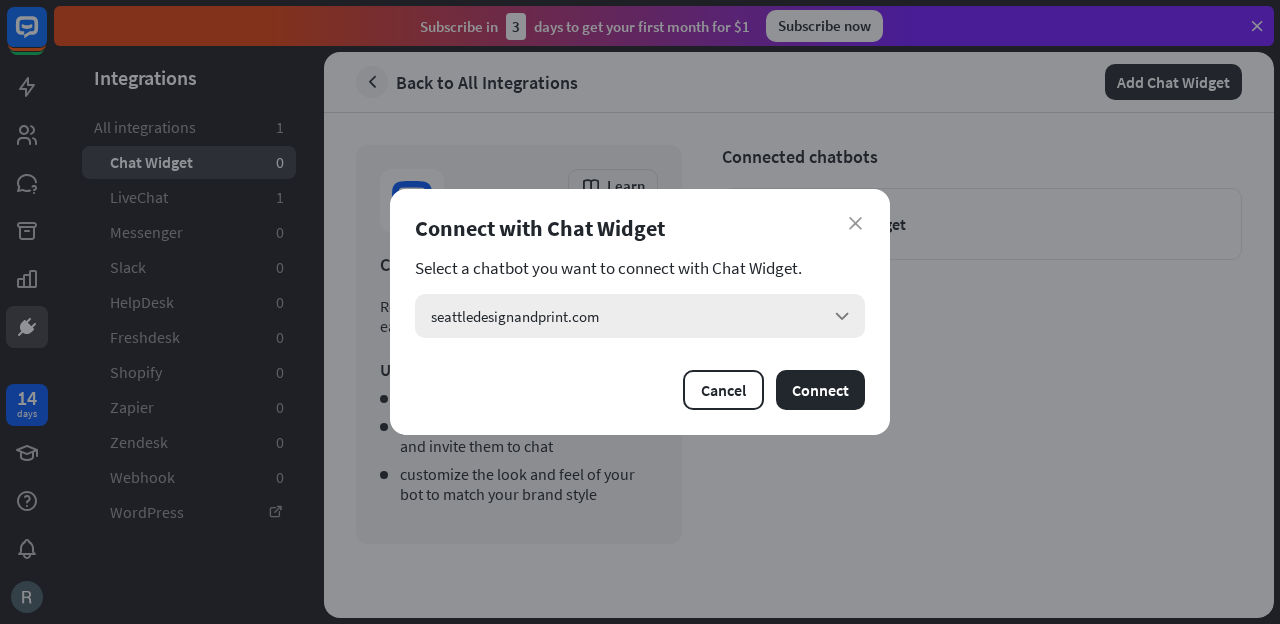 click on "seattledesignandprint.com
arrow_down" at bounding box center [640, 316] 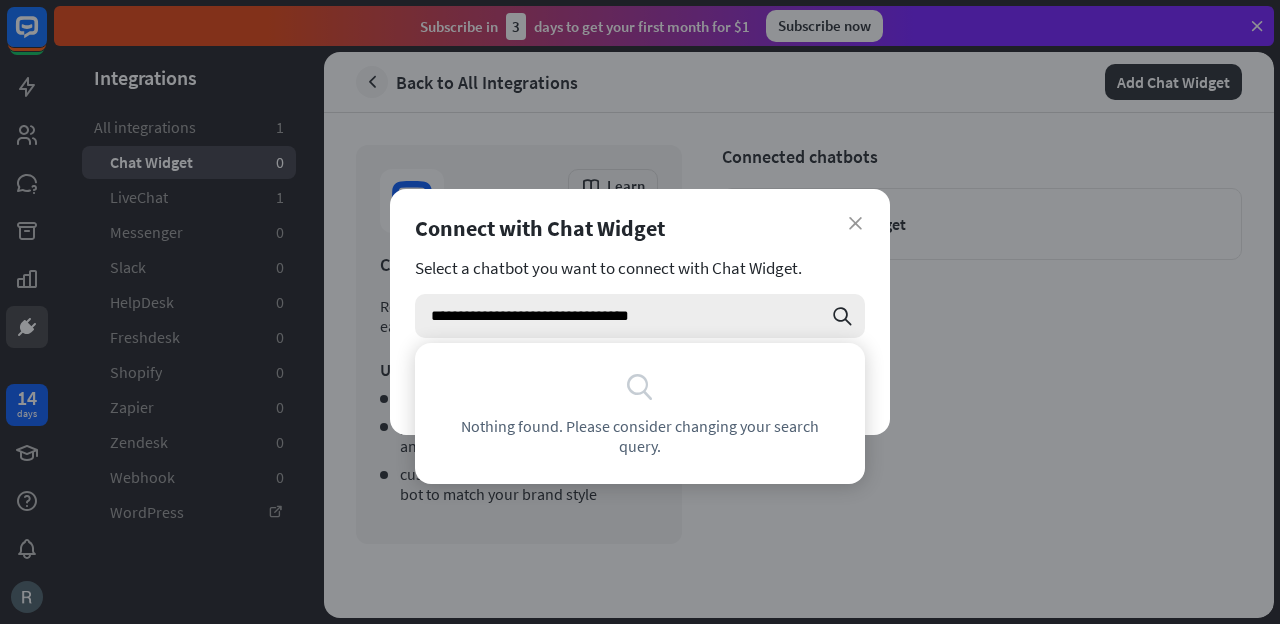 click on "search" at bounding box center [842, 316] 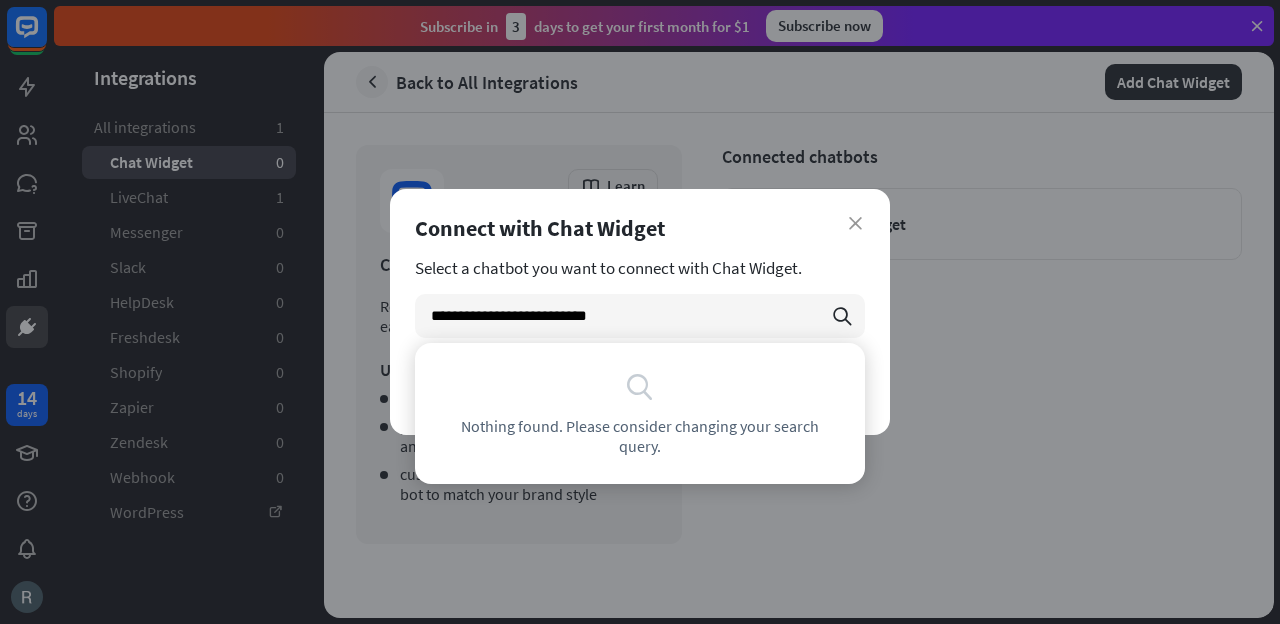 type on "**********" 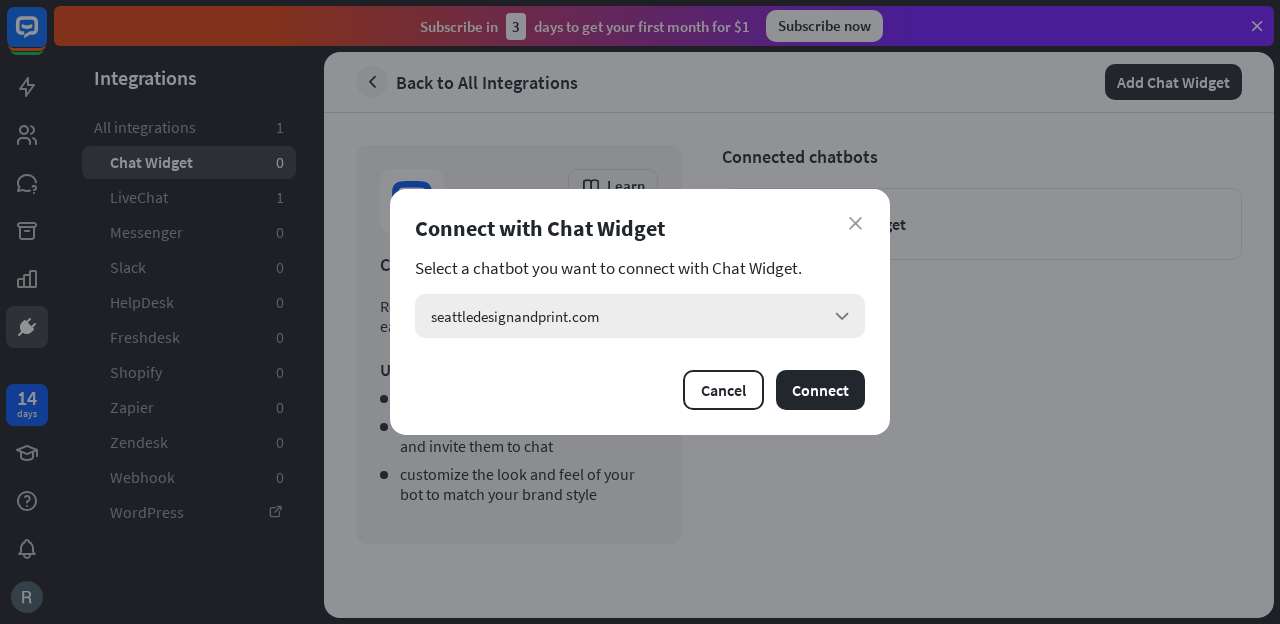 click on "seattledesignandprint.com
arrow_down" at bounding box center (640, 316) 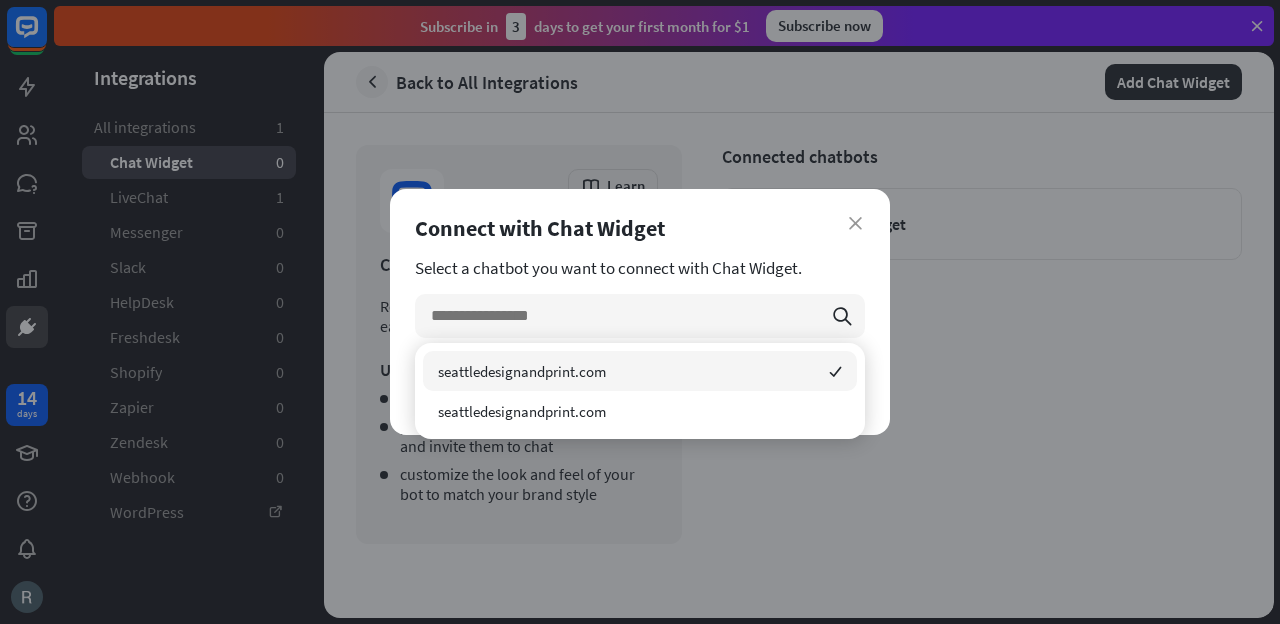 click on "Connect with Chat Widget" at bounding box center (640, 228) 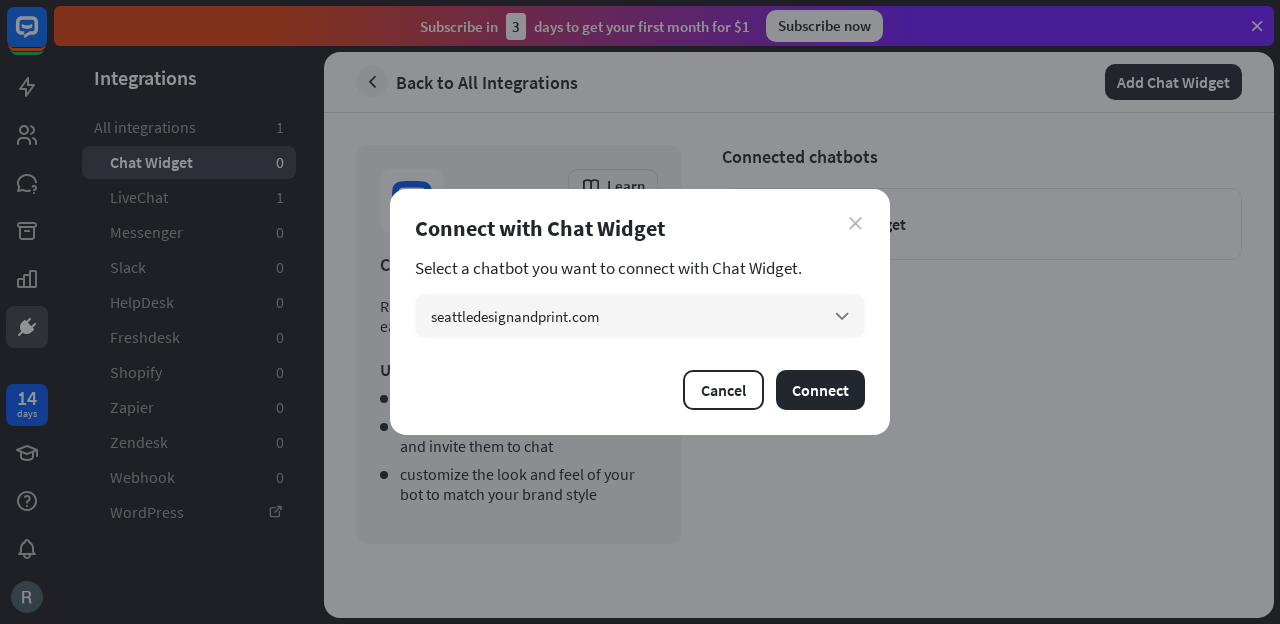 click on "close" at bounding box center [855, 223] 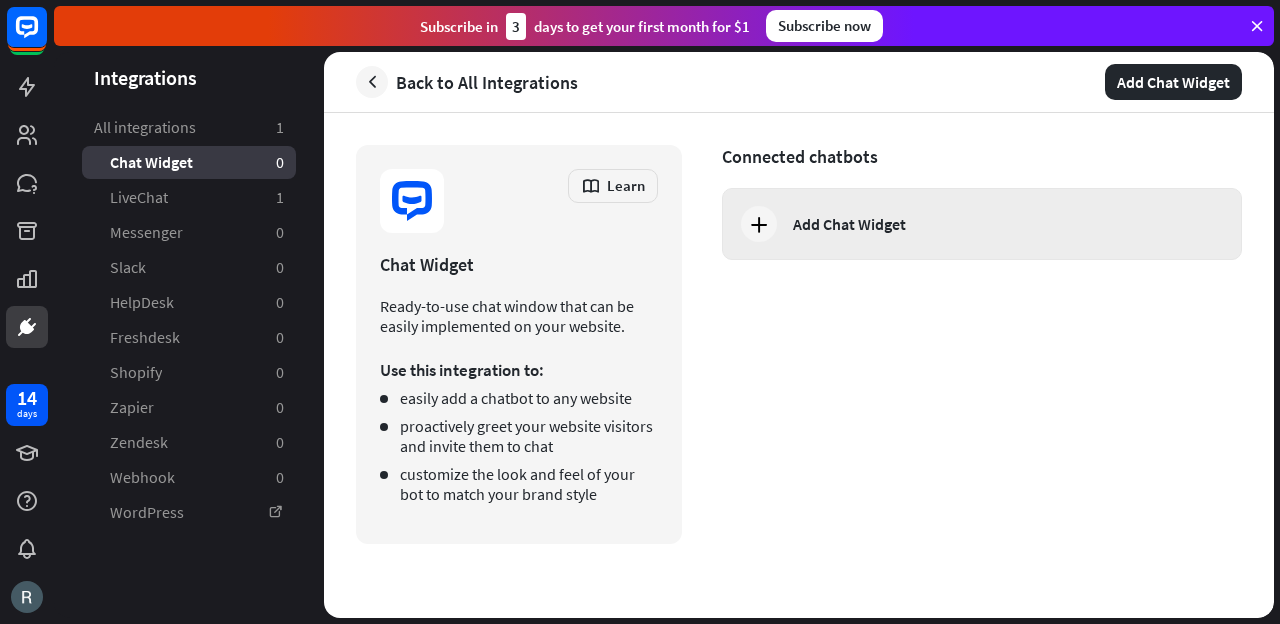 click on "Add Chat Widget" at bounding box center (849, 224) 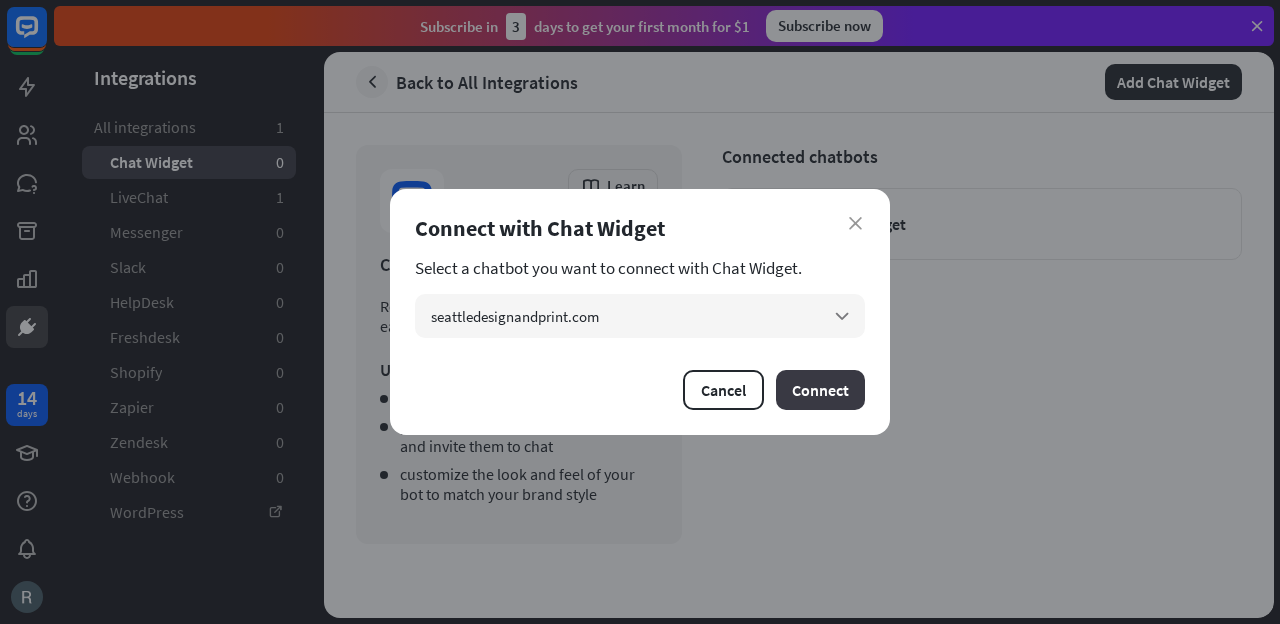 click on "Connect" at bounding box center (820, 390) 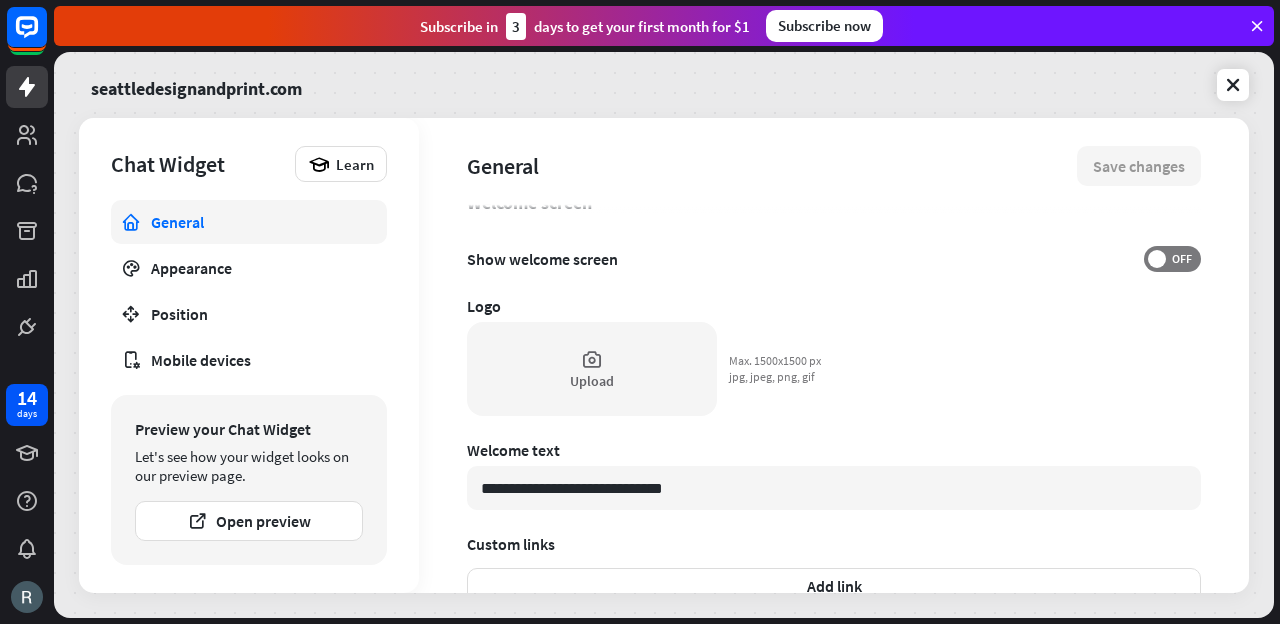 scroll, scrollTop: 0, scrollLeft: 0, axis: both 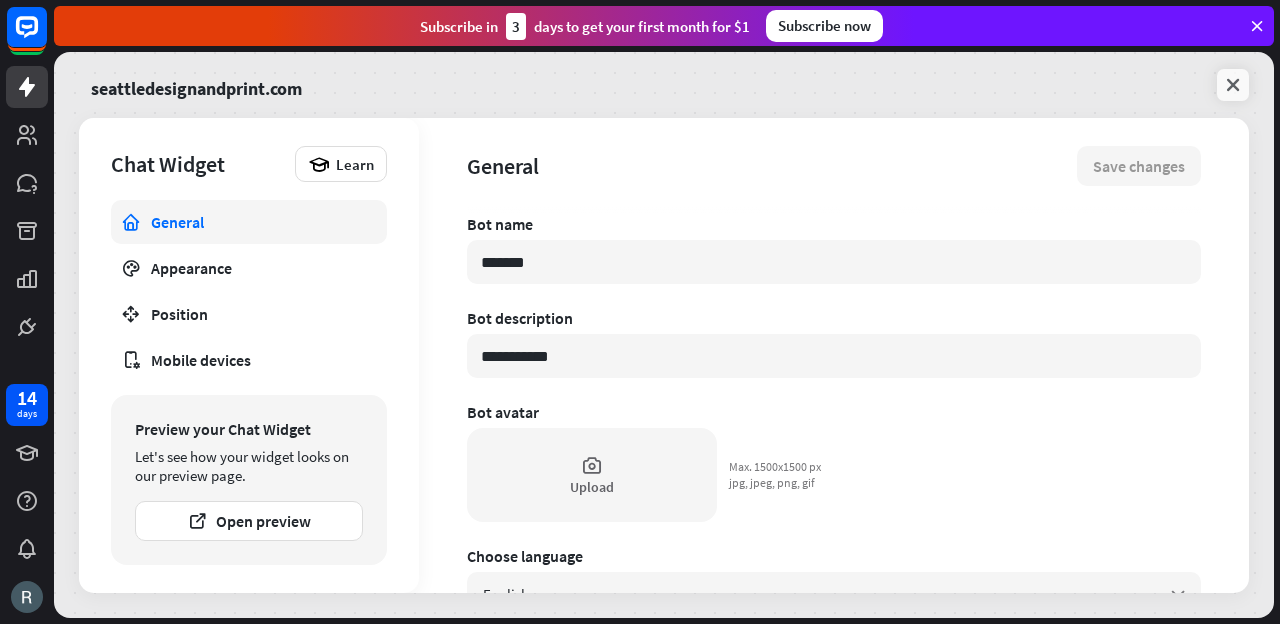 click at bounding box center [1233, 85] 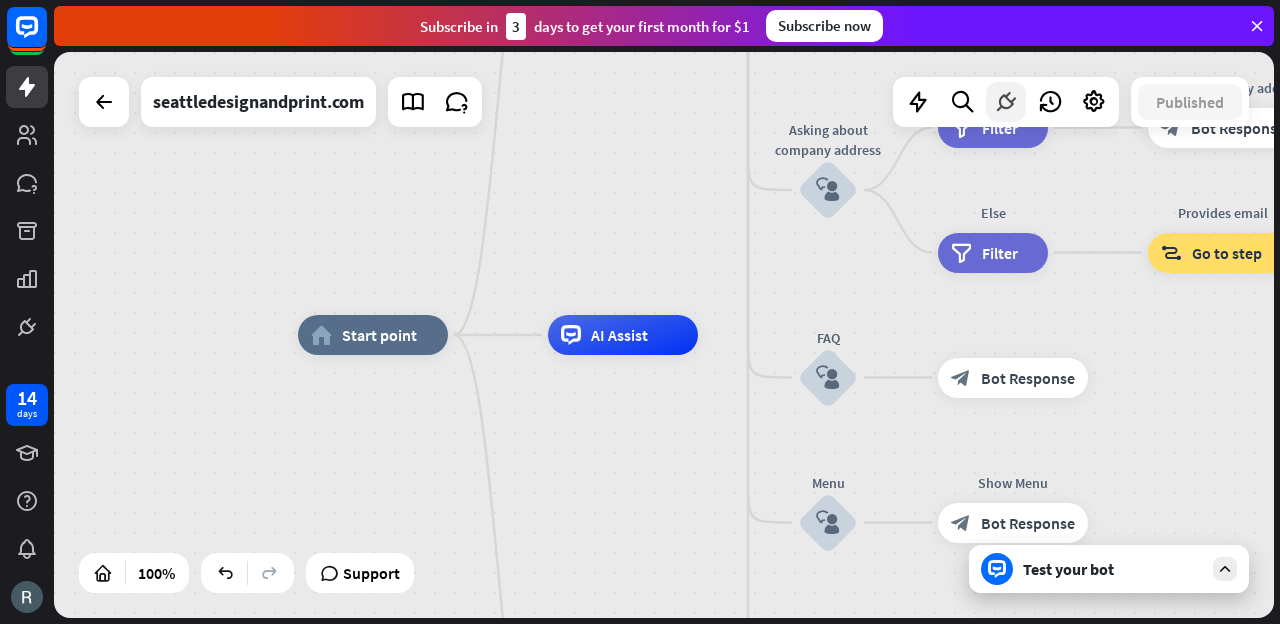 click at bounding box center [1006, 102] 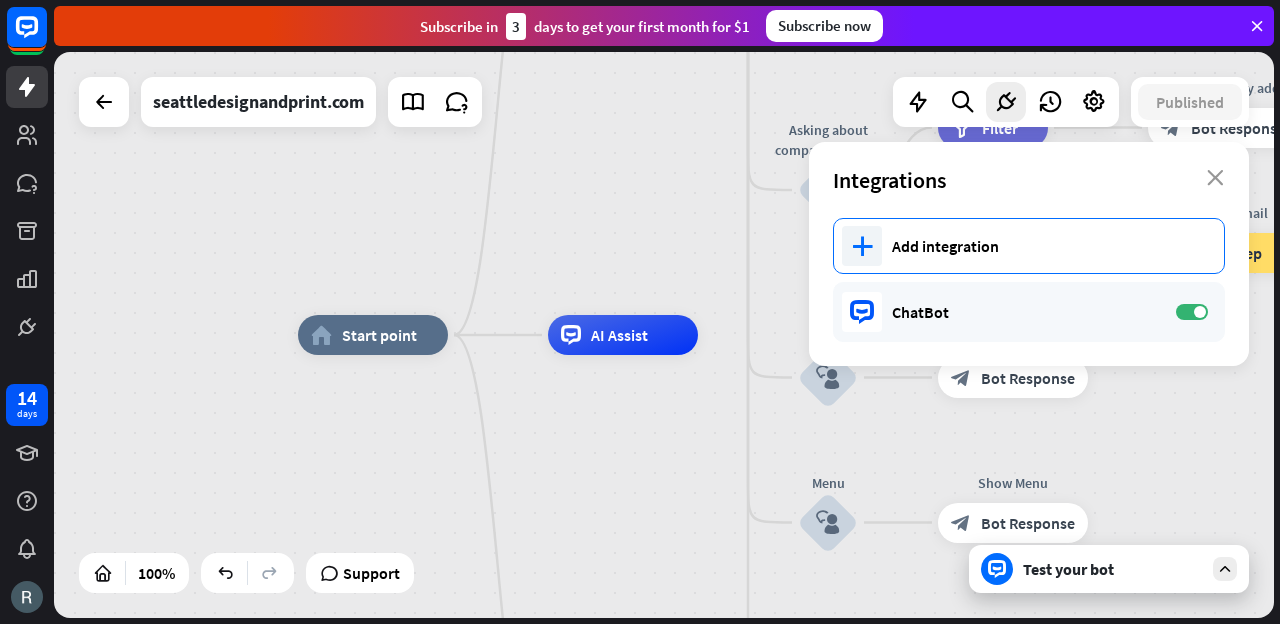 click on "Add integration" at bounding box center [1048, 246] 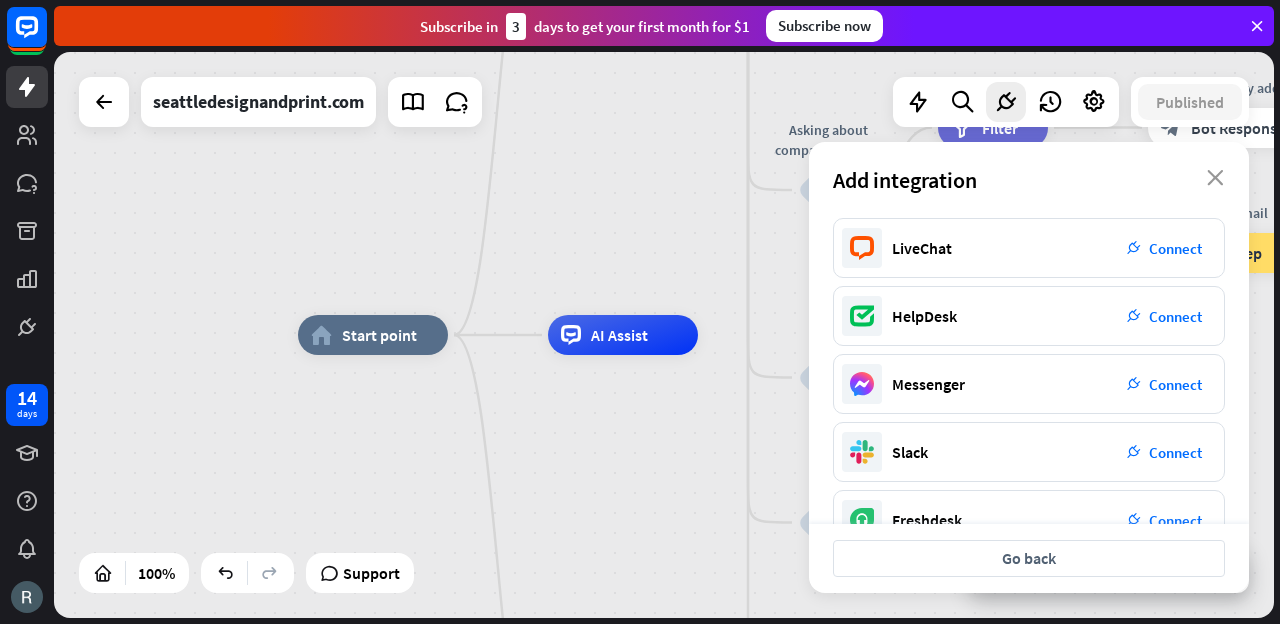 click on "home_2   Start point                 Welcome message   block_bot_response   Bot Response                 About us   block_user_input                 Provide company information   block_bot_response   Bot Response                 Back to Menu   block_user_input                 Was it helpful?   block_bot_response   Bot Response                 Yes   block_user_input                 Thank you!   block_bot_response   Bot Response                 No   block_user_input                 Back to Menu   block_goto   Go to step                 Contact us   block_user_input                 Contact flow   builder_tree   Flow                 Asking about email   block_user_input                   block_goto   Go to step                 Asking about phone number   block_user_input                 Is phone number?   filter   Filter                 Provides phone number   block_bot_response   Bot Response                 Back to Menu   block_goto   Go to step                 Else   filter   Filter" at bounding box center (664, 335) 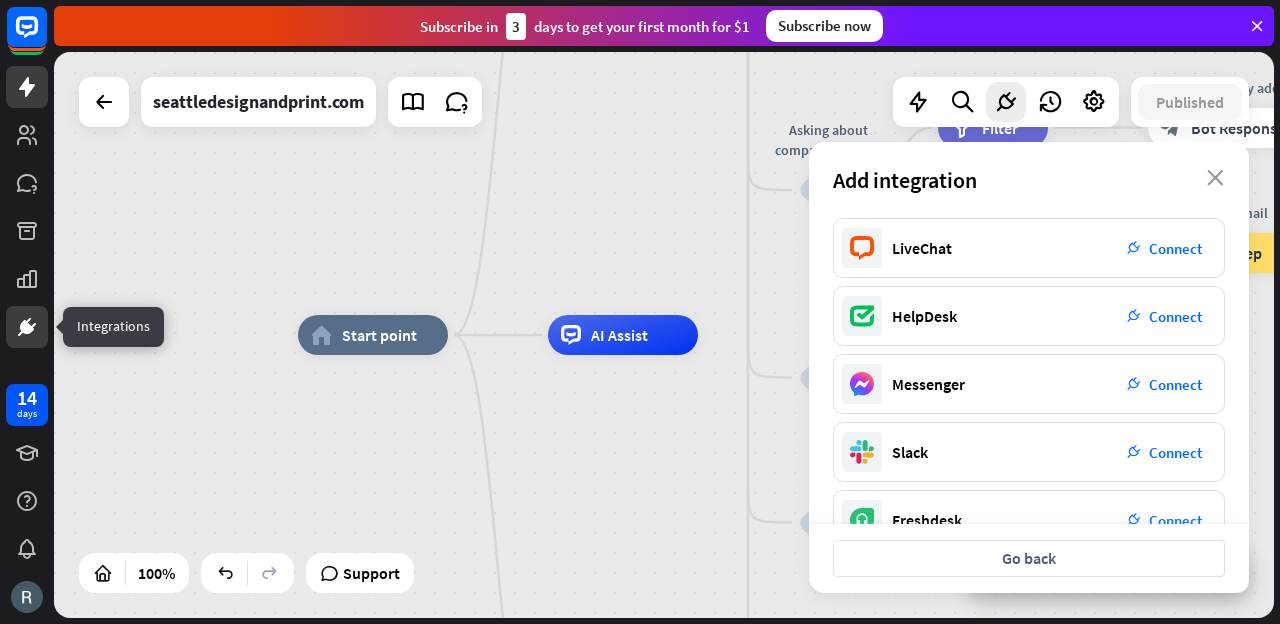 click 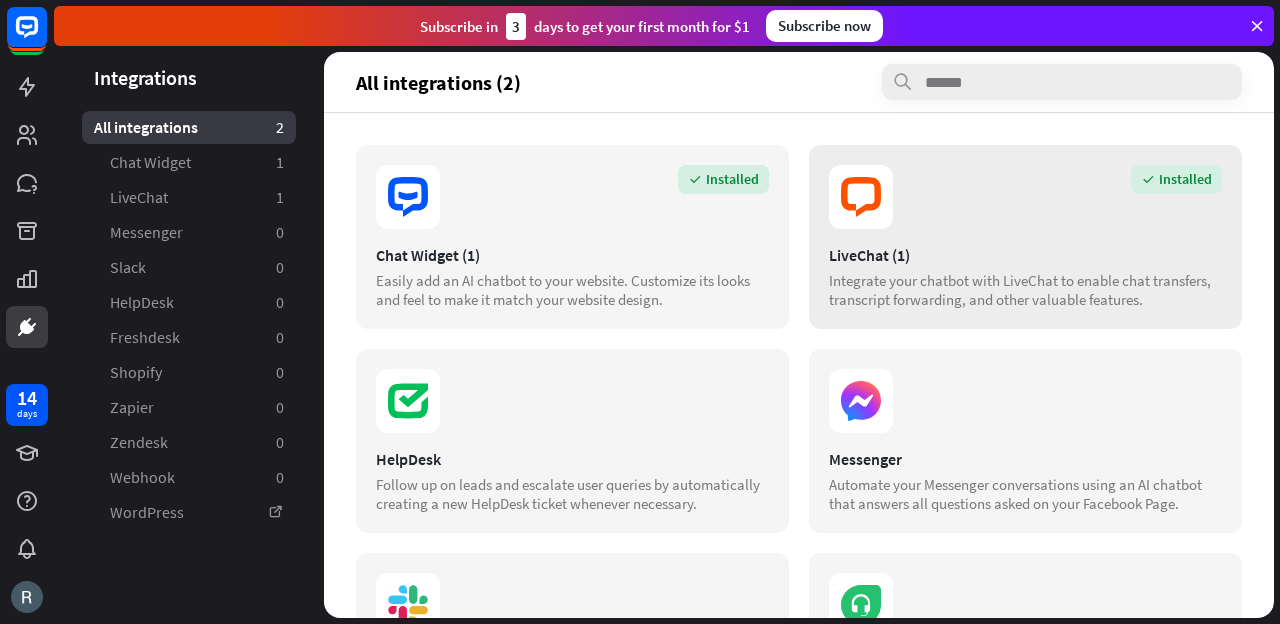 click on "Installed" at bounding box center [1025, 197] 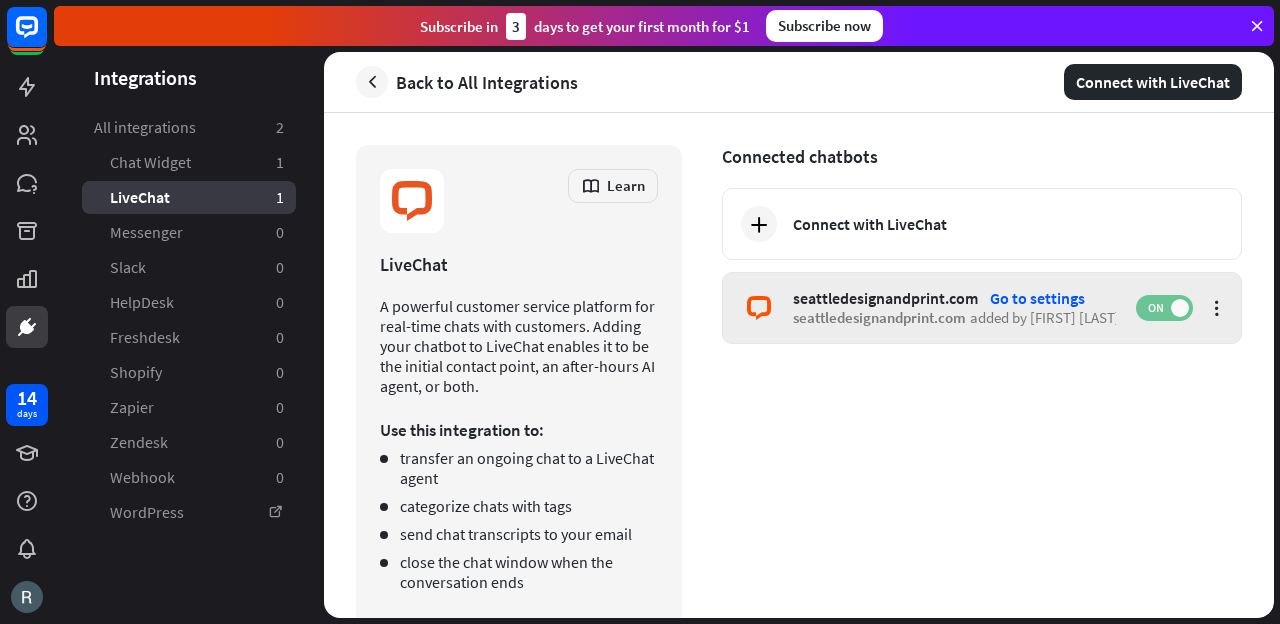 click on "ON" at bounding box center (1155, 308) 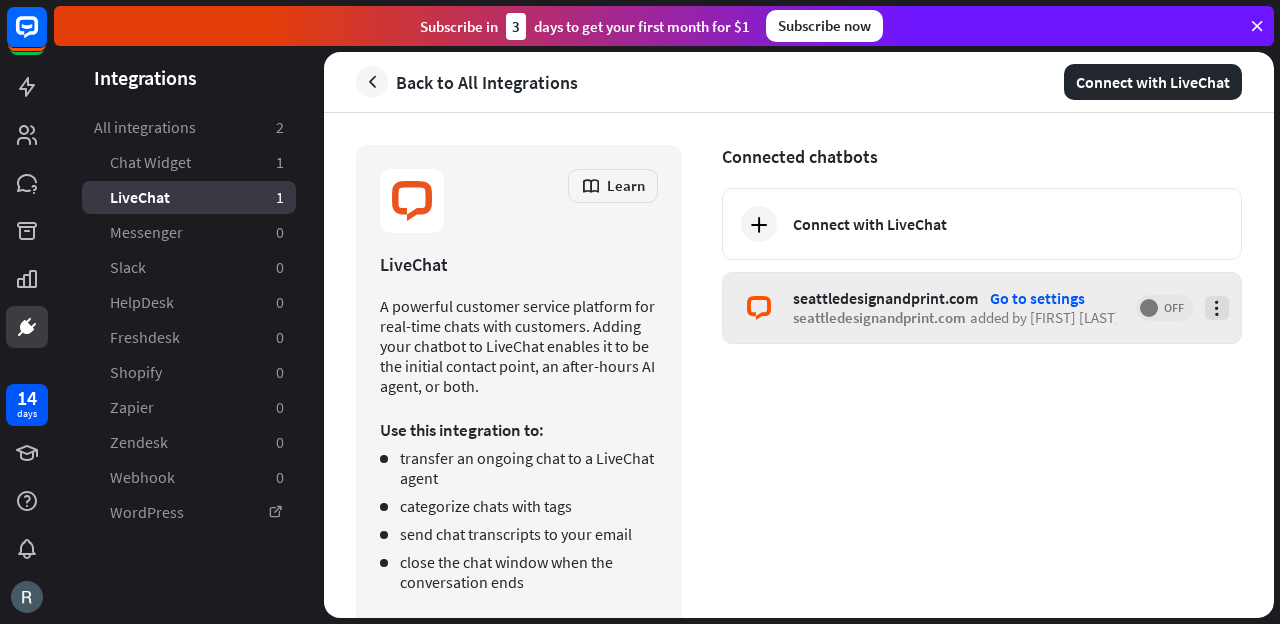 click at bounding box center [1217, 308] 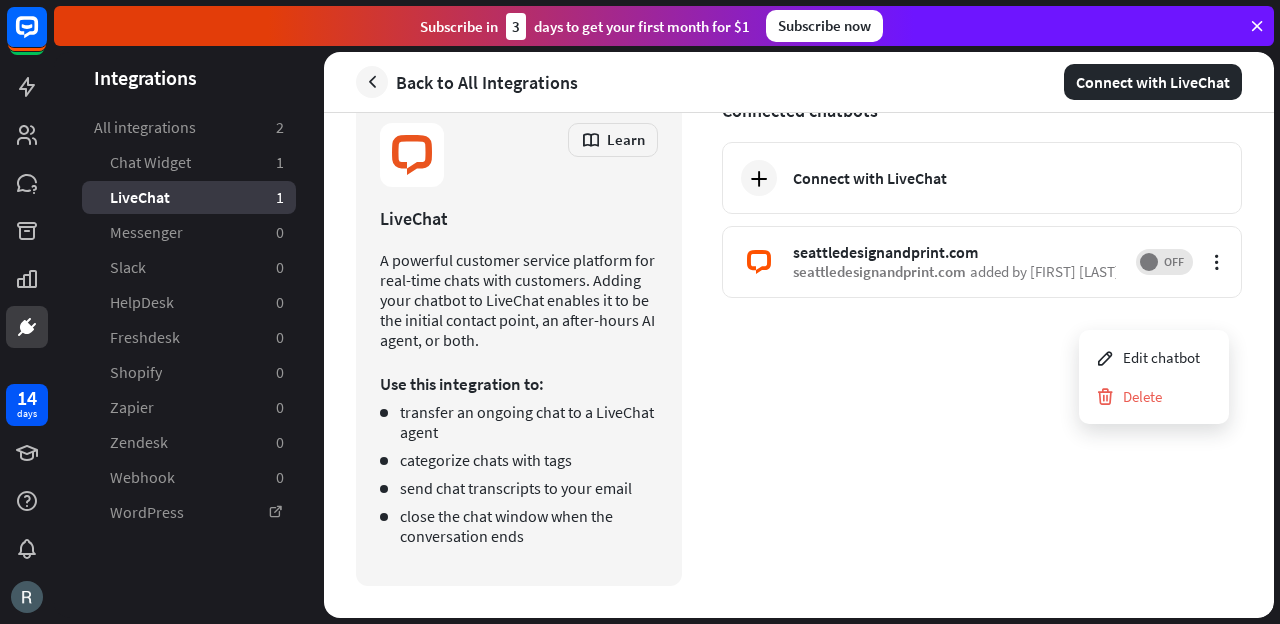 scroll, scrollTop: 0, scrollLeft: 0, axis: both 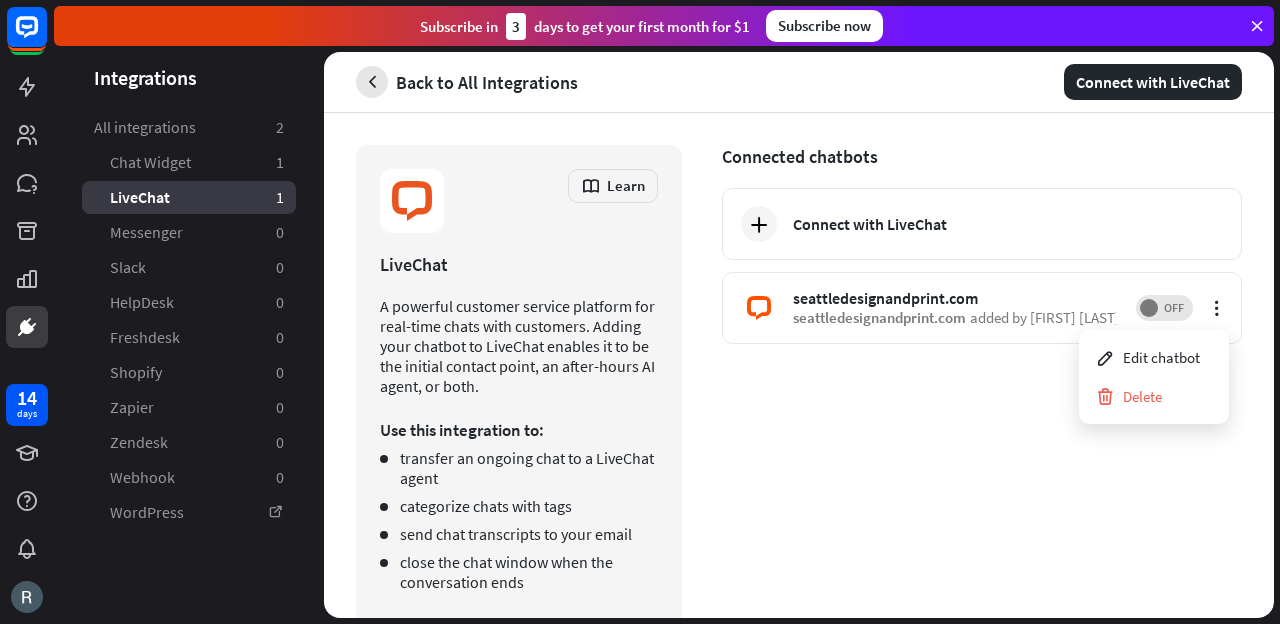 click at bounding box center [372, 82] 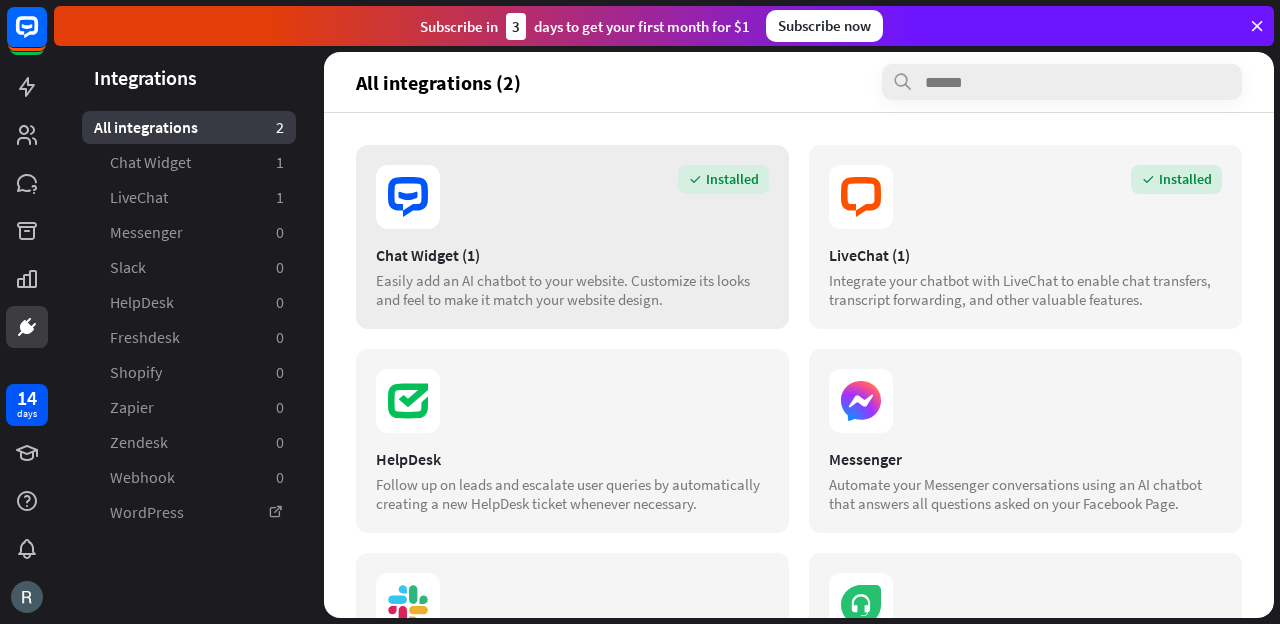 click on "Installed
Chat Widget
(1)
Easily add an AI chatbot to your website. Customize its looks and feel to make it match your website design." at bounding box center [572, 237] 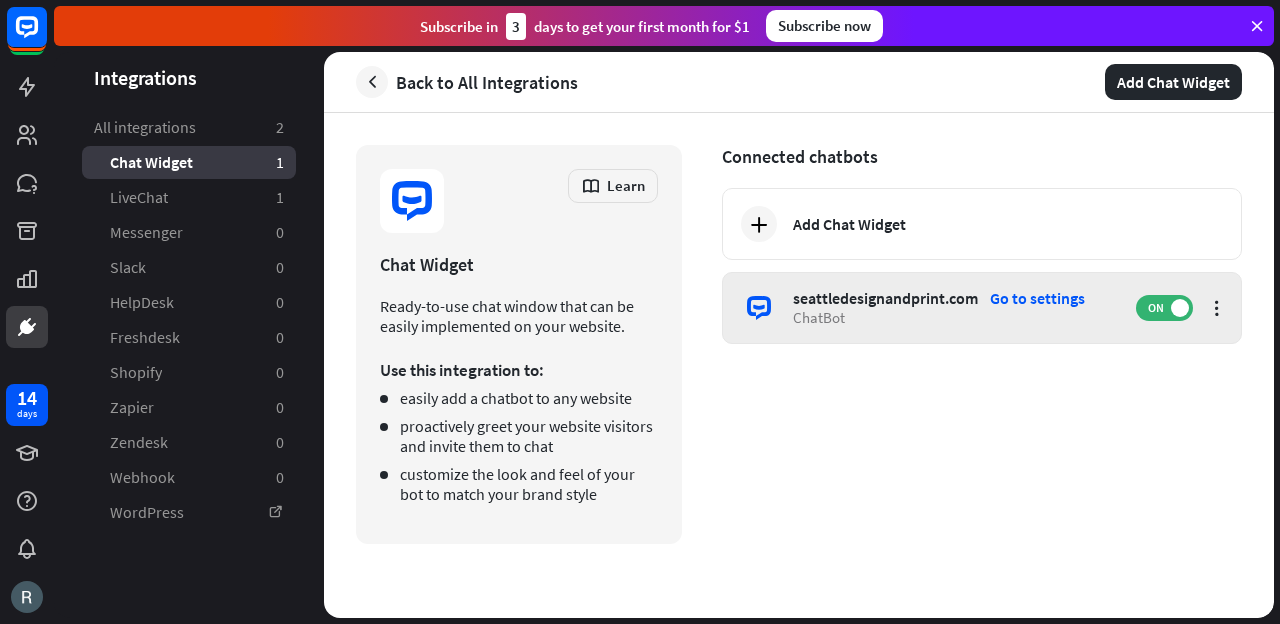 click on "Go to settings" at bounding box center (1037, 298) 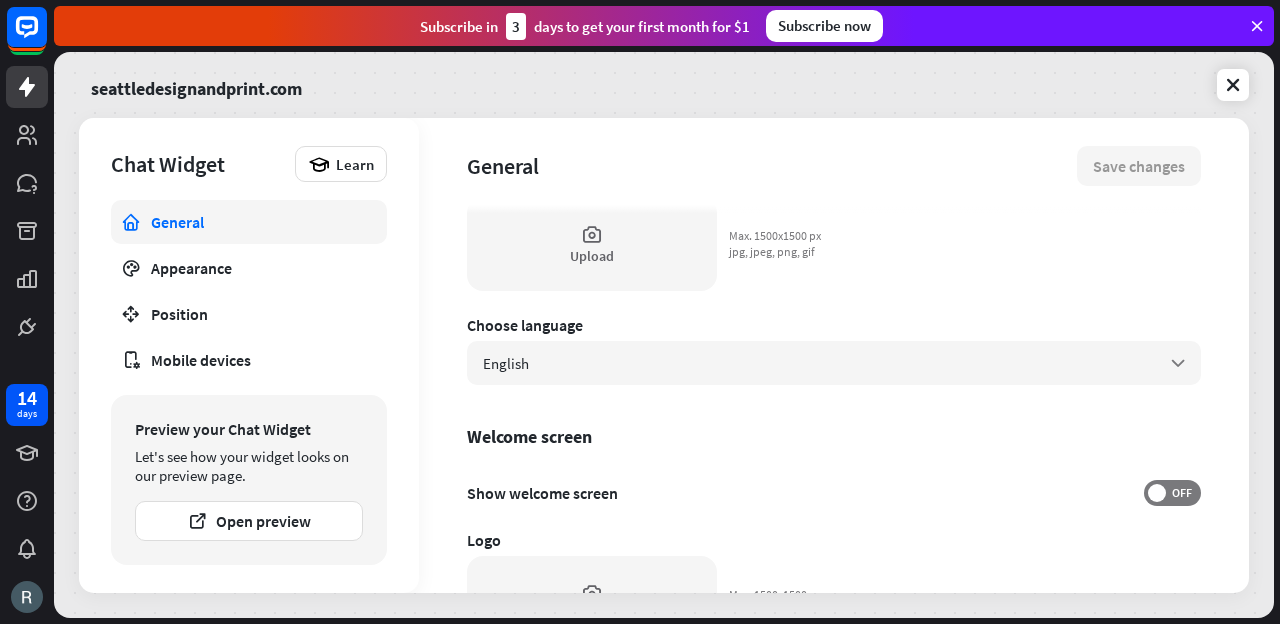scroll, scrollTop: 0, scrollLeft: 0, axis: both 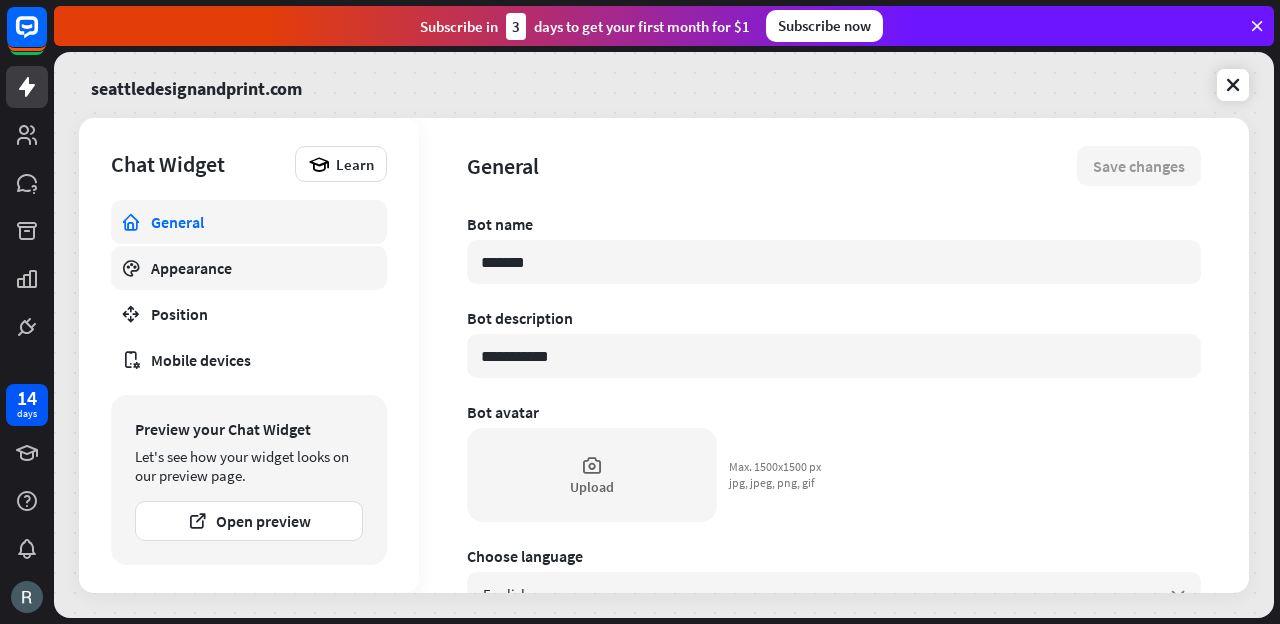 click on "Appearance" at bounding box center (249, 268) 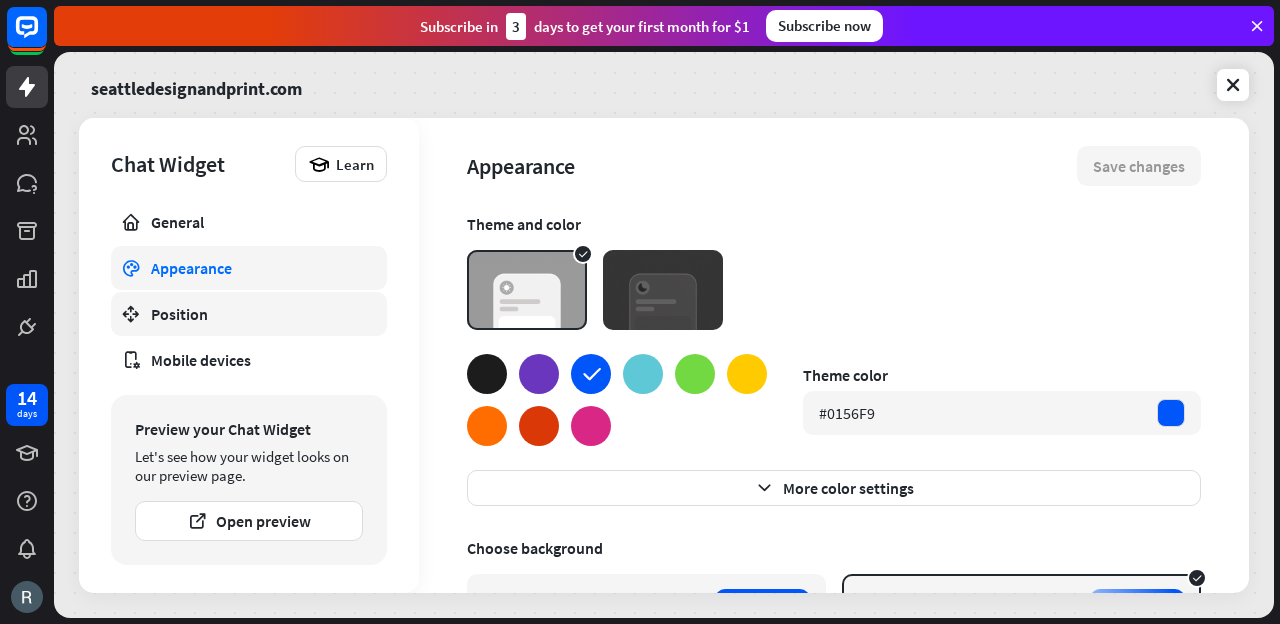 click on "Position" at bounding box center [249, 314] 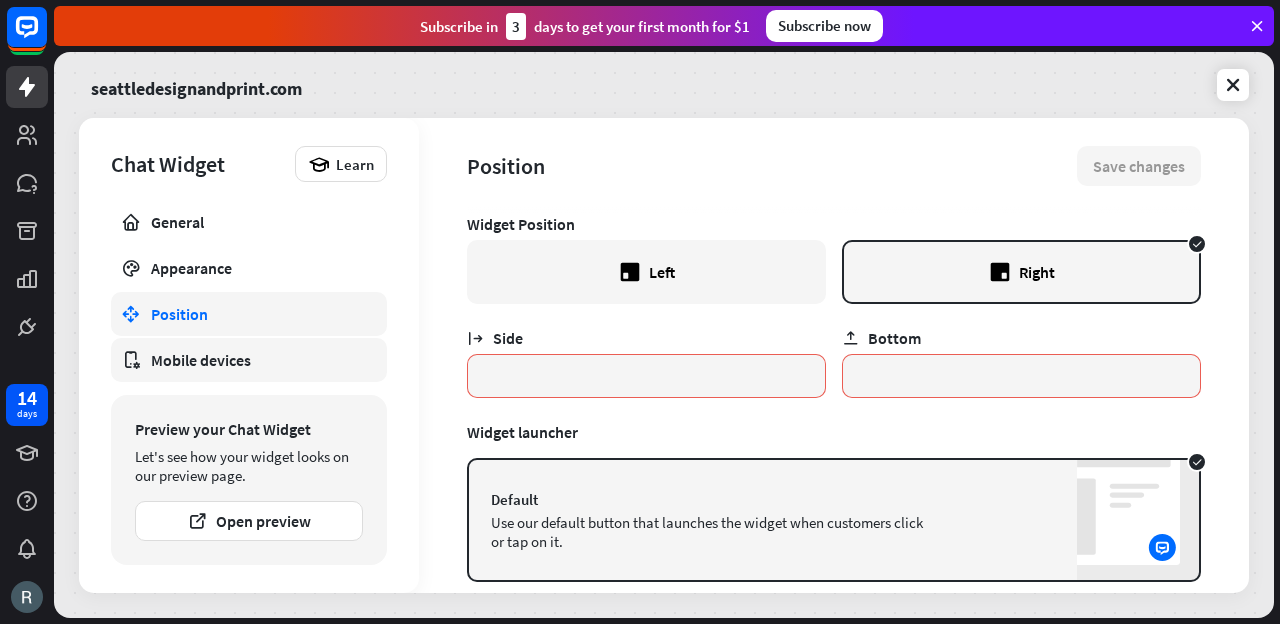 click on "Mobile devices" at bounding box center (249, 360) 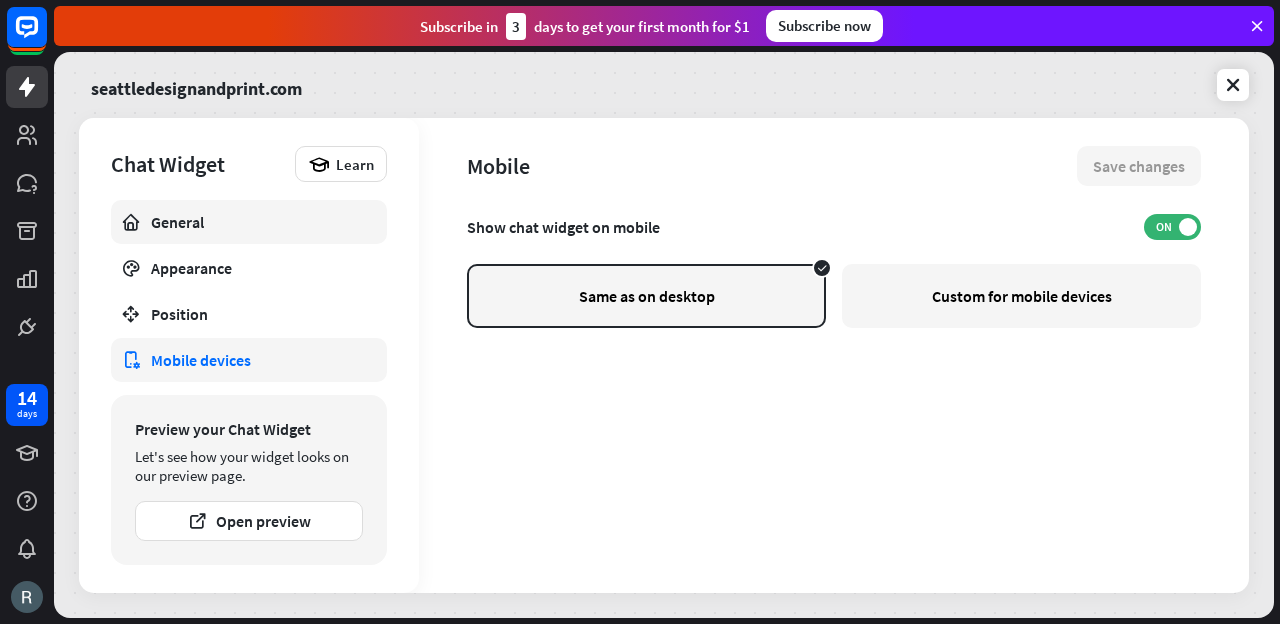 click on "General" at bounding box center [249, 222] 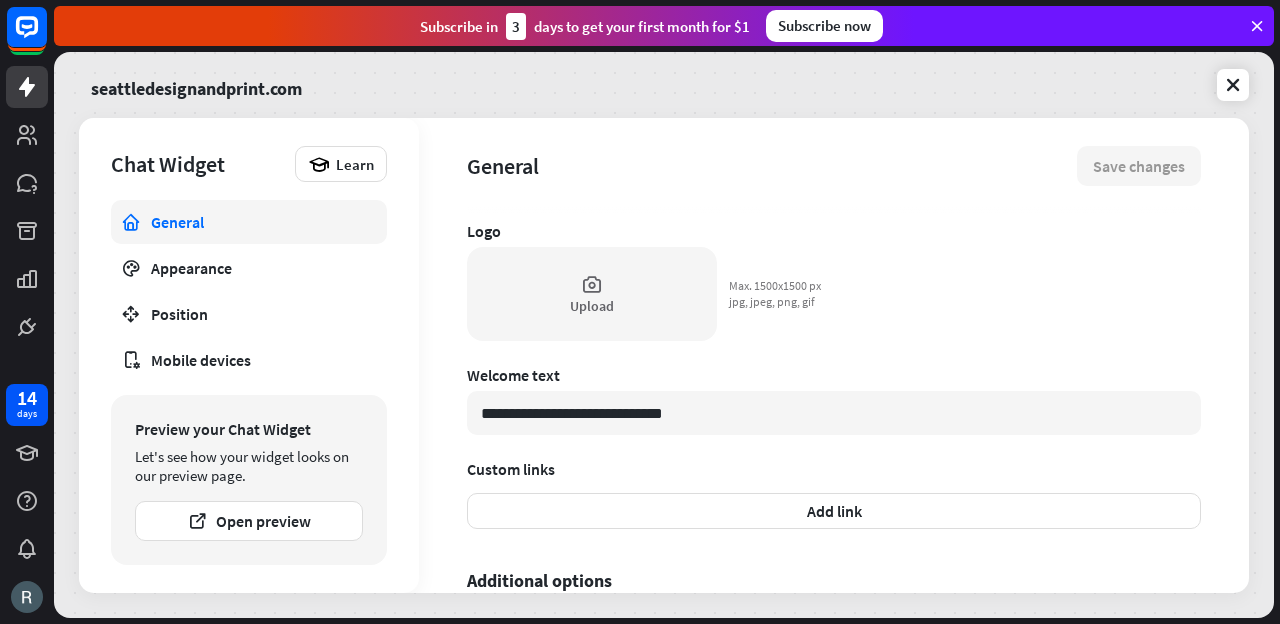 scroll, scrollTop: 654, scrollLeft: 0, axis: vertical 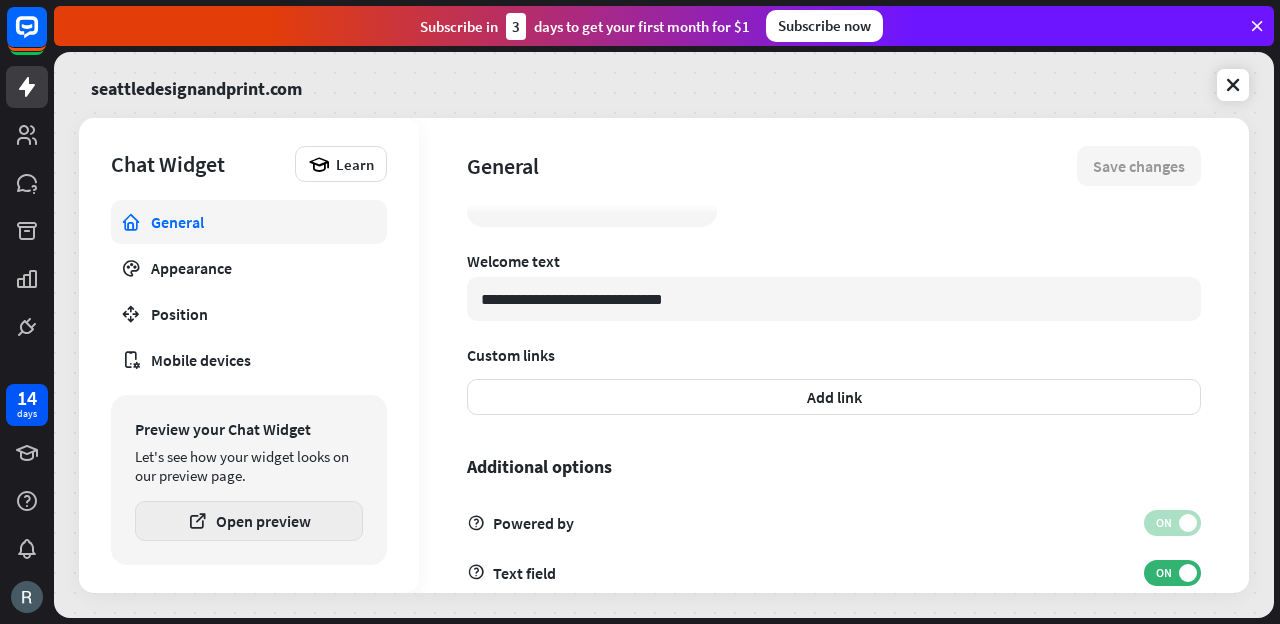 click on "Open preview" at bounding box center [249, 521] 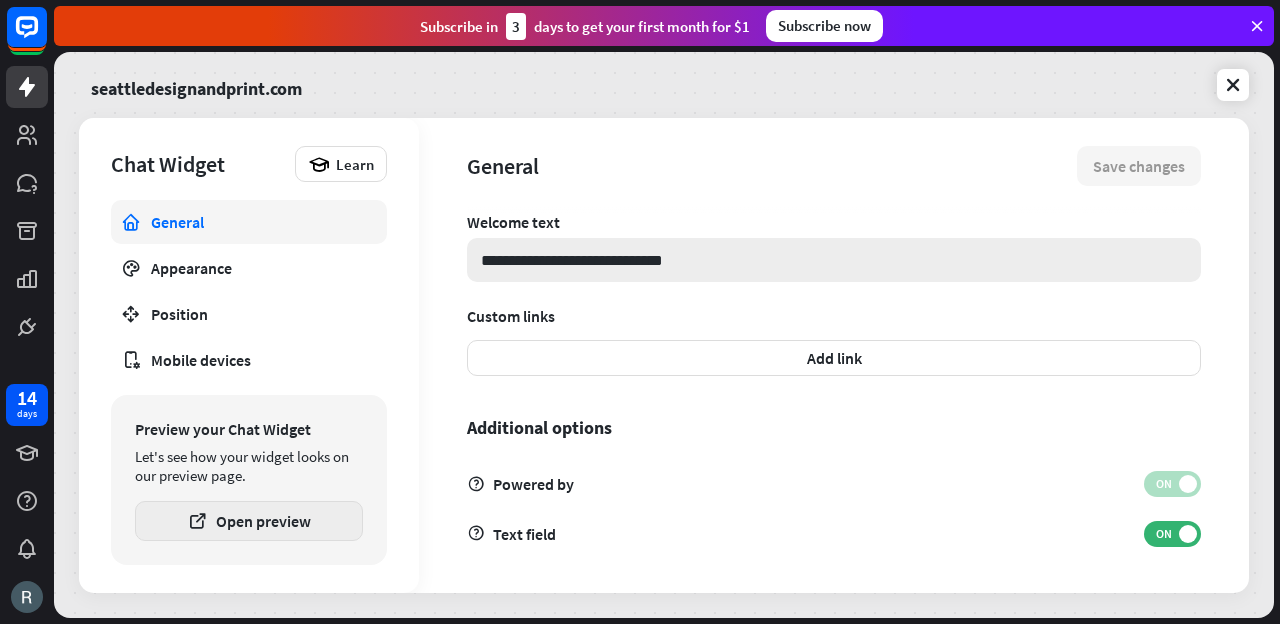 scroll, scrollTop: 675, scrollLeft: 0, axis: vertical 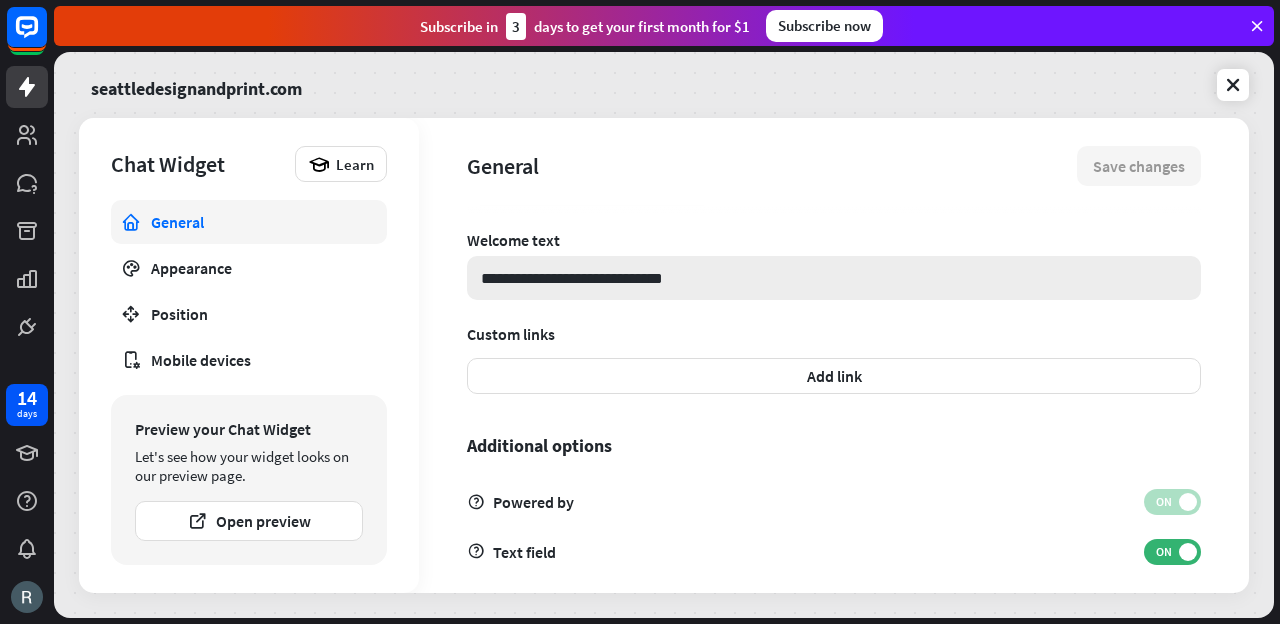 click on "**********" at bounding box center [834, 278] 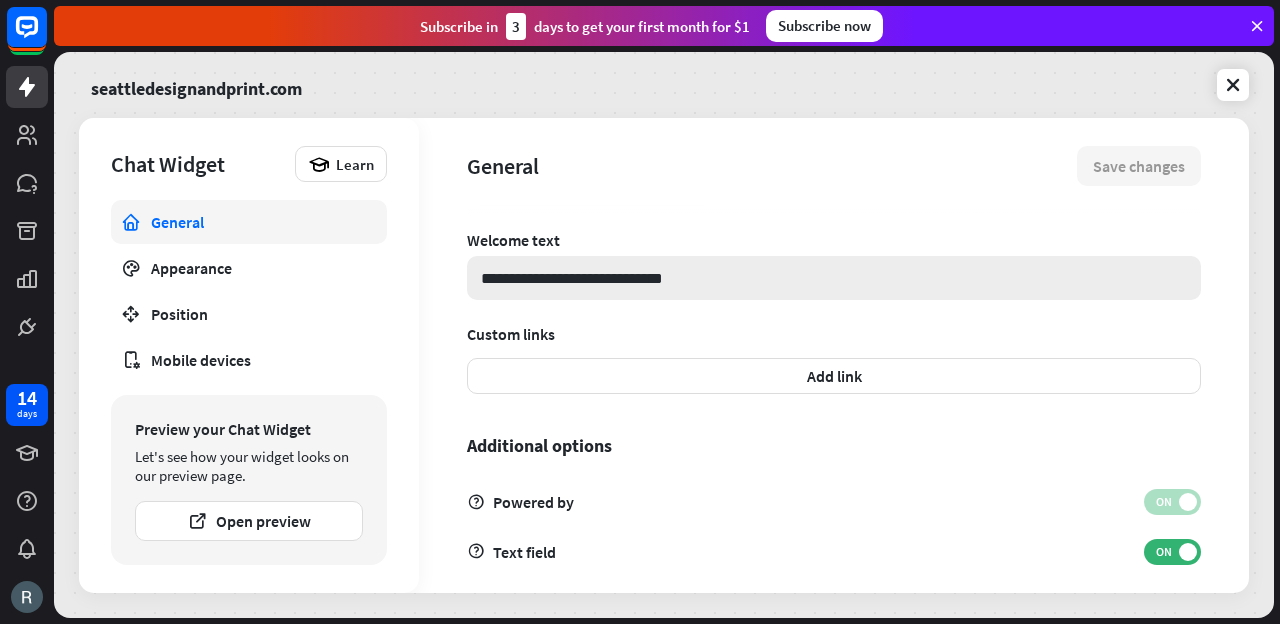 scroll, scrollTop: 693, scrollLeft: 0, axis: vertical 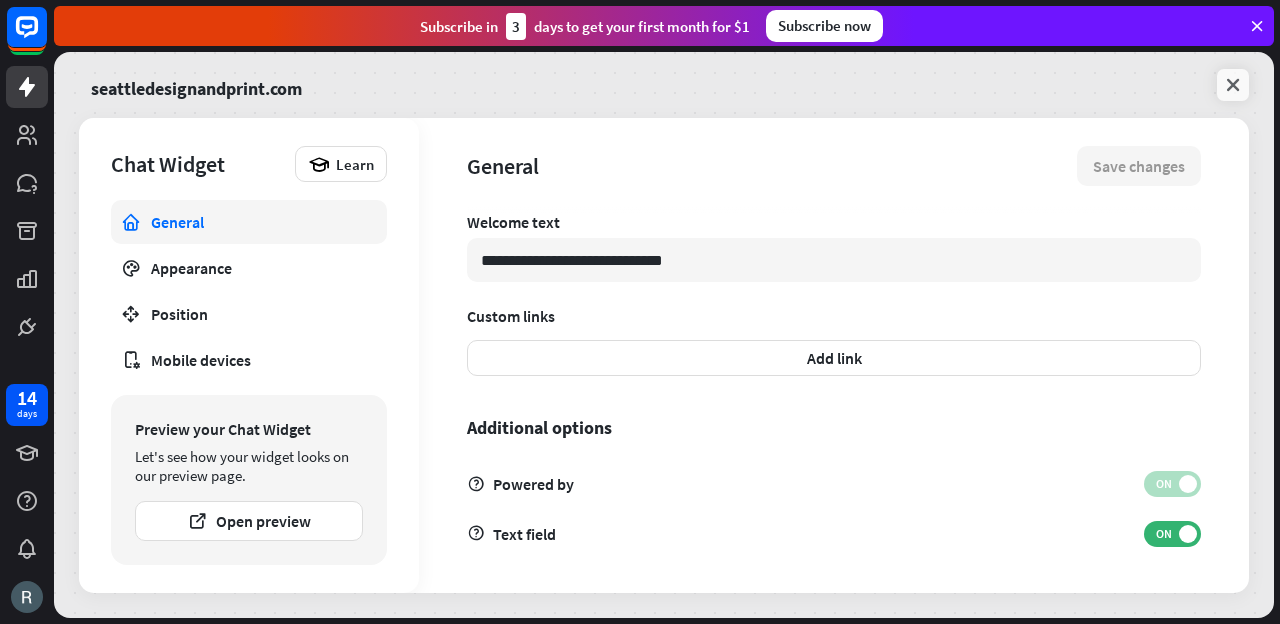 click at bounding box center (1233, 85) 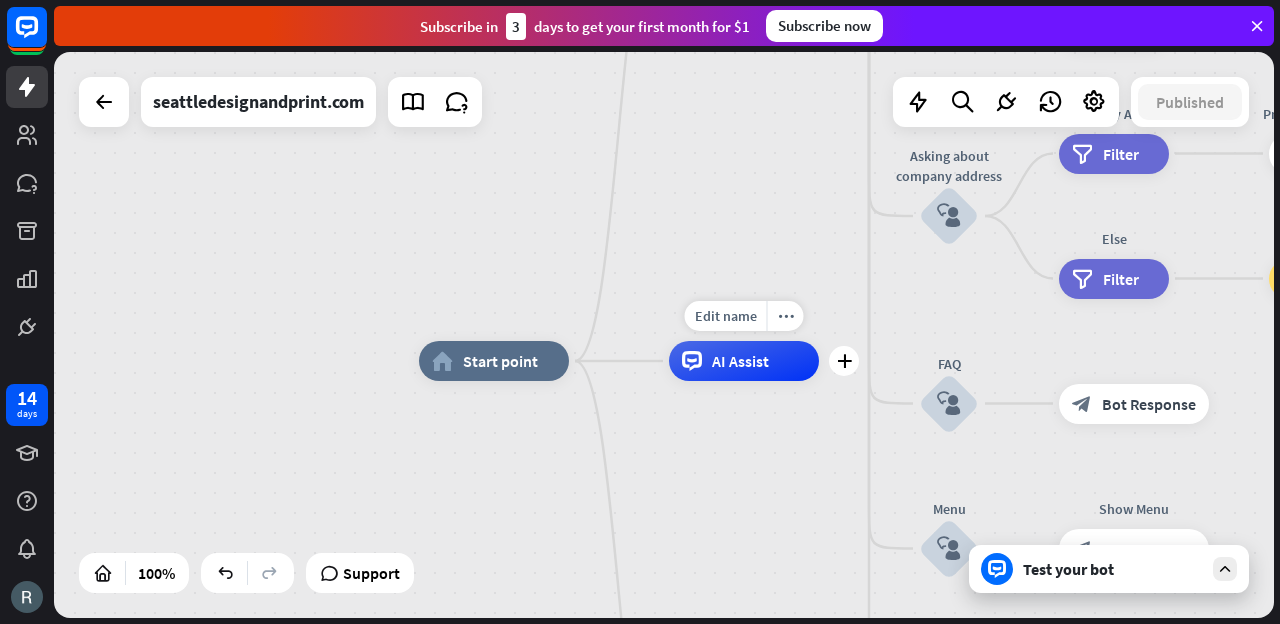 click on "AI Assist" at bounding box center [744, 361] 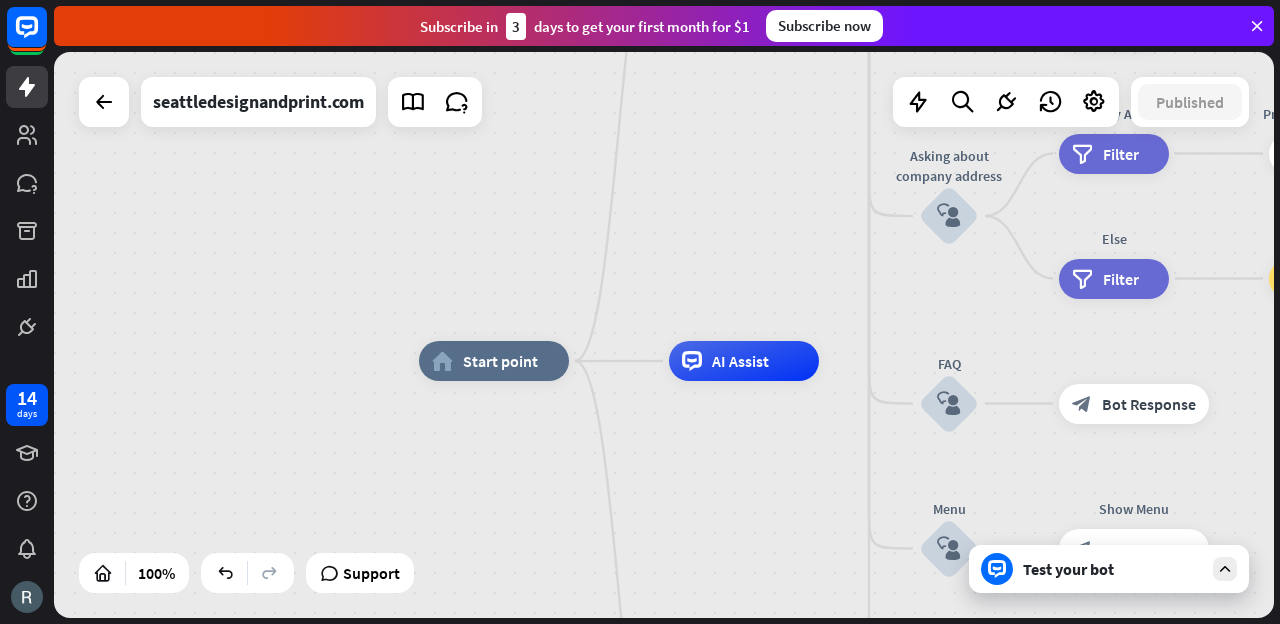 click on "Test your bot" at bounding box center (1109, 569) 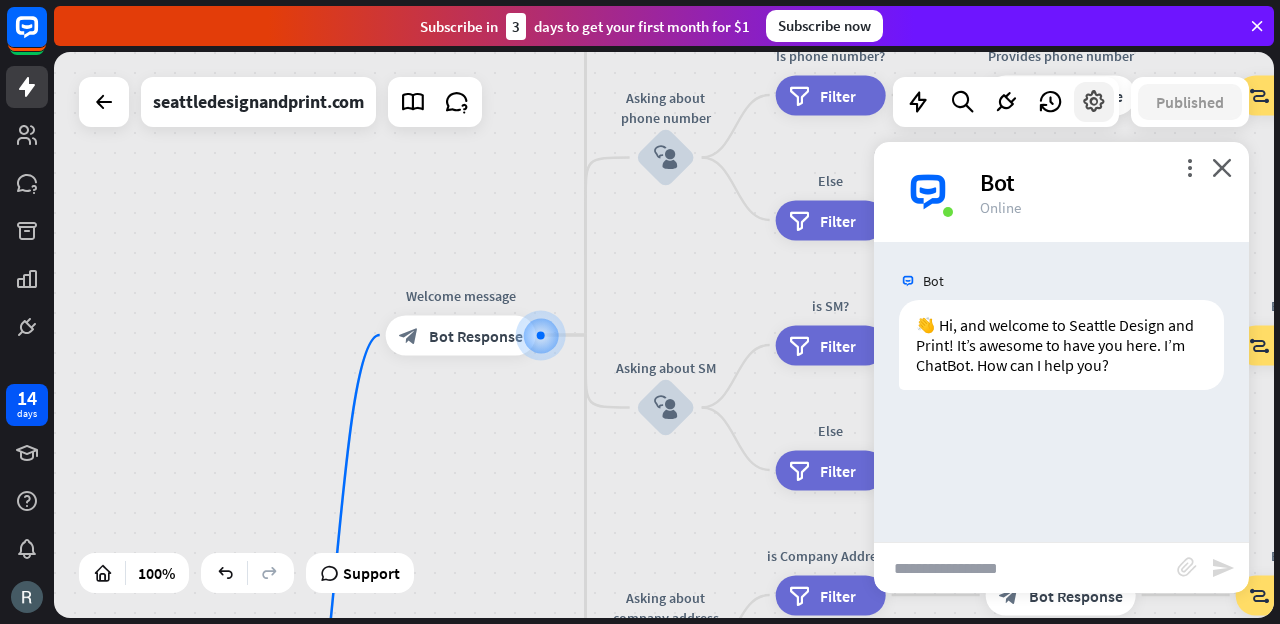 click at bounding box center [1094, 102] 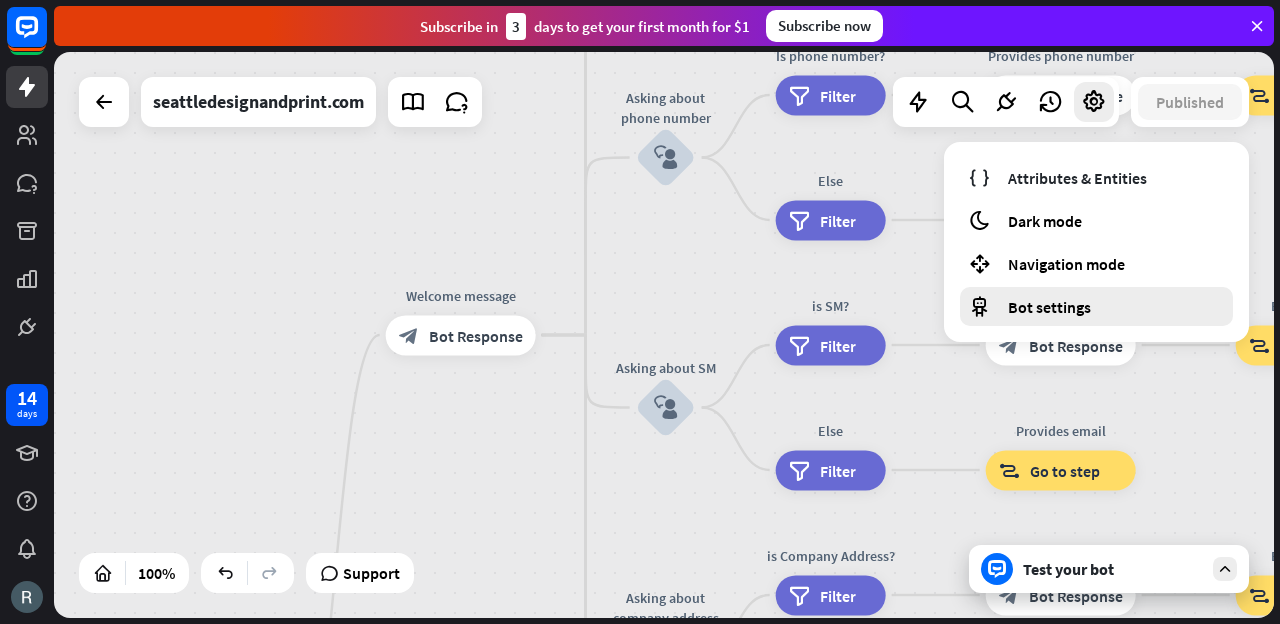 click on "Bot settings" at bounding box center [1049, 307] 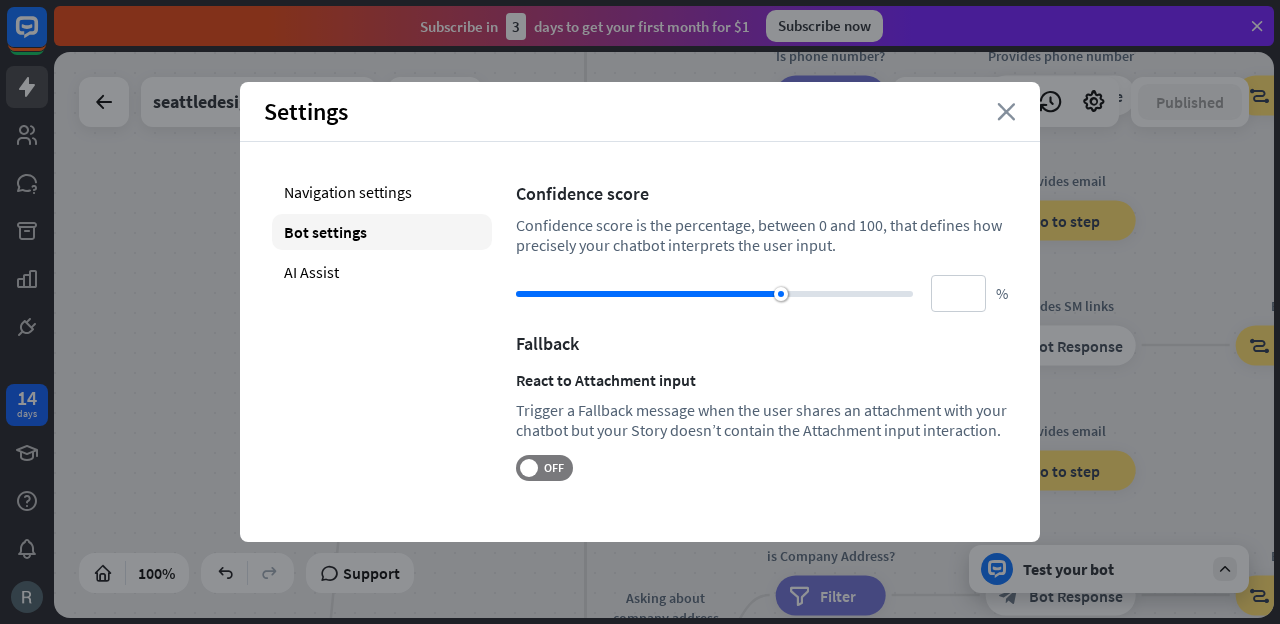 click on "close" at bounding box center [1006, 112] 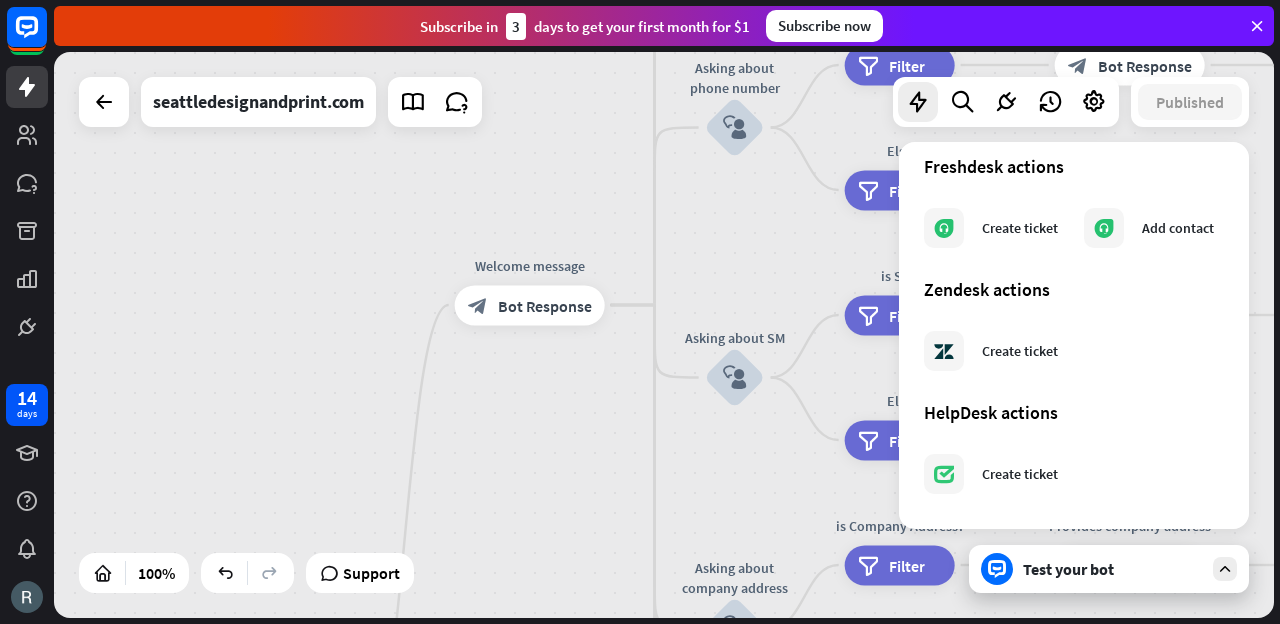 scroll, scrollTop: 0, scrollLeft: 0, axis: both 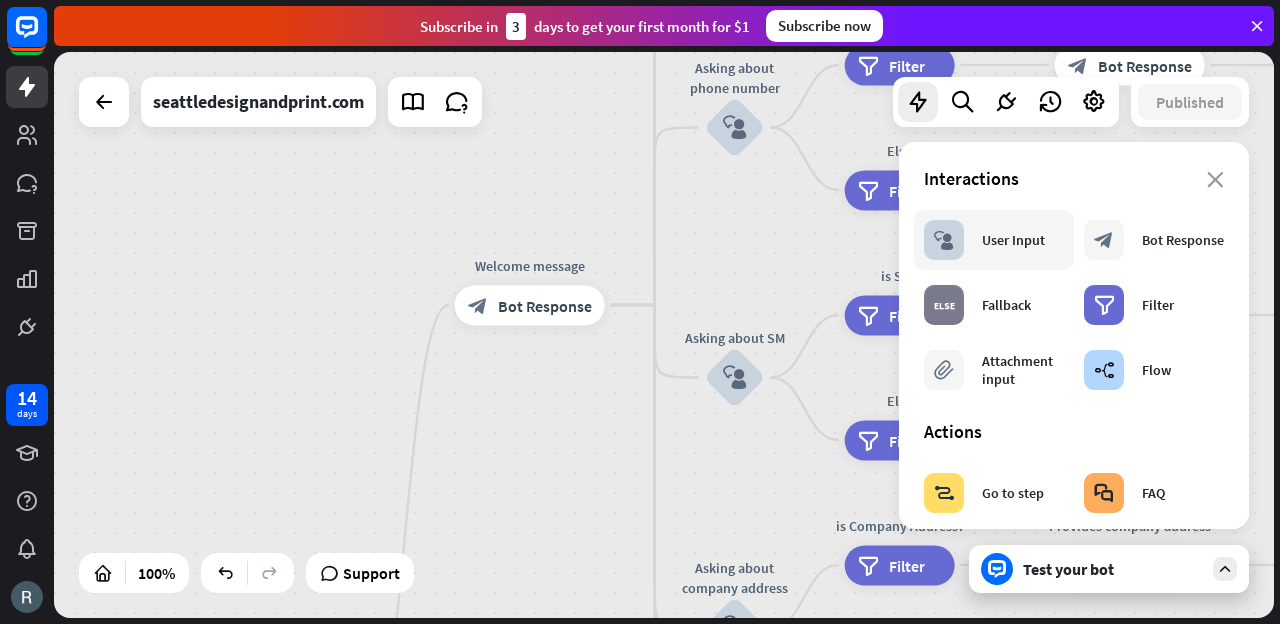click on "block_user_input   User Input" at bounding box center [984, 240] 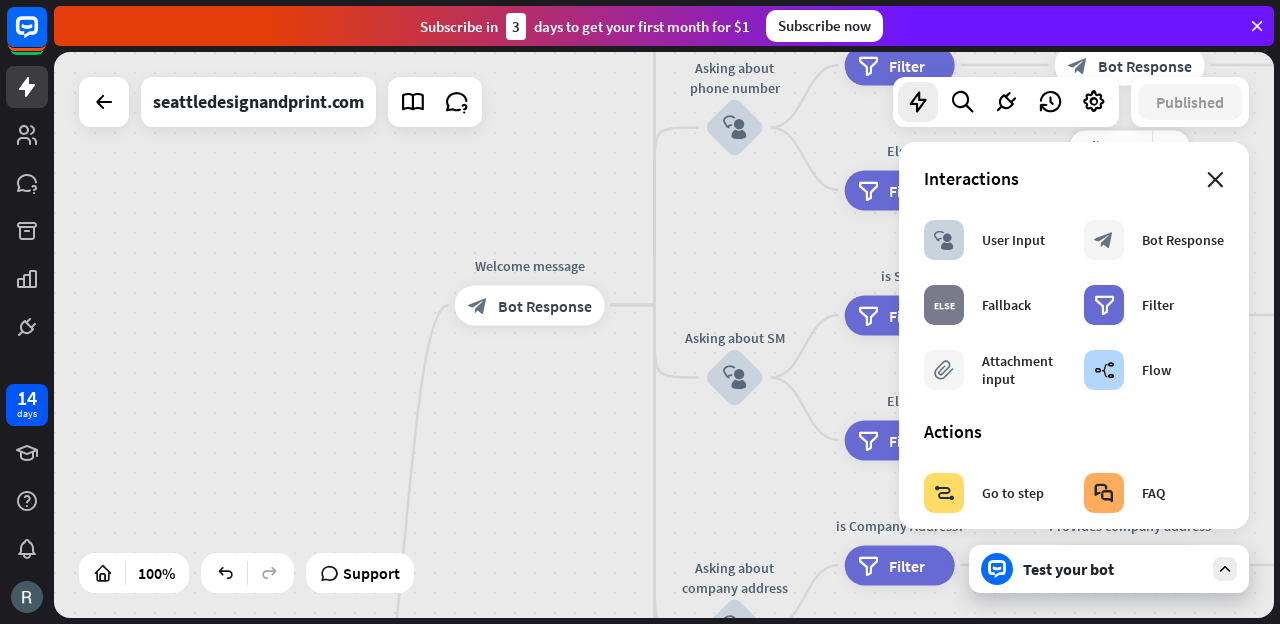 click on "close" at bounding box center (1215, 180) 